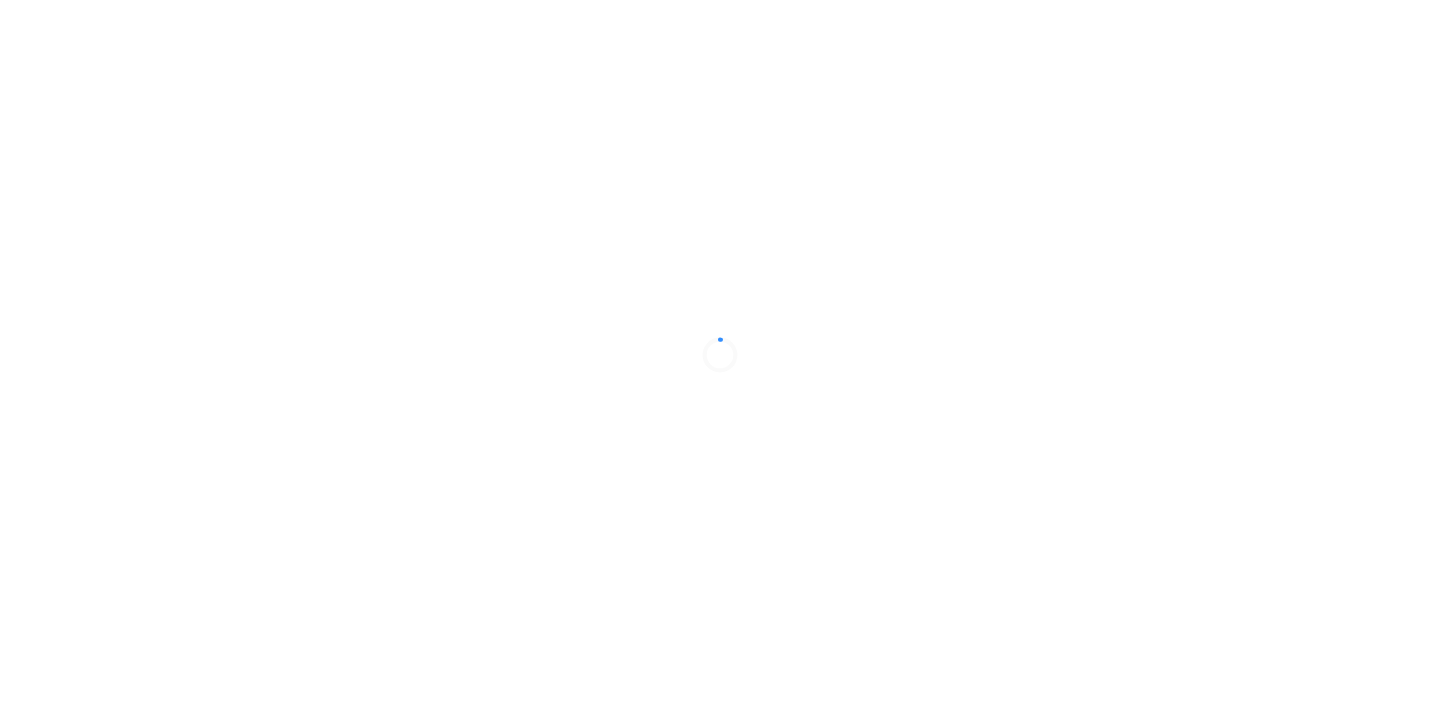 scroll, scrollTop: 0, scrollLeft: 0, axis: both 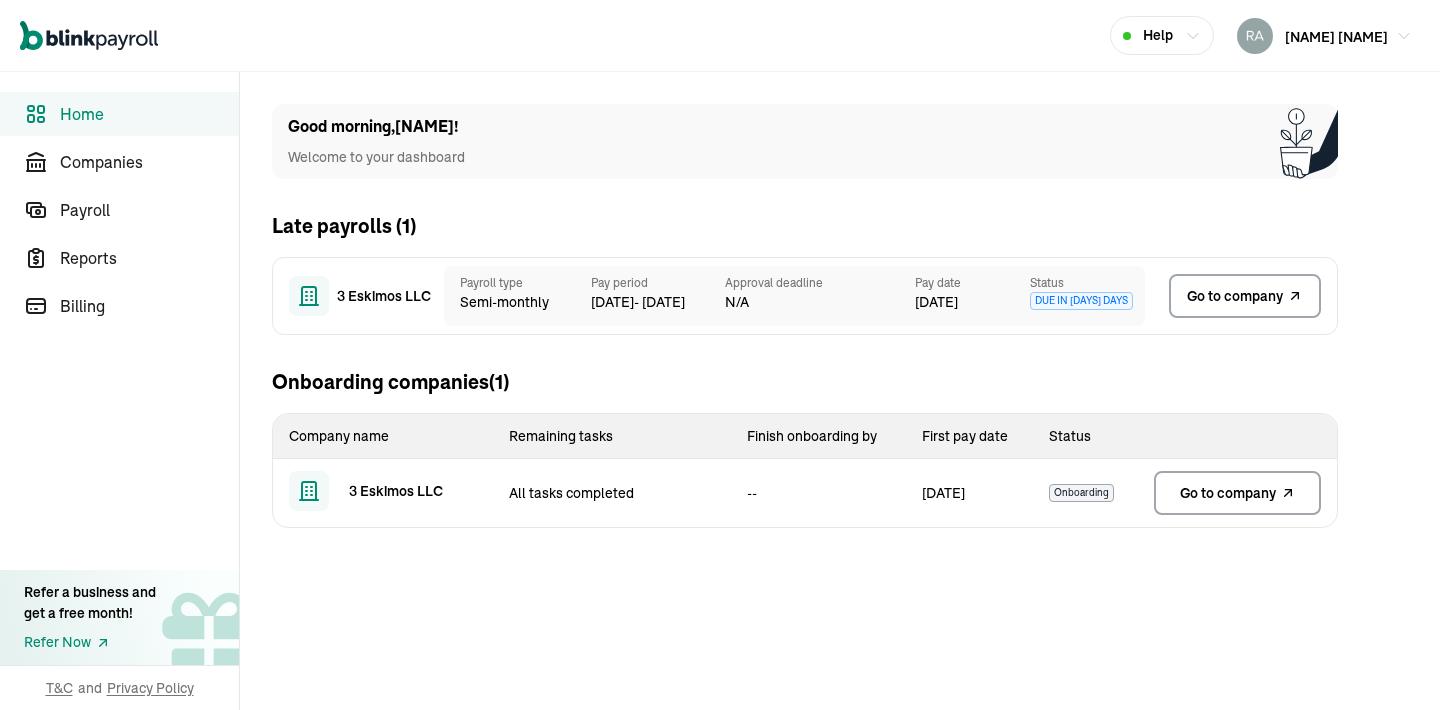 click on "Go to company" at bounding box center (1235, 296) 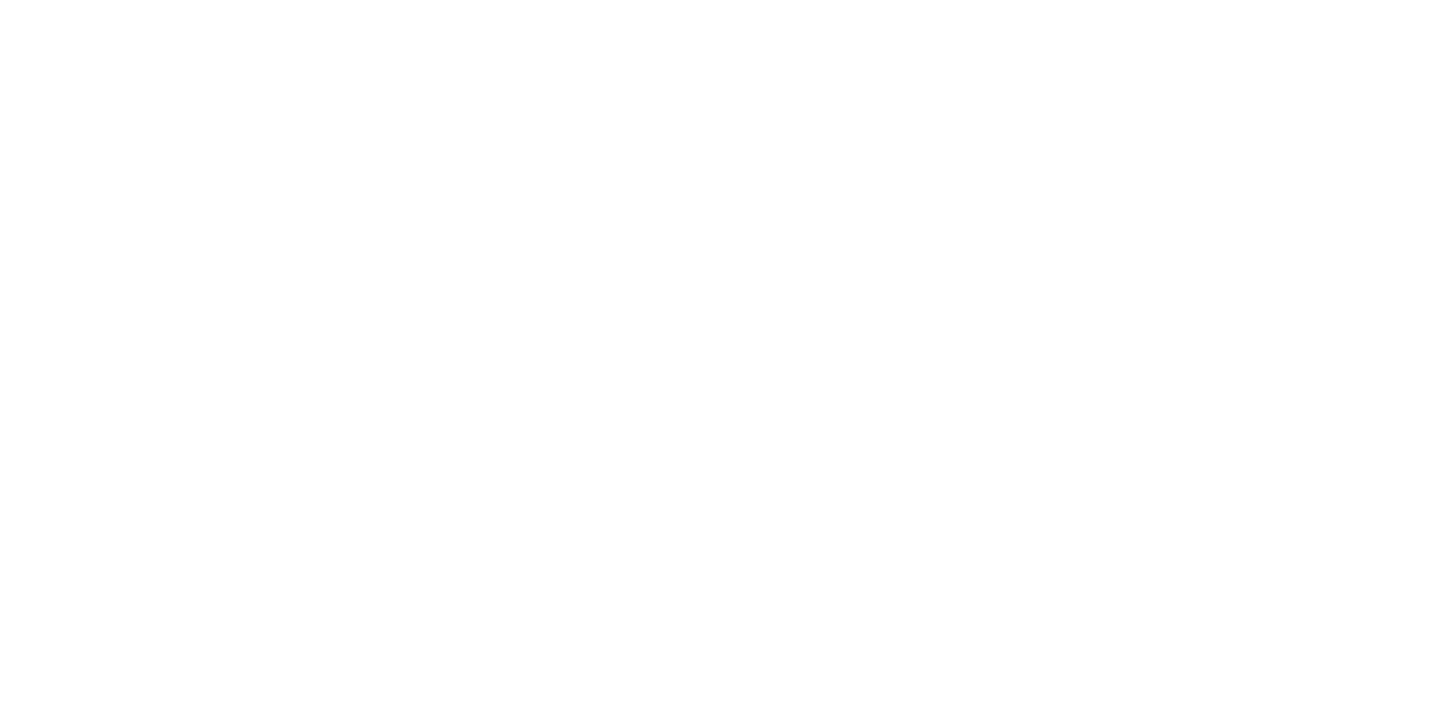 scroll, scrollTop: 0, scrollLeft: 0, axis: both 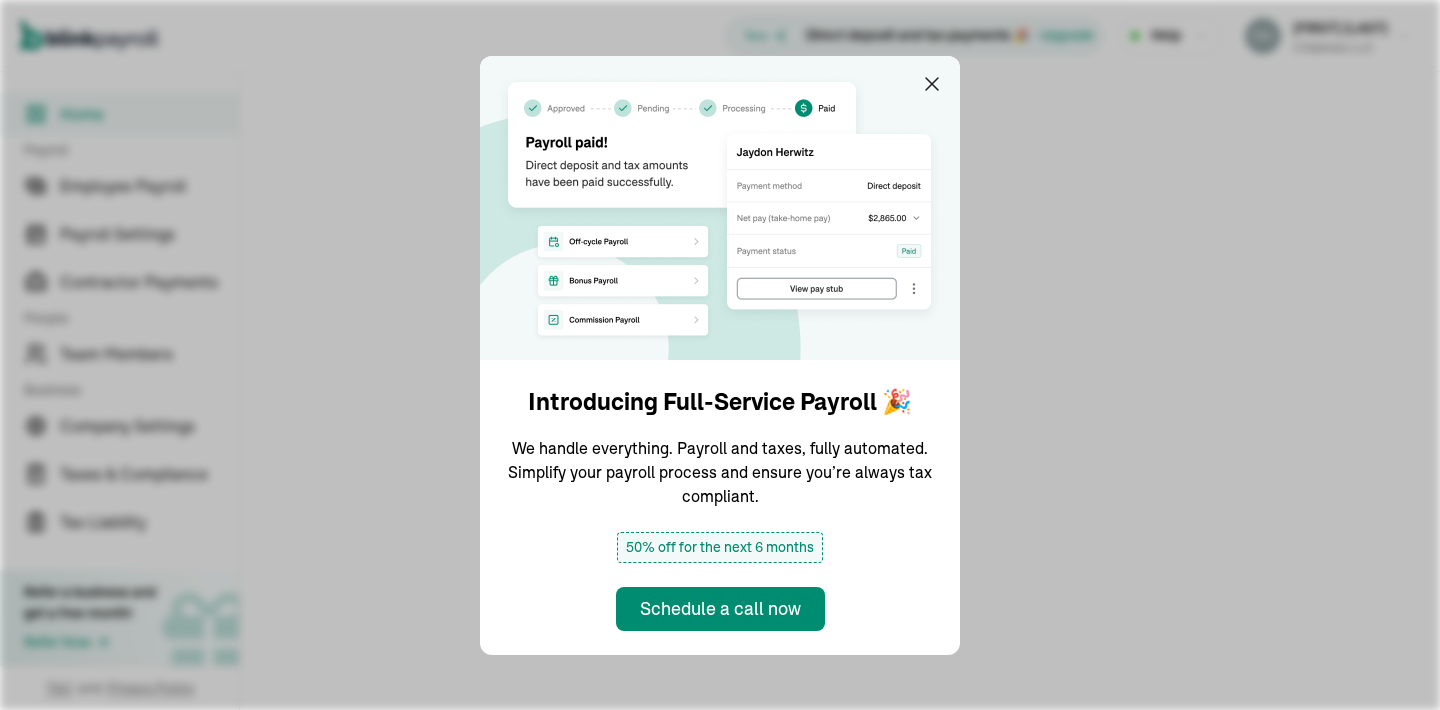 click on "Introducing Full-Service Payroll 🎉 We handle everything. Payroll and taxes, fully automated. Simplify your payroll process and ensure you’re always tax compliant. 50% off for the next 6 months Schedule a call now" at bounding box center (720, 355) 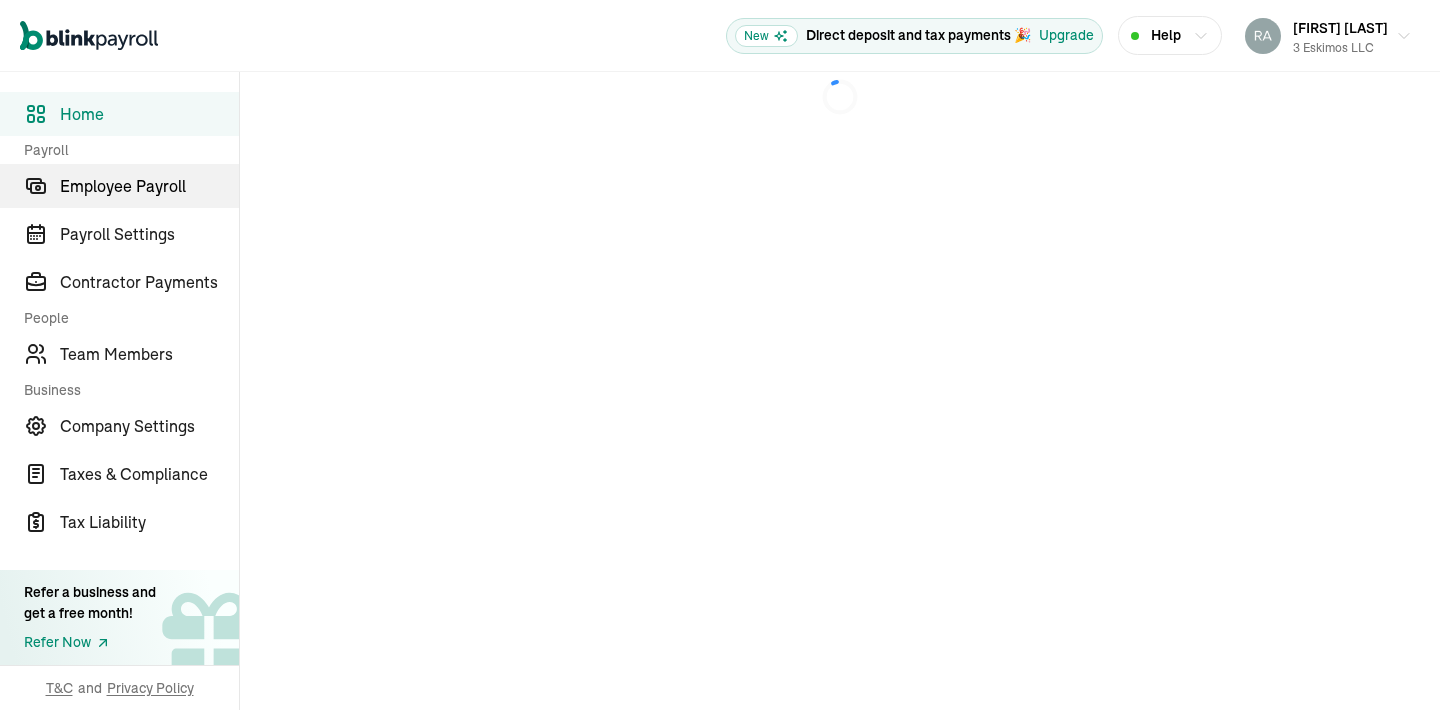 click on "Employee Payroll" at bounding box center [149, 186] 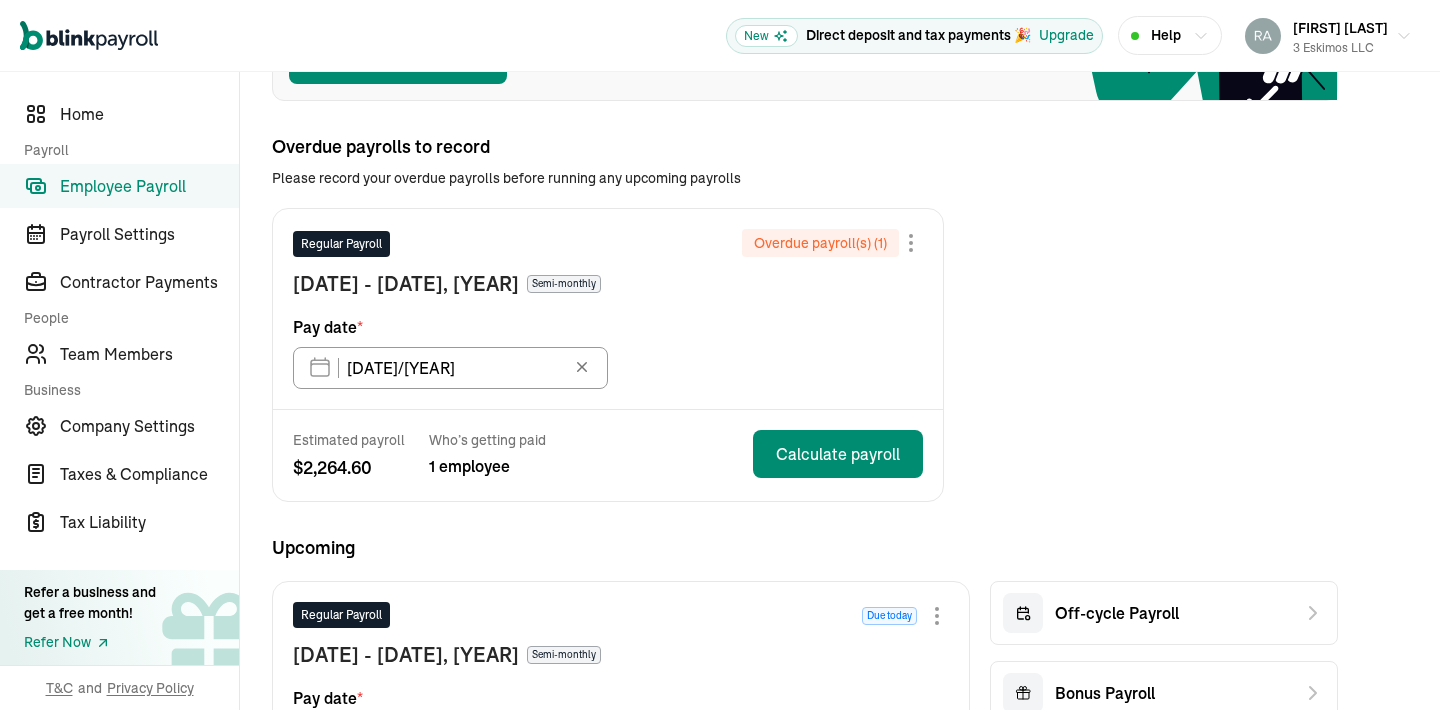 scroll, scrollTop: 313, scrollLeft: 0, axis: vertical 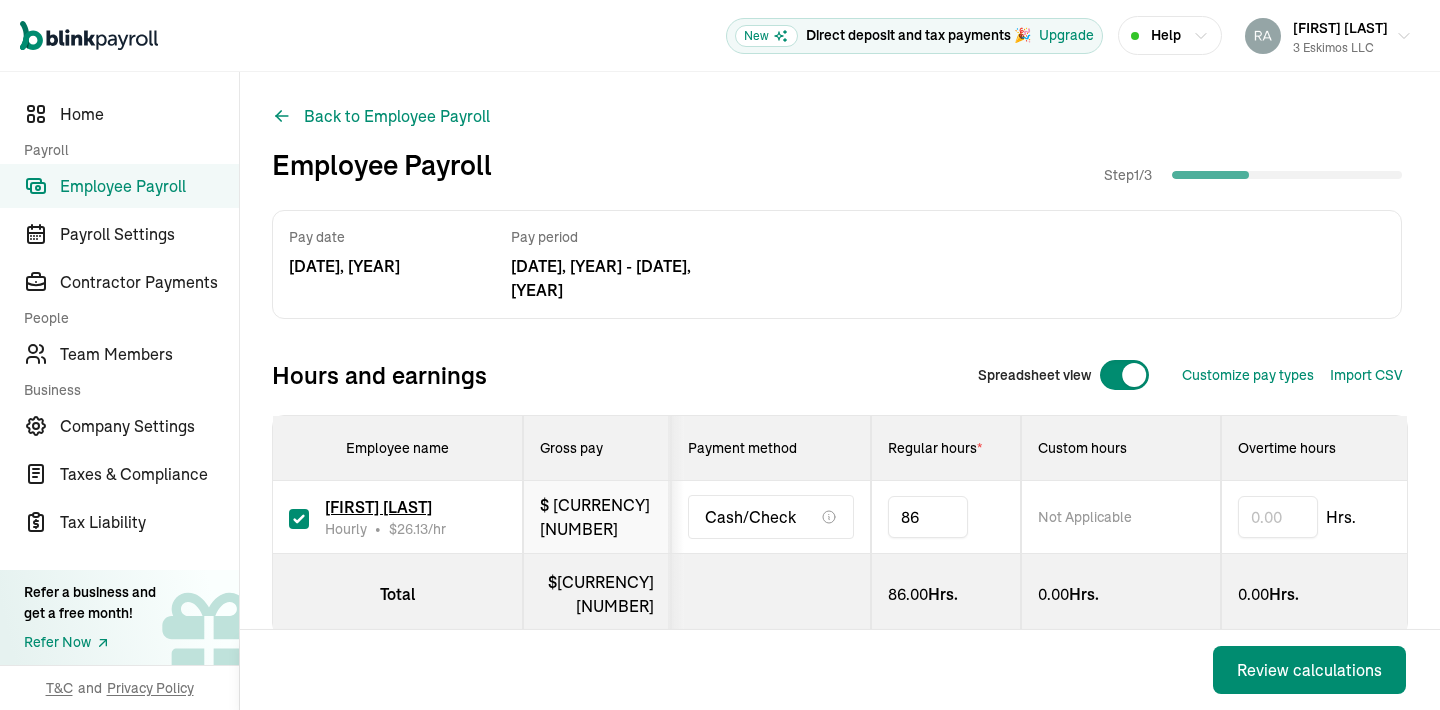 type on "8" 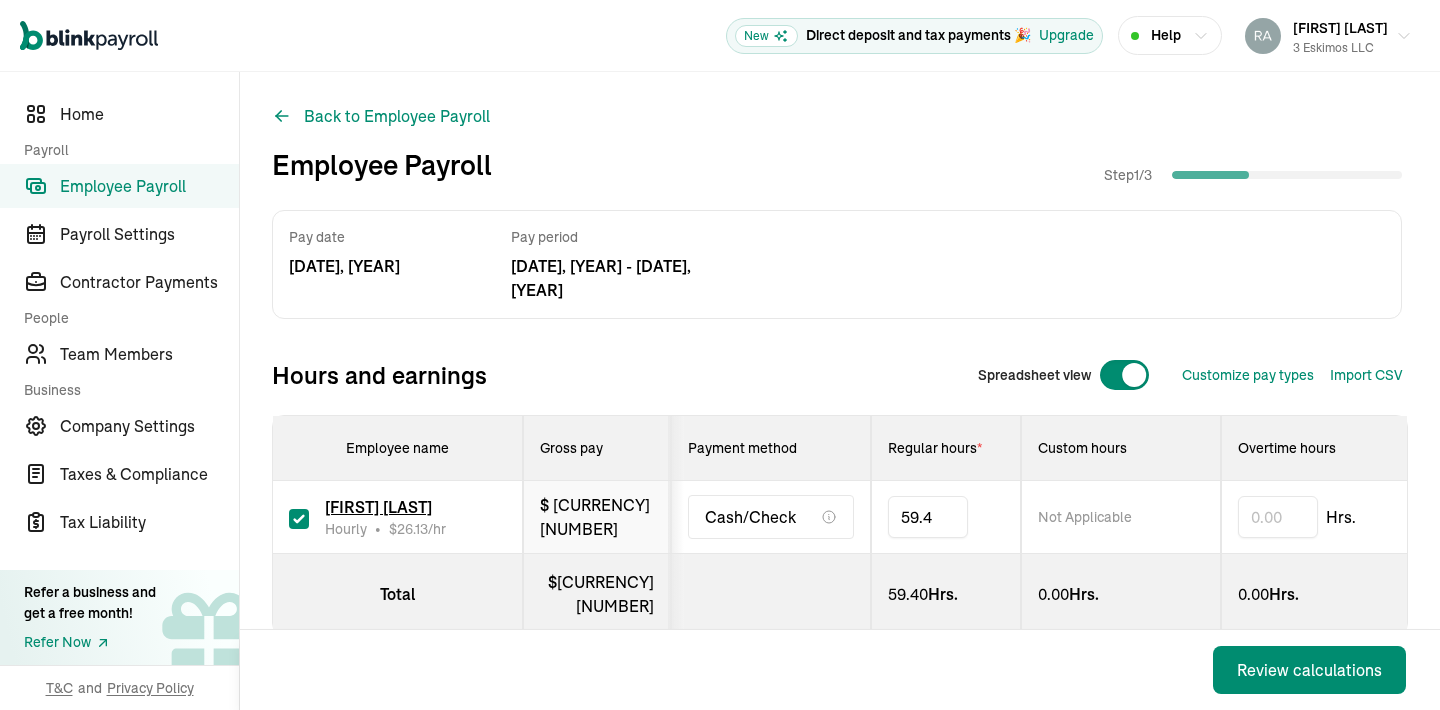 type on "59.48" 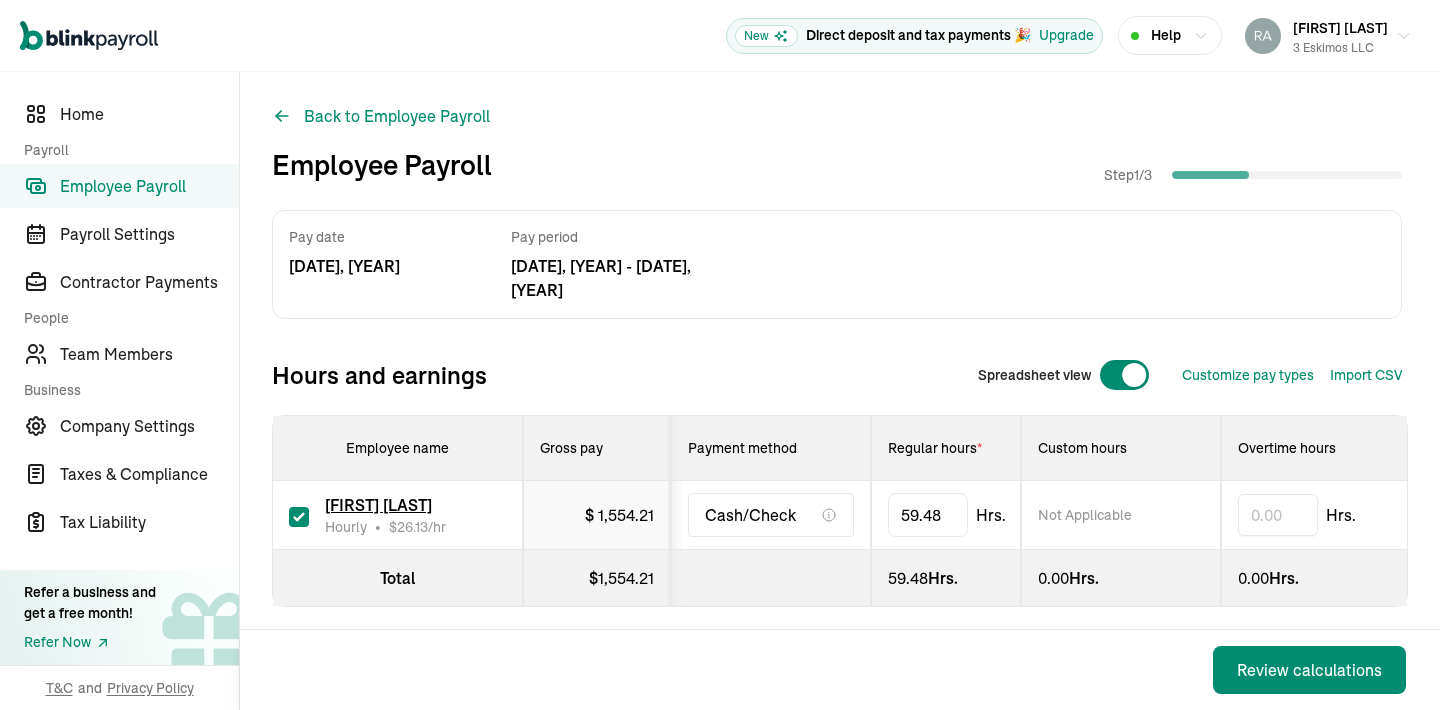 click at bounding box center [771, 578] 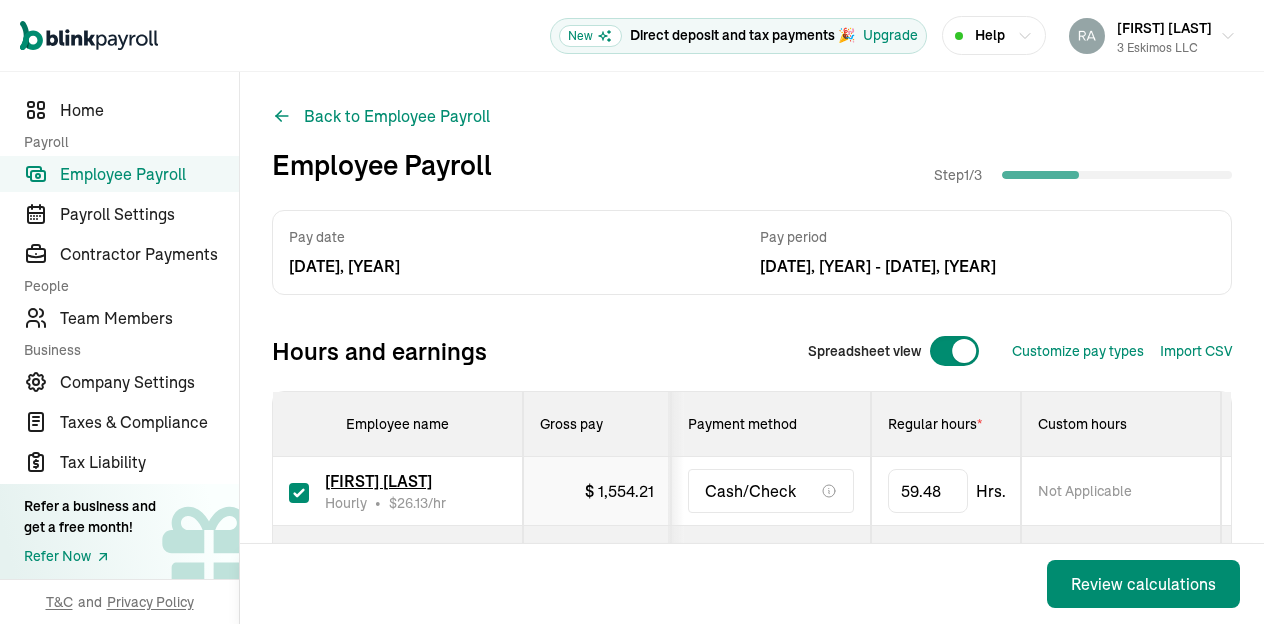 click on "Employee Payroll" at bounding box center [149, 174] 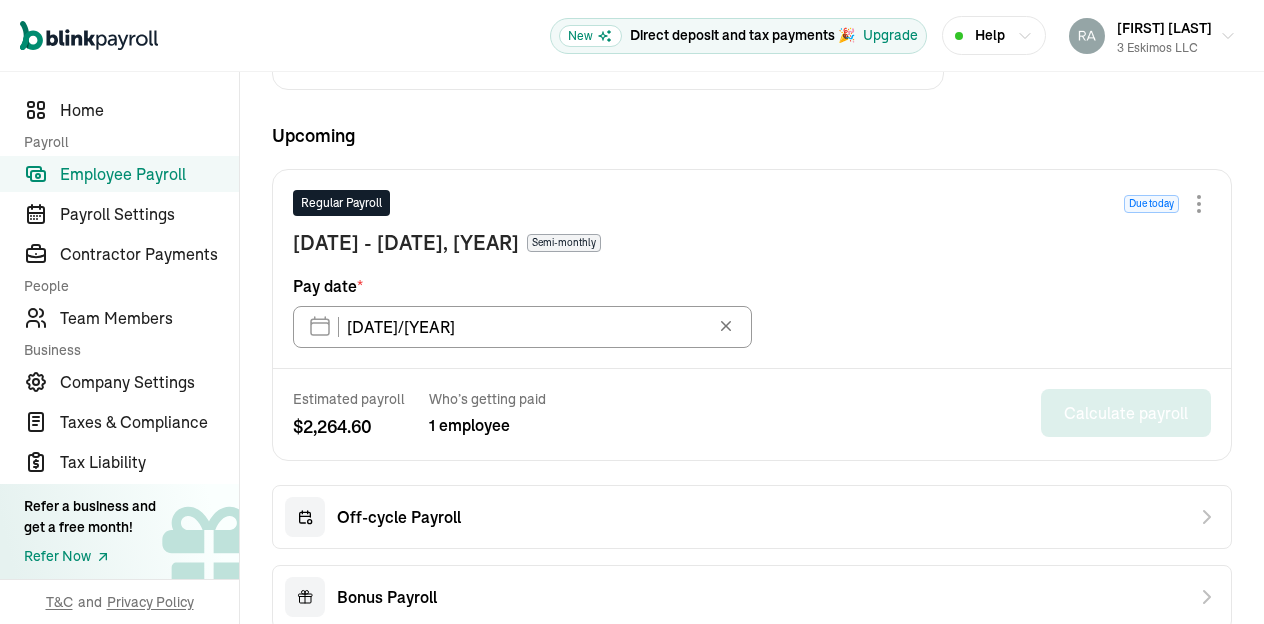 scroll, scrollTop: 711, scrollLeft: 0, axis: vertical 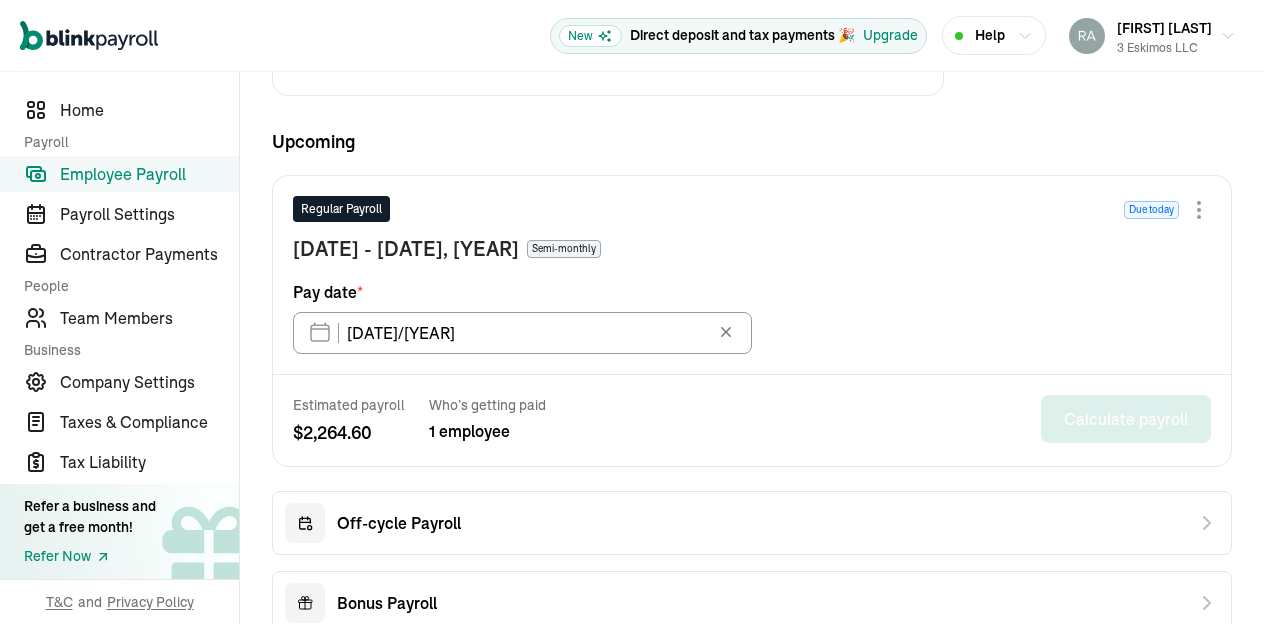 click on "Regular Payroll Due today" at bounding box center [752, 215] 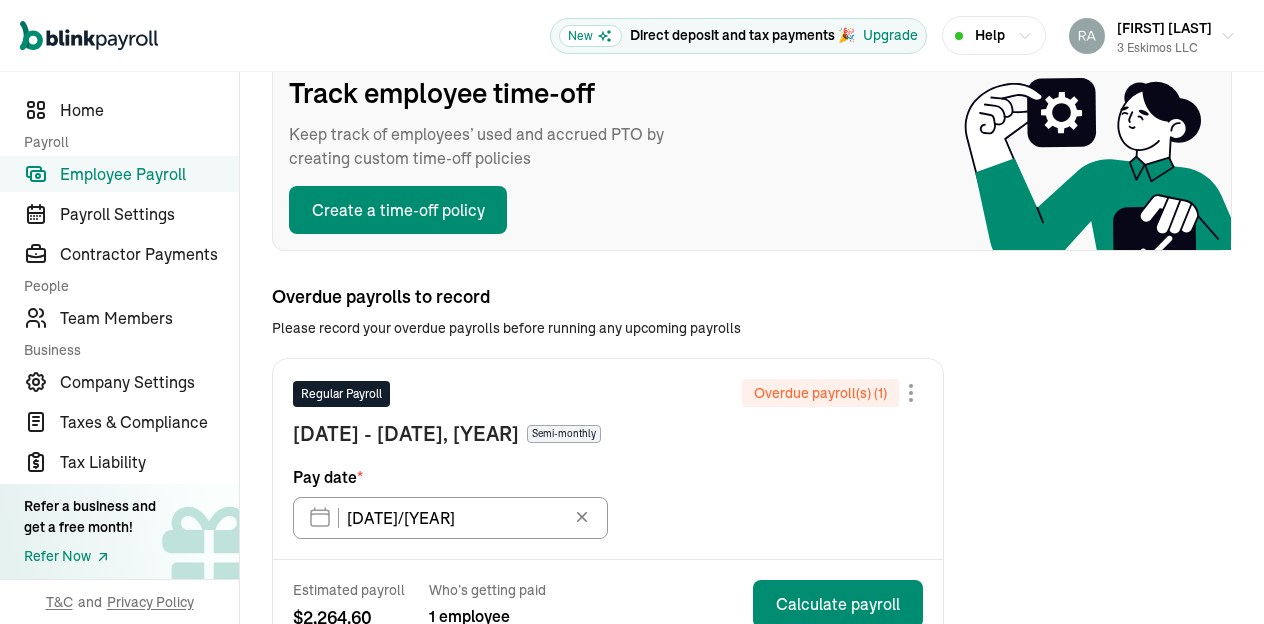 scroll, scrollTop: 247, scrollLeft: 0, axis: vertical 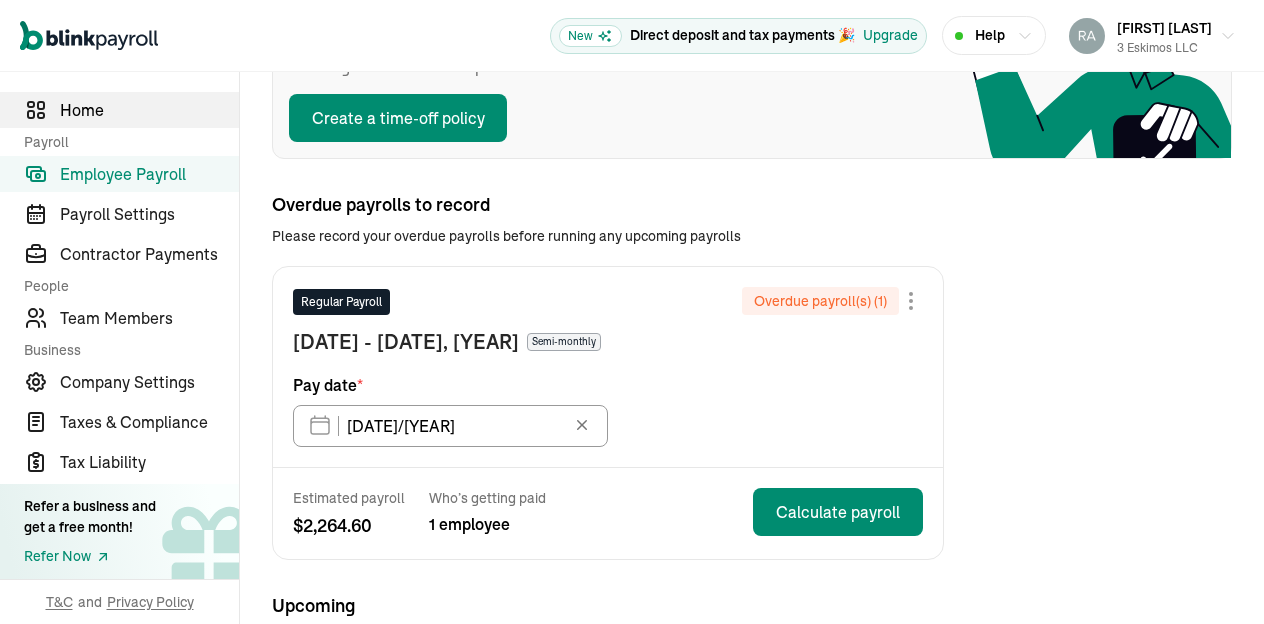 click on "Home" at bounding box center [149, 110] 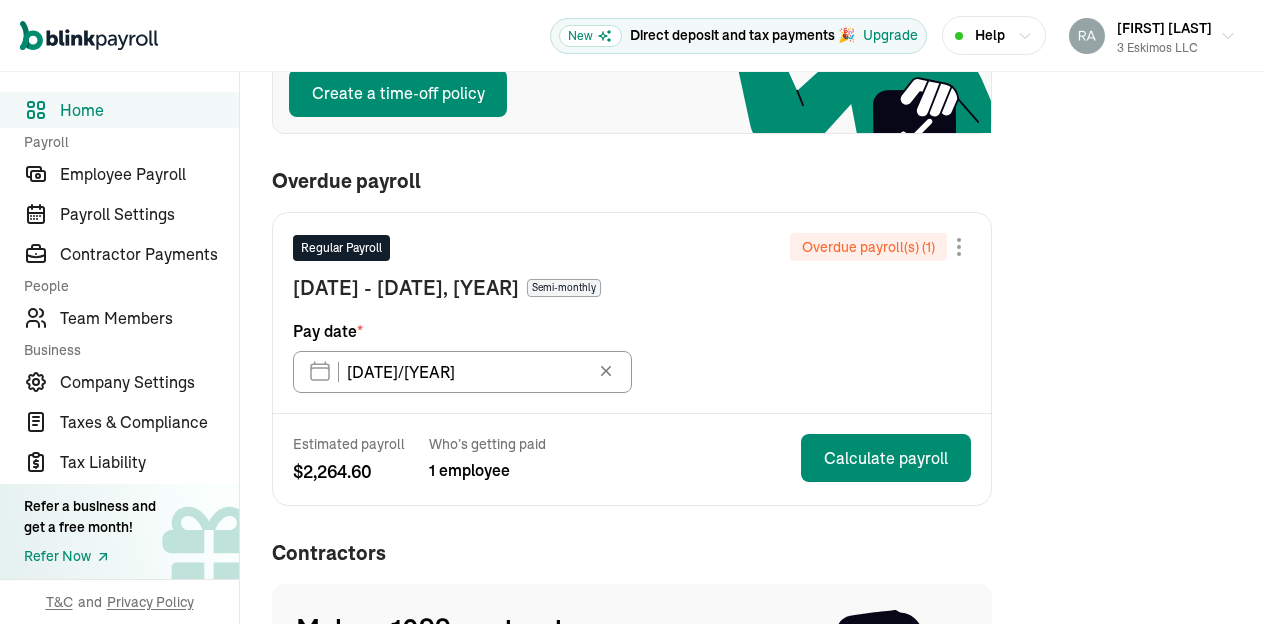 scroll, scrollTop: 401, scrollLeft: 0, axis: vertical 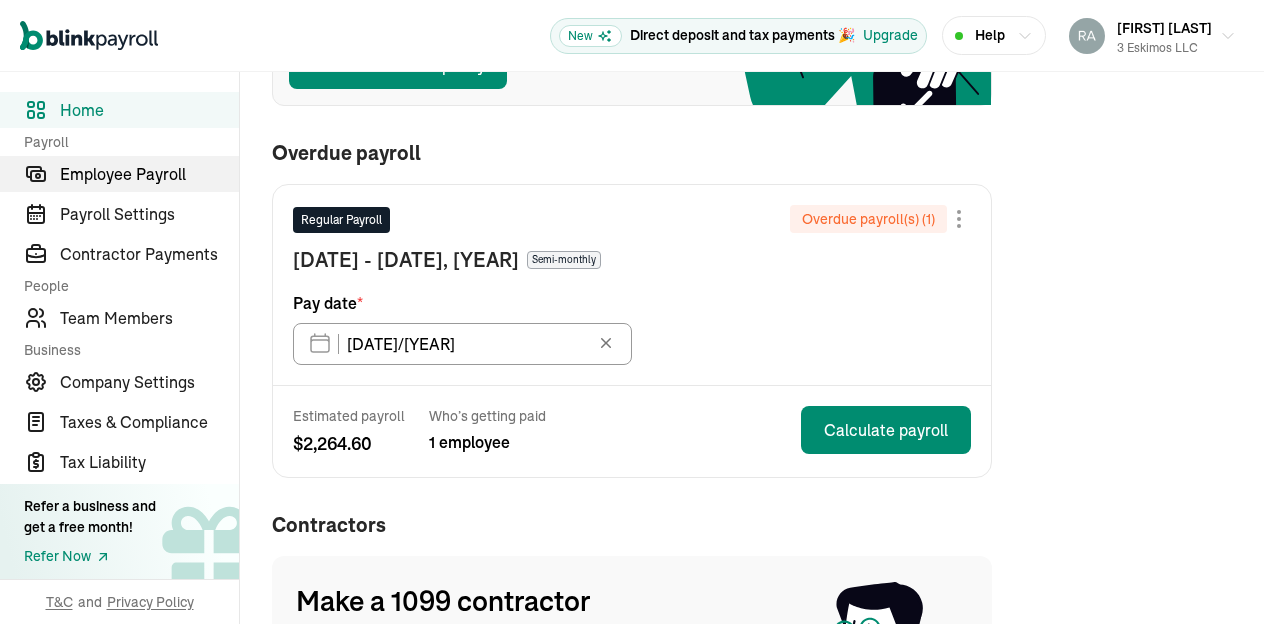 click on "Employee Payroll" at bounding box center (149, 174) 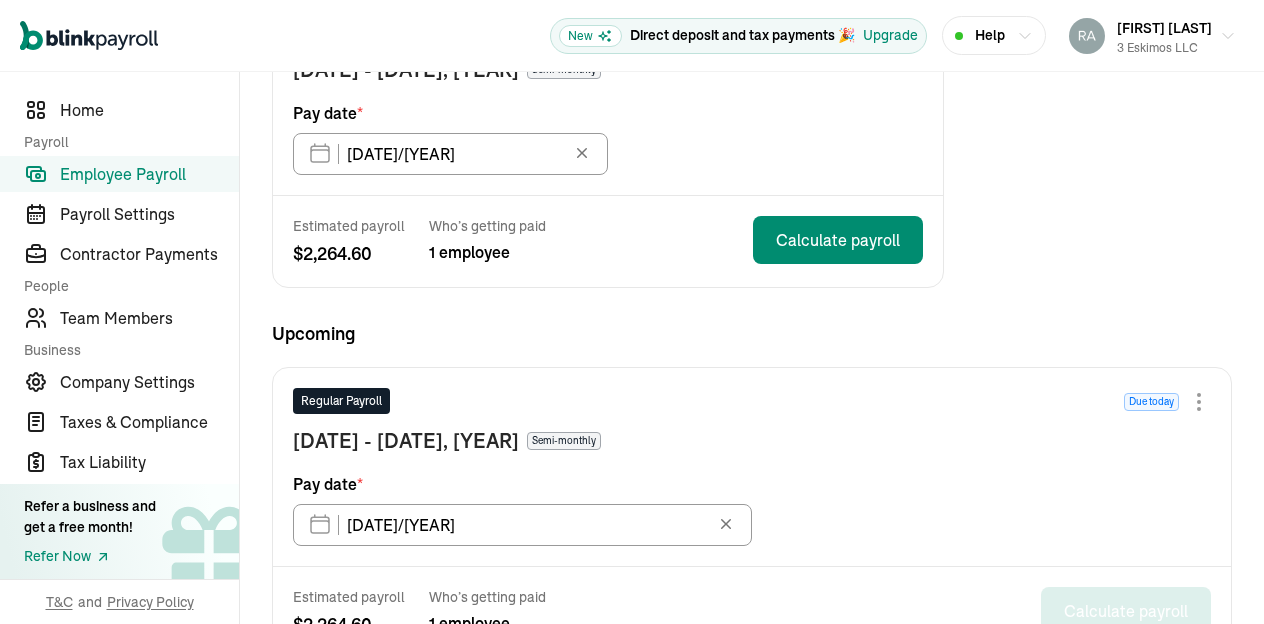 scroll, scrollTop: 507, scrollLeft: 0, axis: vertical 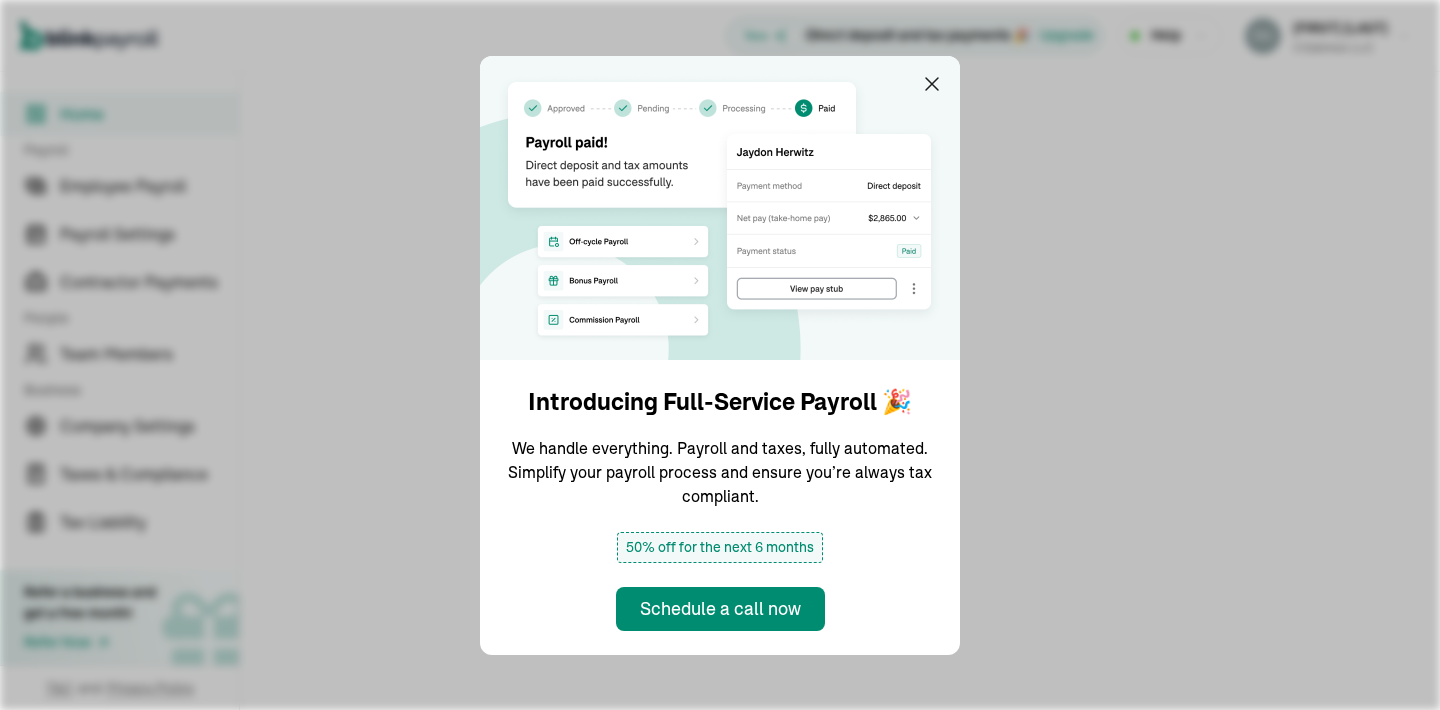 click on "Introducing Full-Service Payroll 🎉 We handle everything. Payroll and taxes, fully automated. Simplify your payroll process and ensure you’re always tax compliant. 50% off for the next 6 months Schedule a call now" at bounding box center [720, 355] 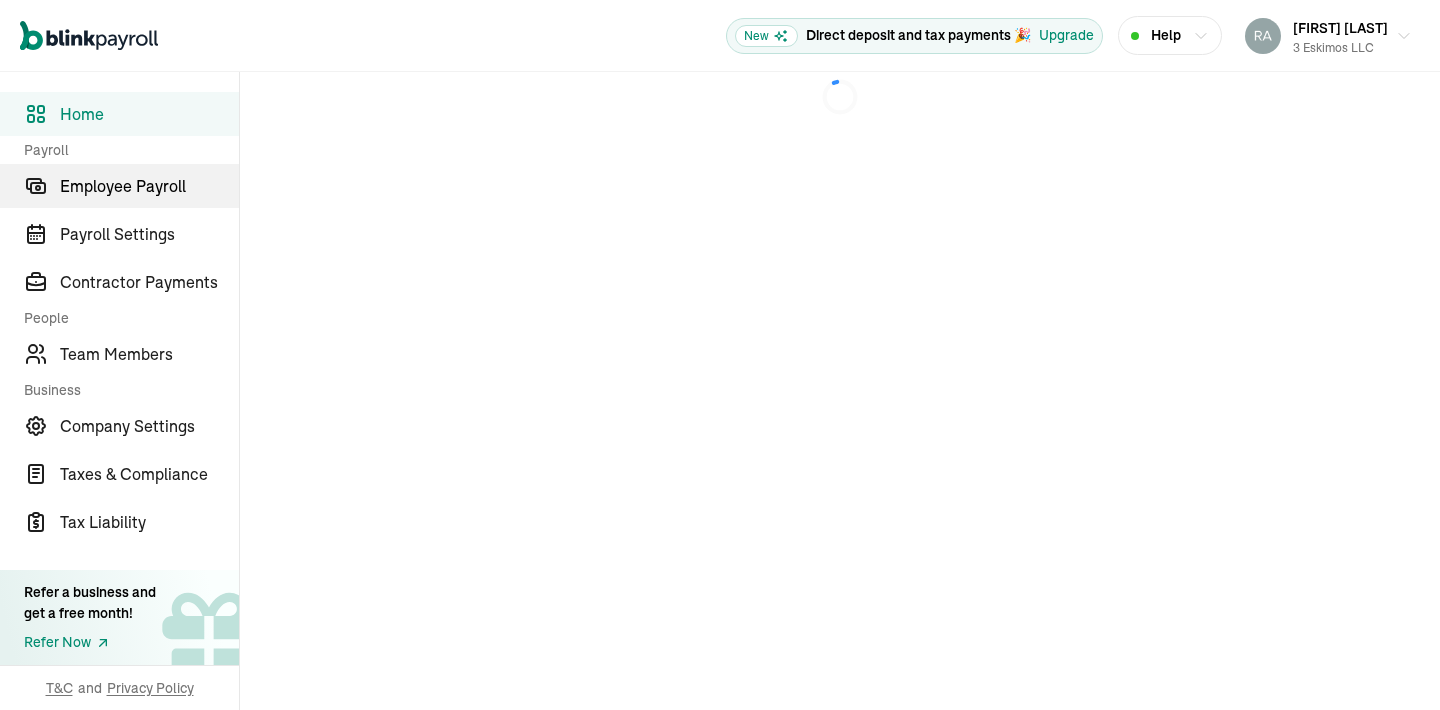 click on "Employee Payroll" at bounding box center (149, 186) 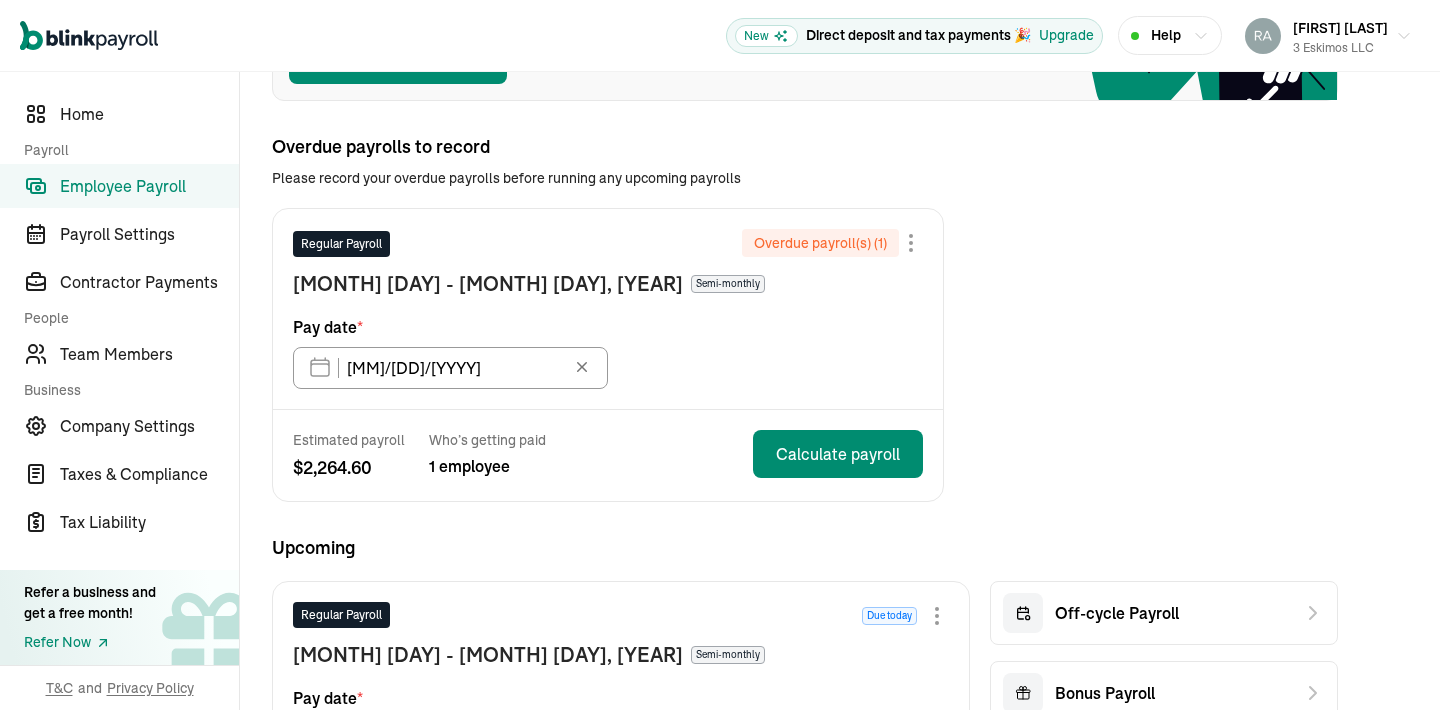 scroll, scrollTop: 313, scrollLeft: 0, axis: vertical 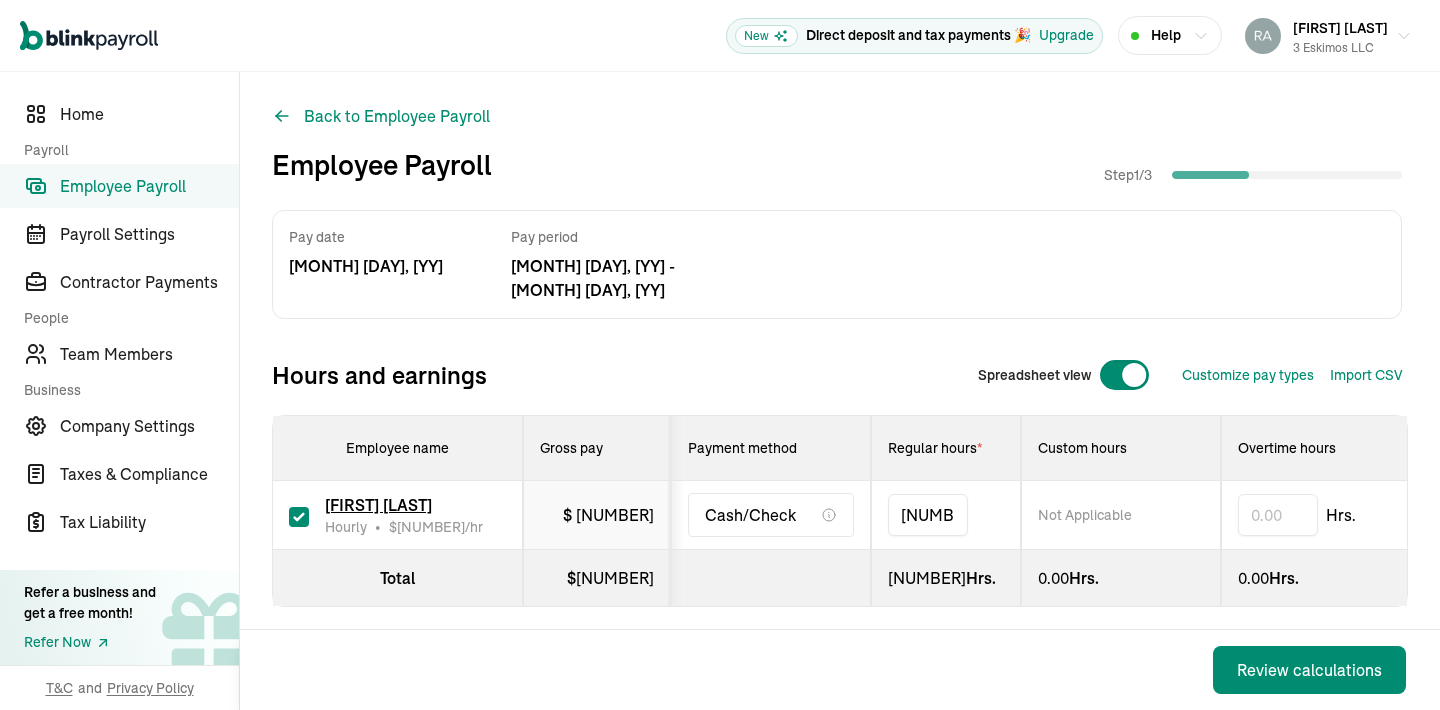 type on "8" 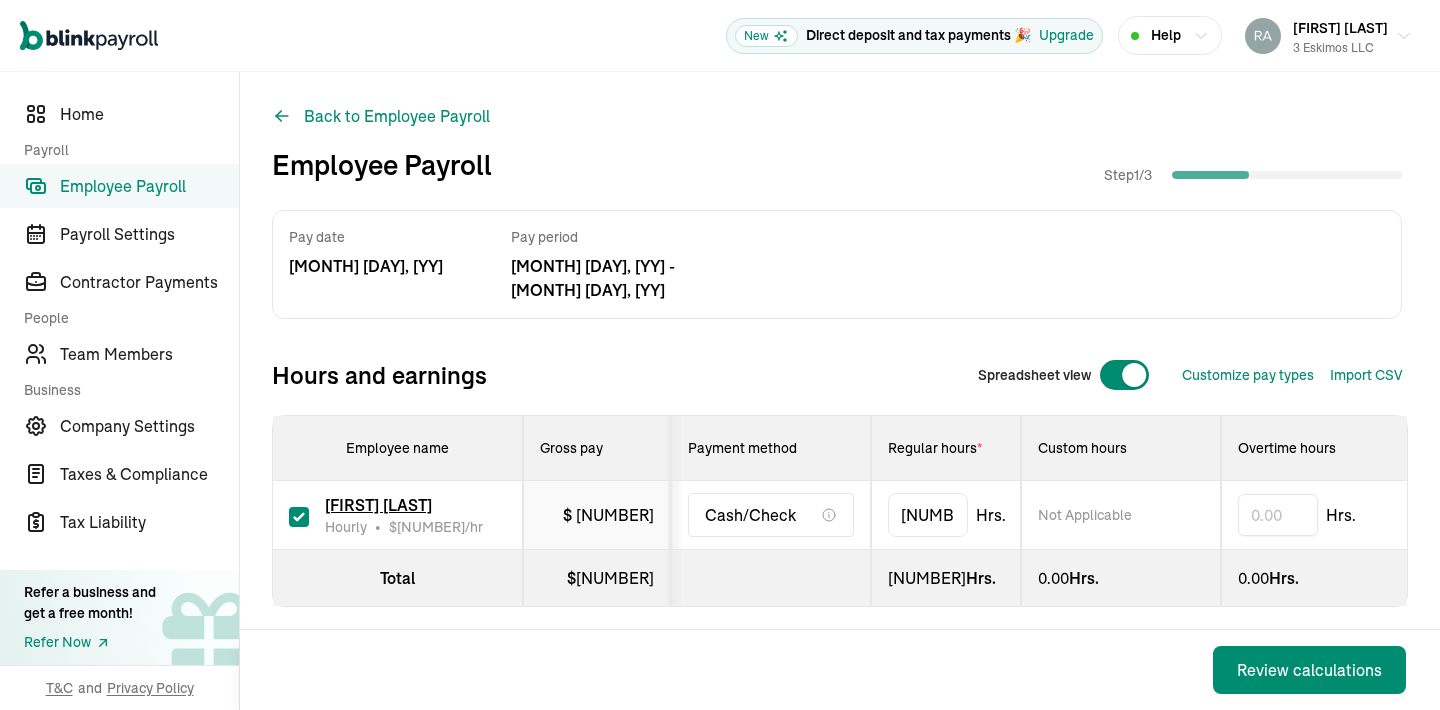 click at bounding box center [771, 578] 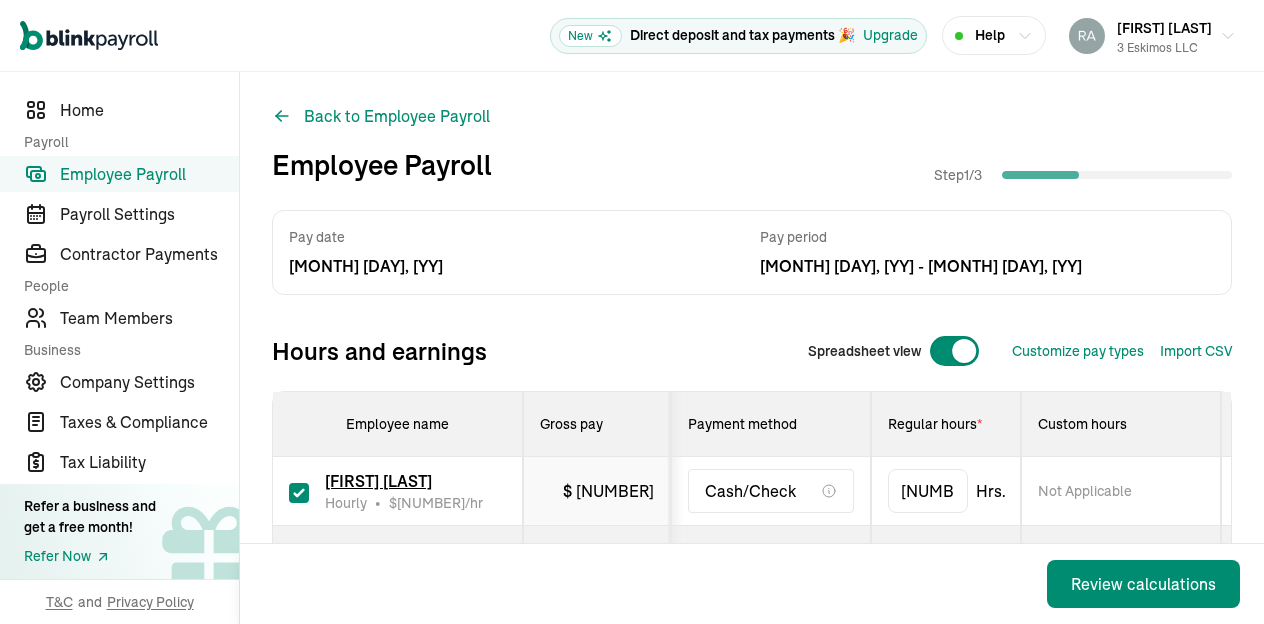 click on "Employee Payroll" at bounding box center (149, 174) 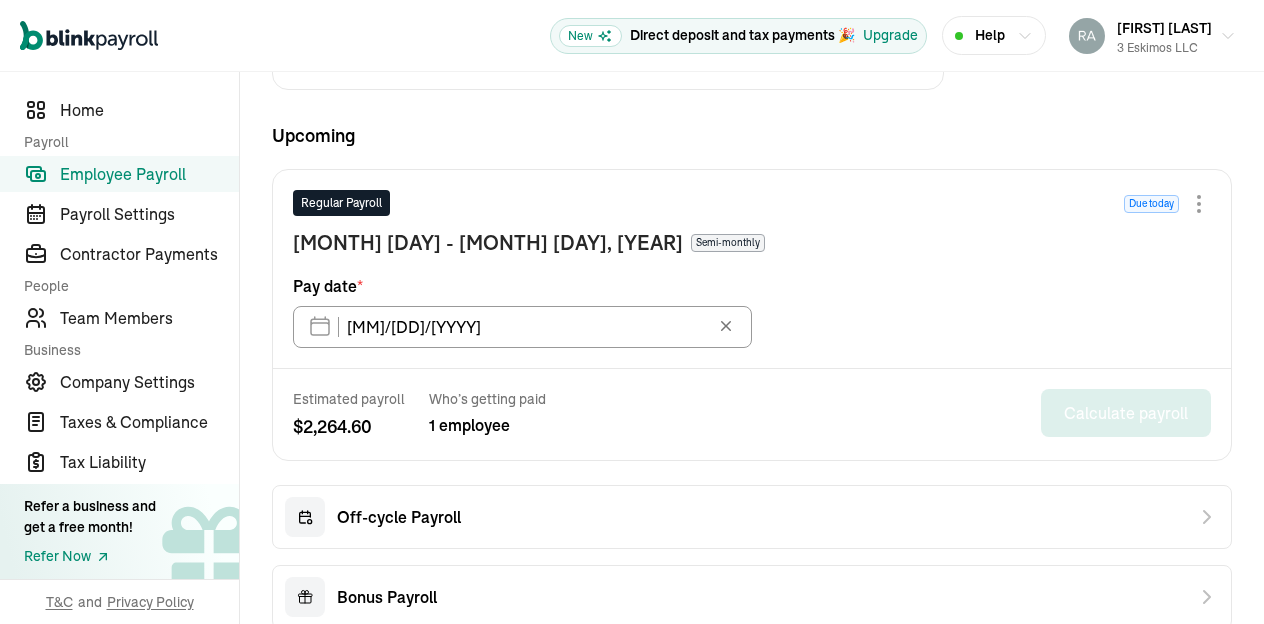 scroll, scrollTop: 711, scrollLeft: 0, axis: vertical 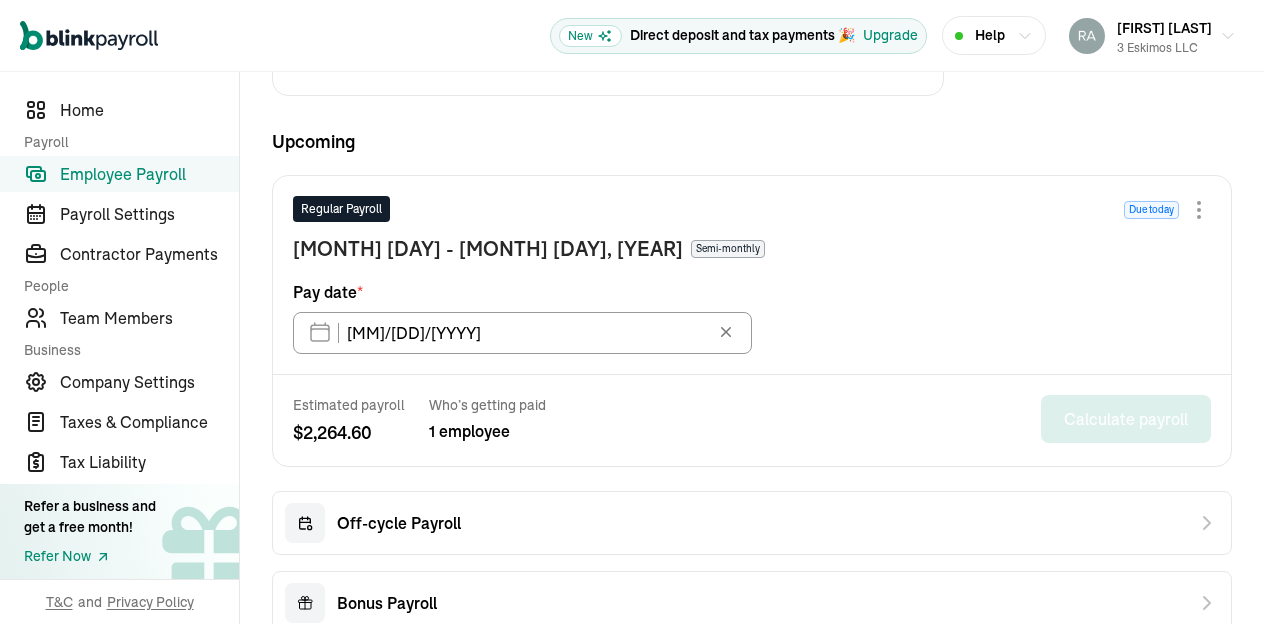 click on "Regular Payroll Due today" at bounding box center [752, 215] 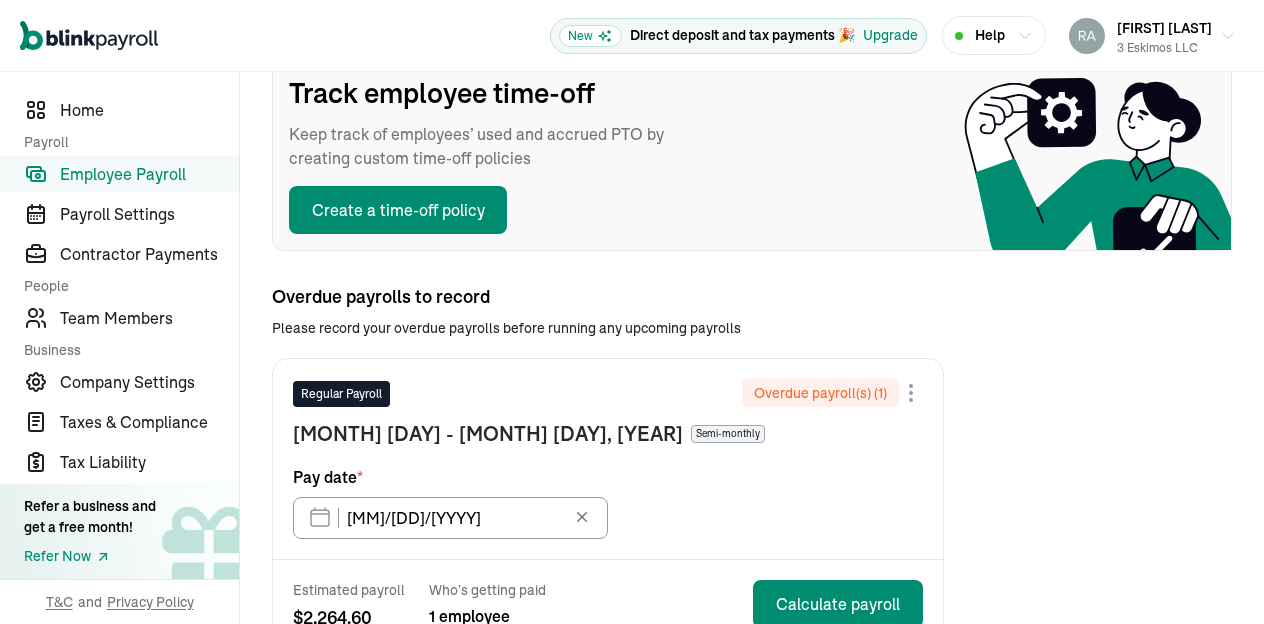 scroll, scrollTop: 247, scrollLeft: 0, axis: vertical 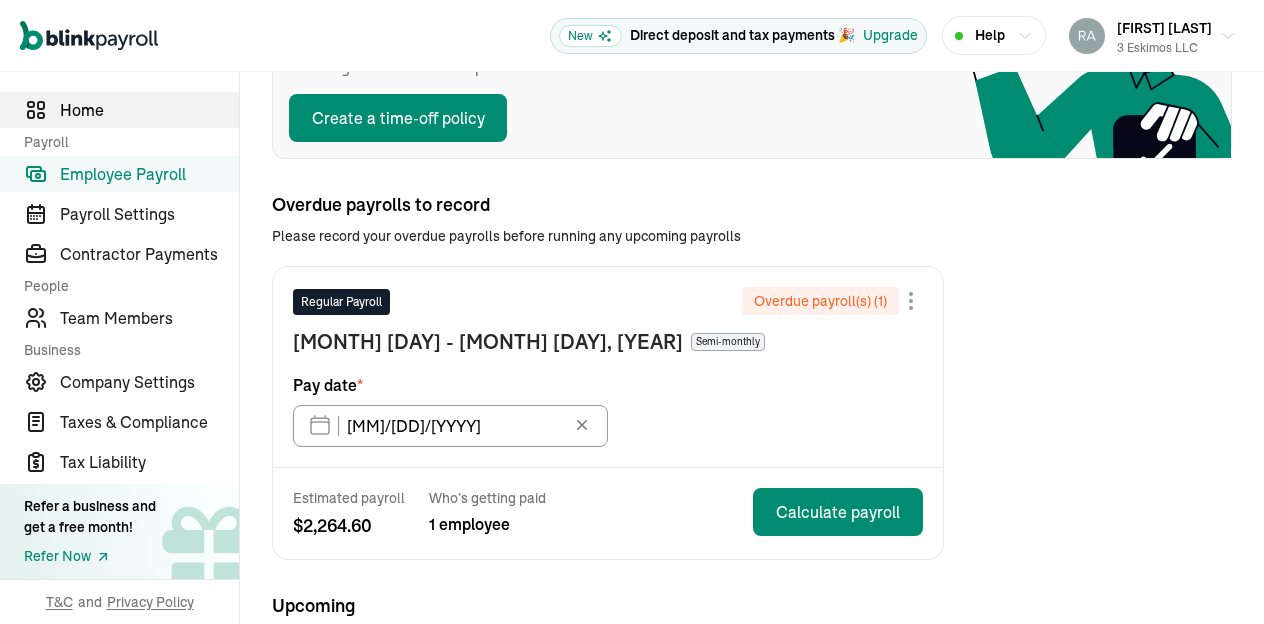 click on "Home" at bounding box center (149, 110) 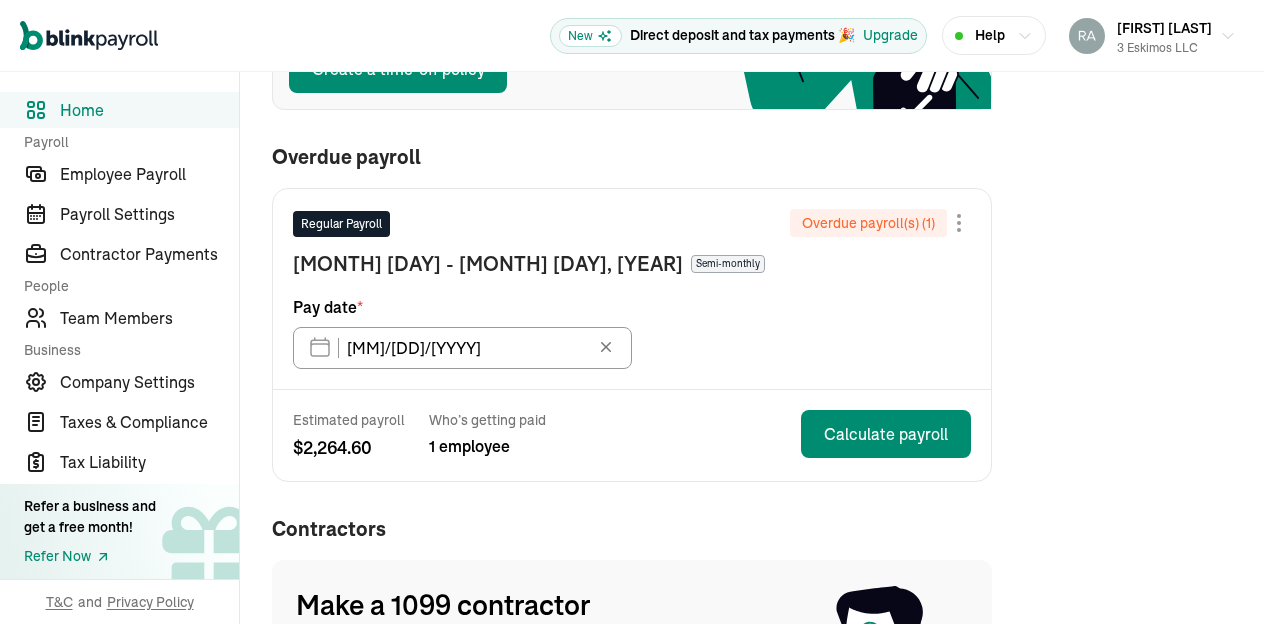 scroll, scrollTop: 401, scrollLeft: 0, axis: vertical 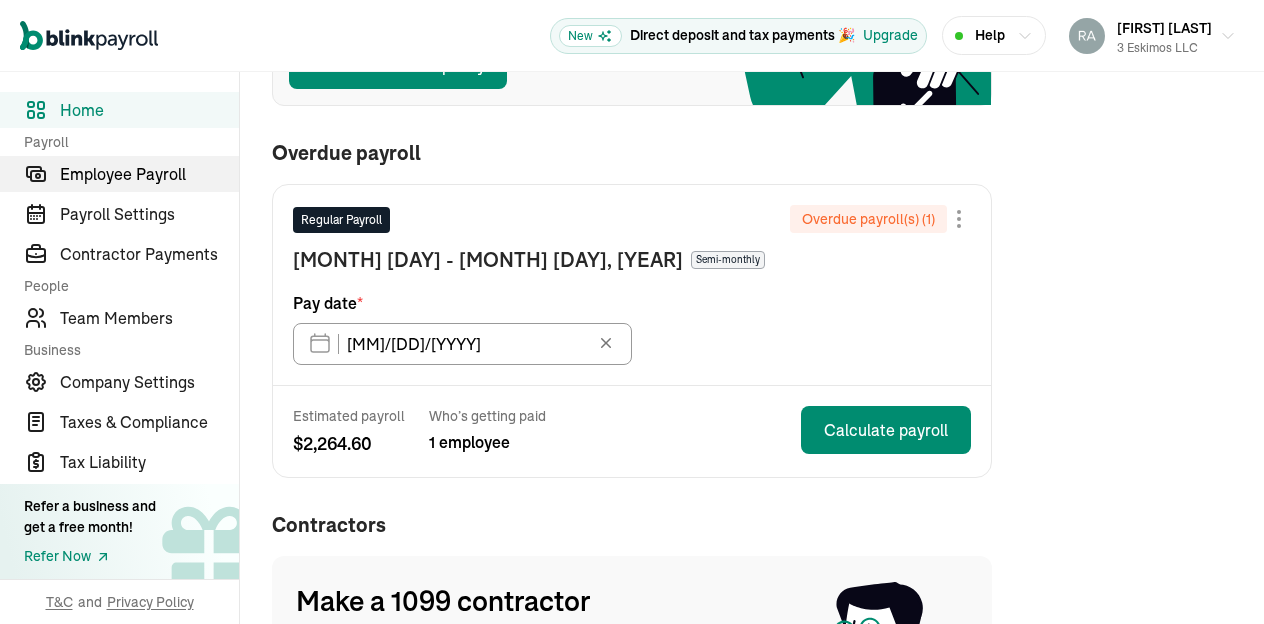 click on "Employee Payroll" at bounding box center (149, 174) 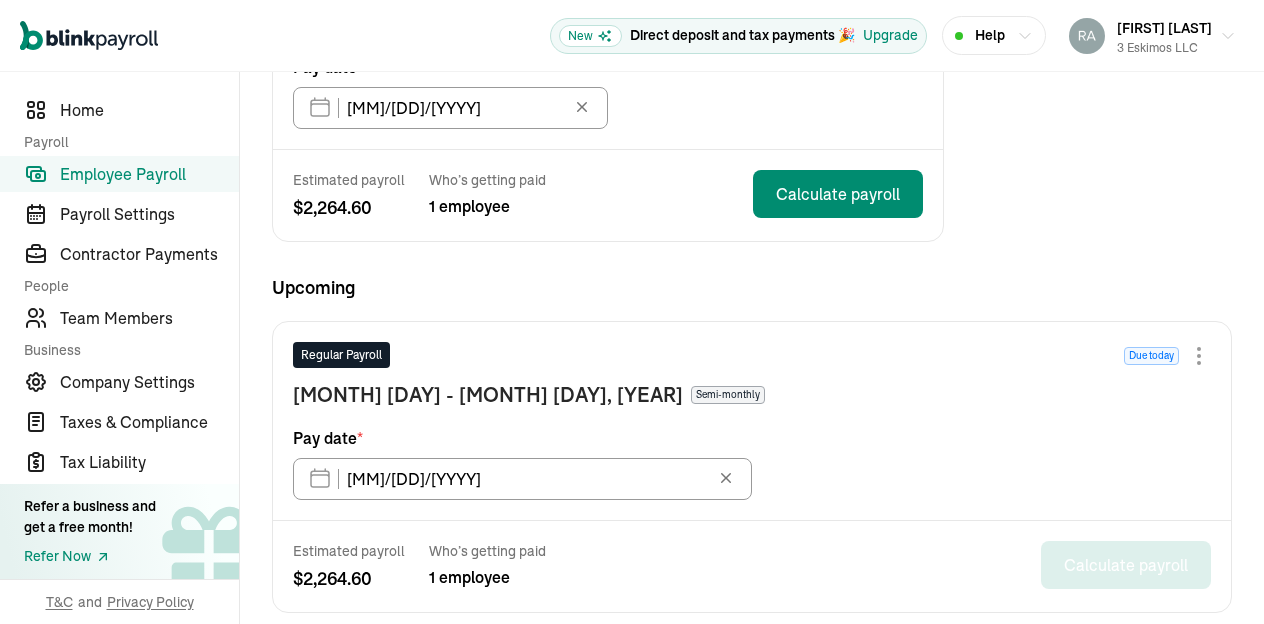 scroll, scrollTop: 507, scrollLeft: 0, axis: vertical 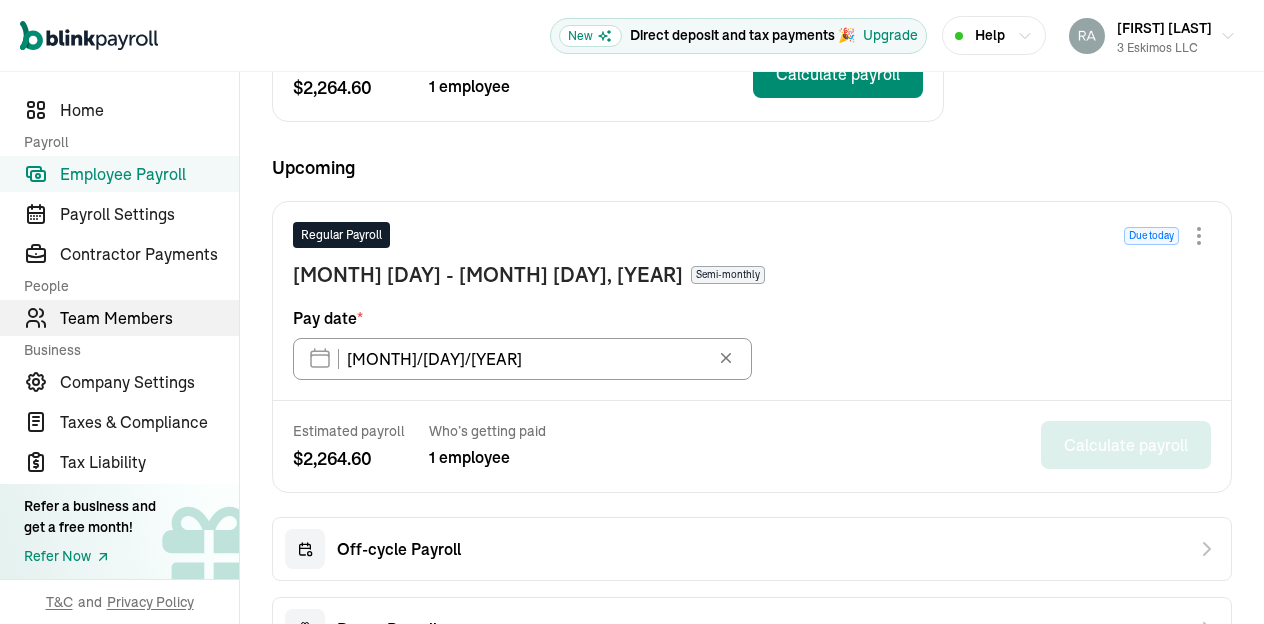 click on "Team Members" at bounding box center (149, 318) 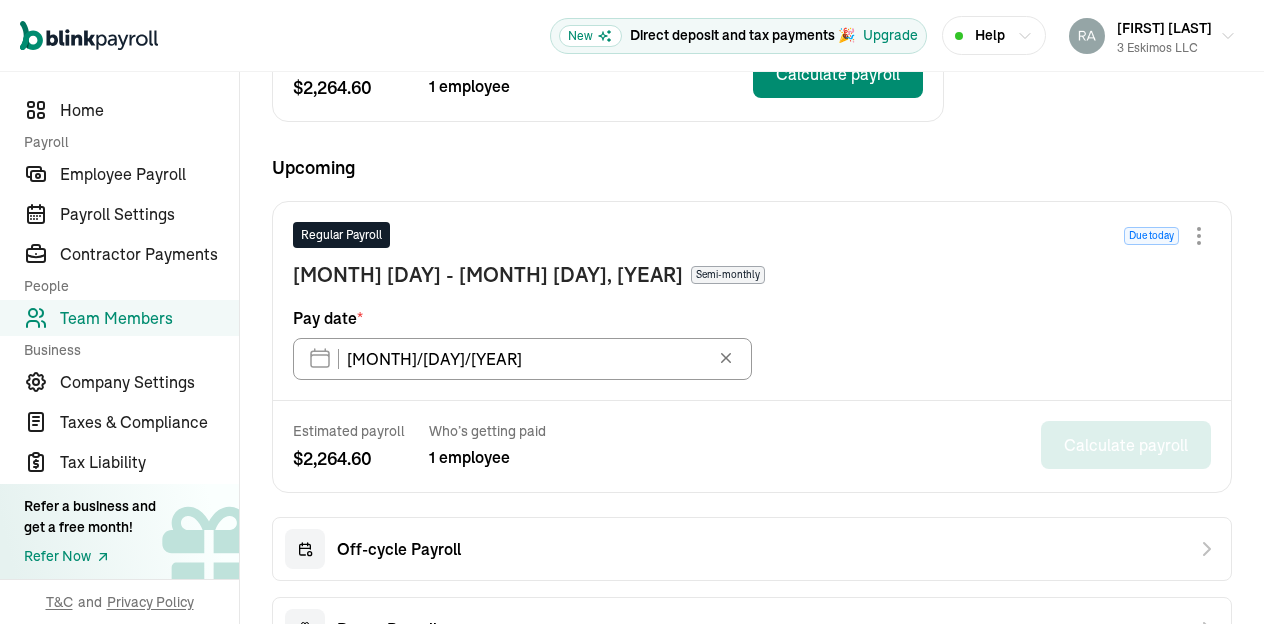 scroll, scrollTop: 0, scrollLeft: 0, axis: both 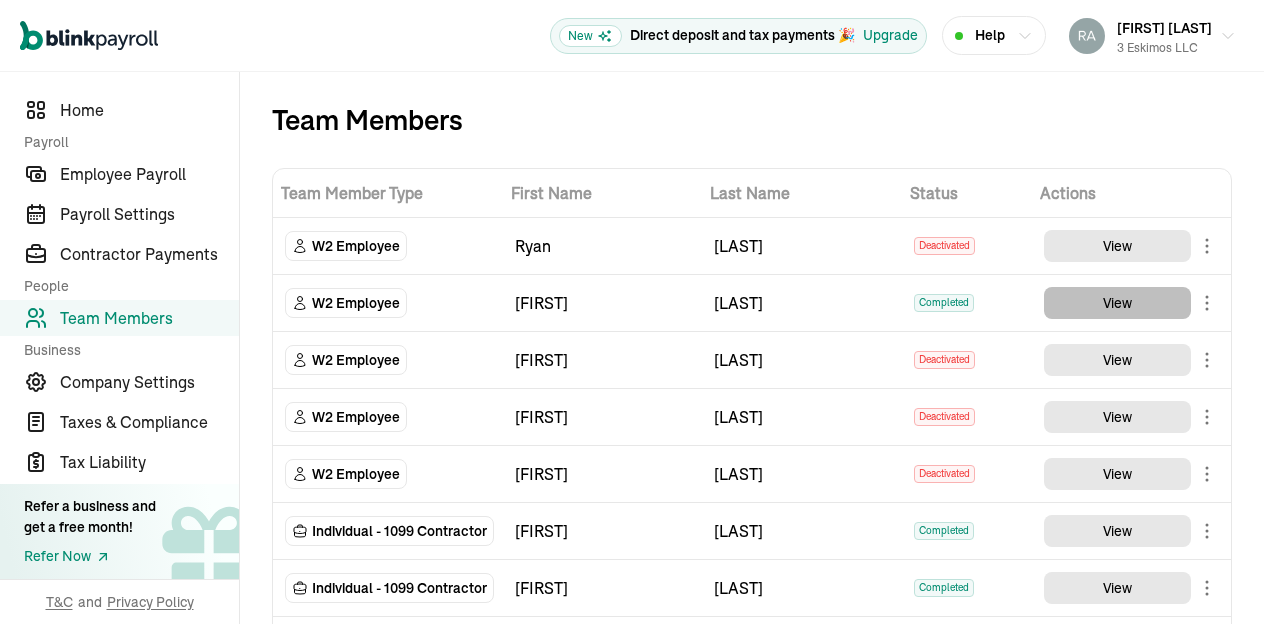 click on "View" at bounding box center (1117, 303) 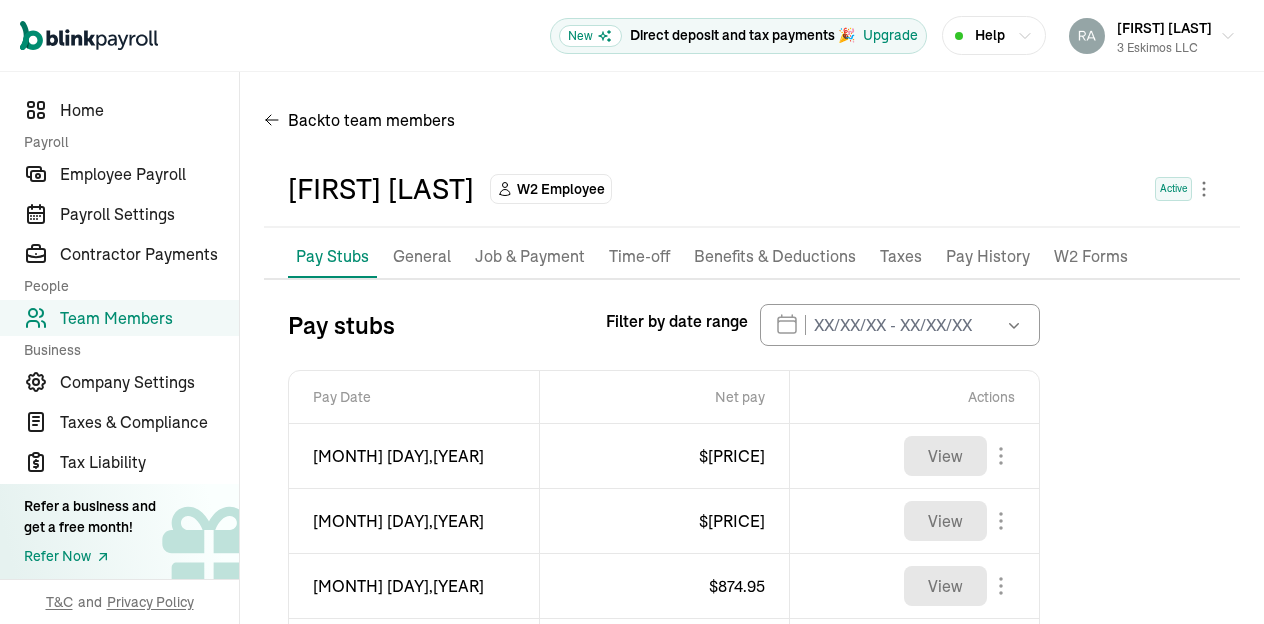 click on "General" at bounding box center (422, 257) 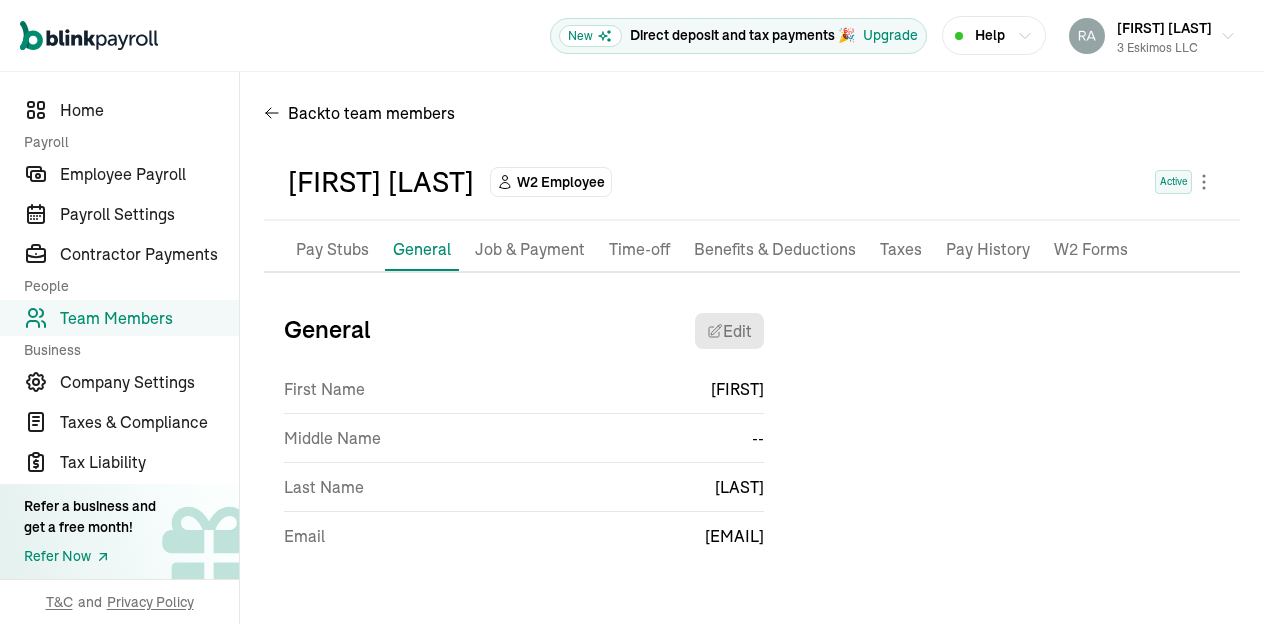 click on "Job & Payment" at bounding box center [530, 250] 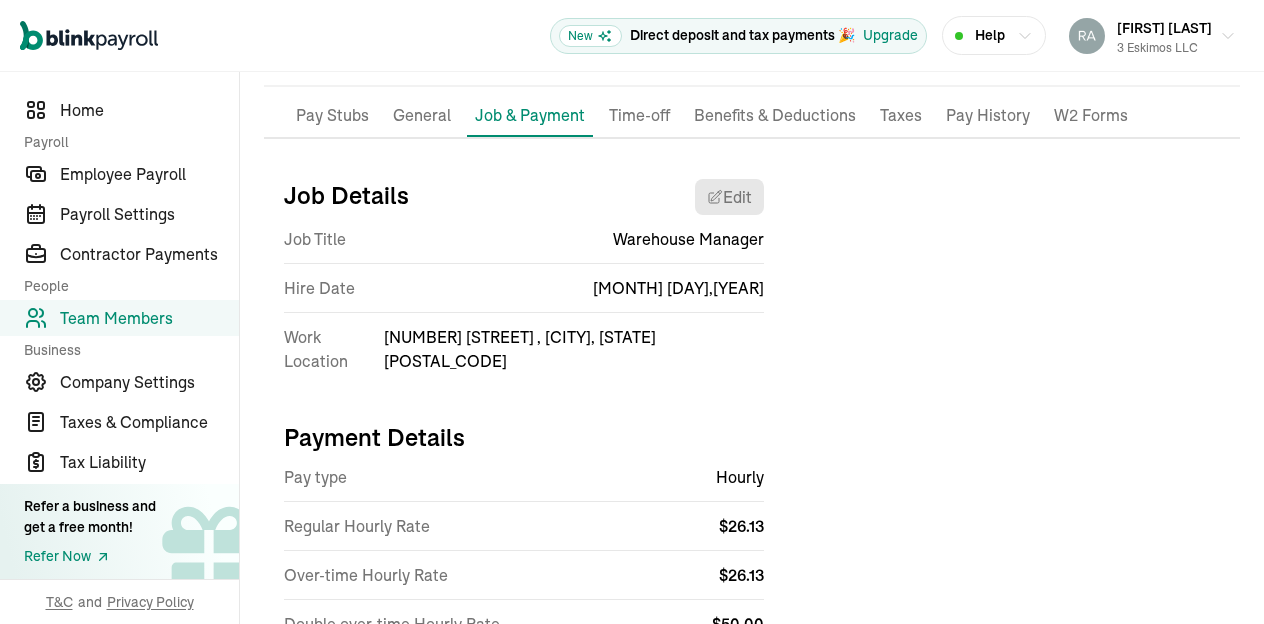 scroll, scrollTop: 150, scrollLeft: 0, axis: vertical 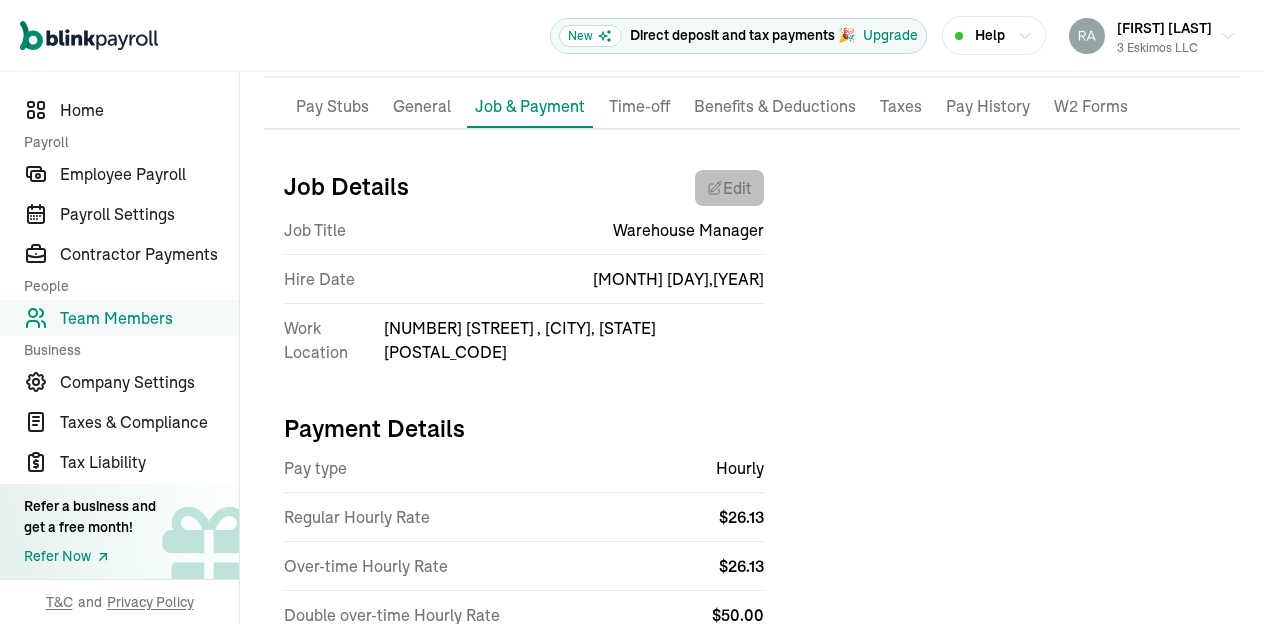 select on "[NUMBER] [STREET]" 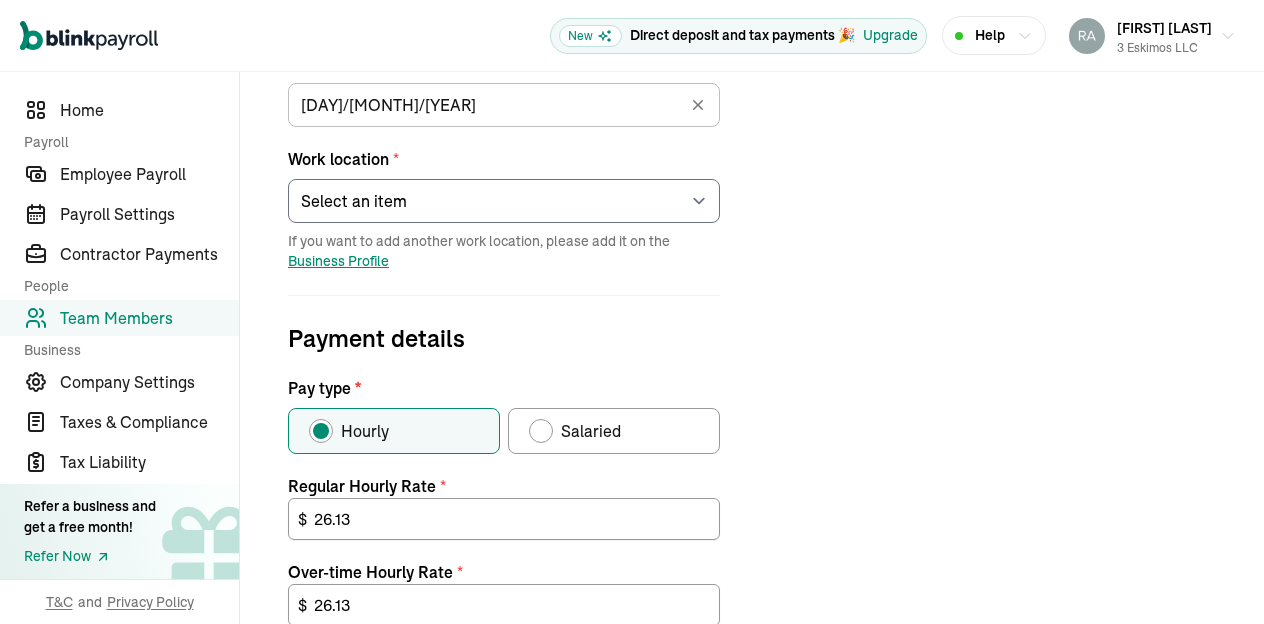 scroll, scrollTop: 408, scrollLeft: 0, axis: vertical 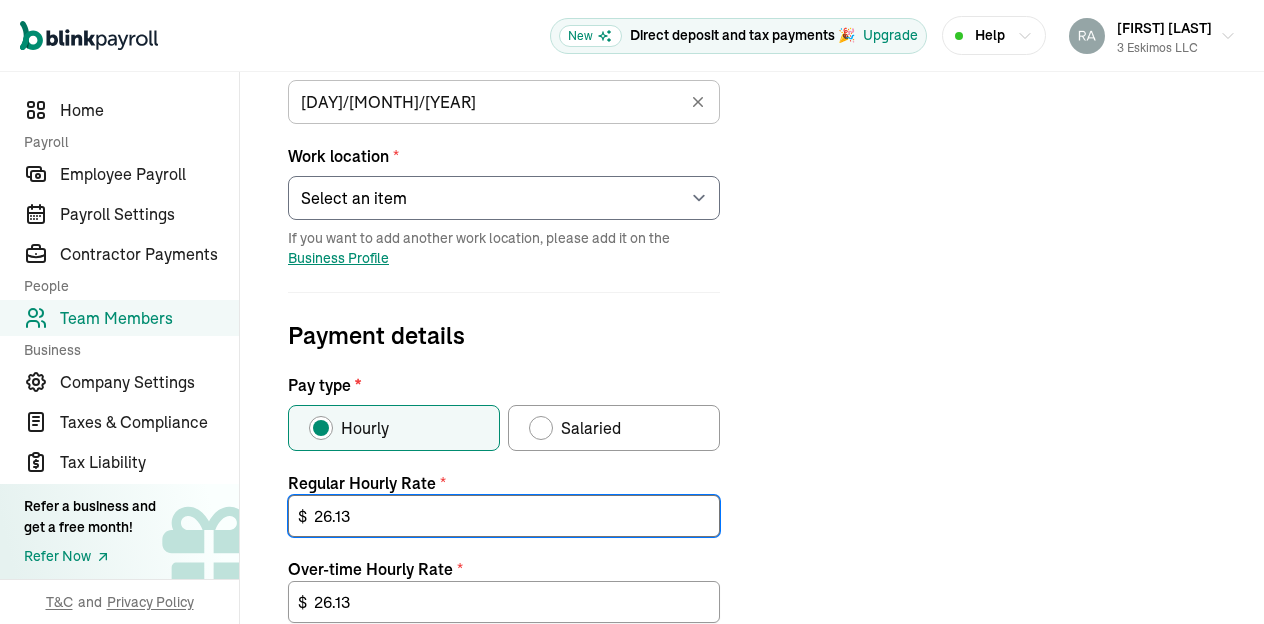 click on "26.13" at bounding box center (504, 516) 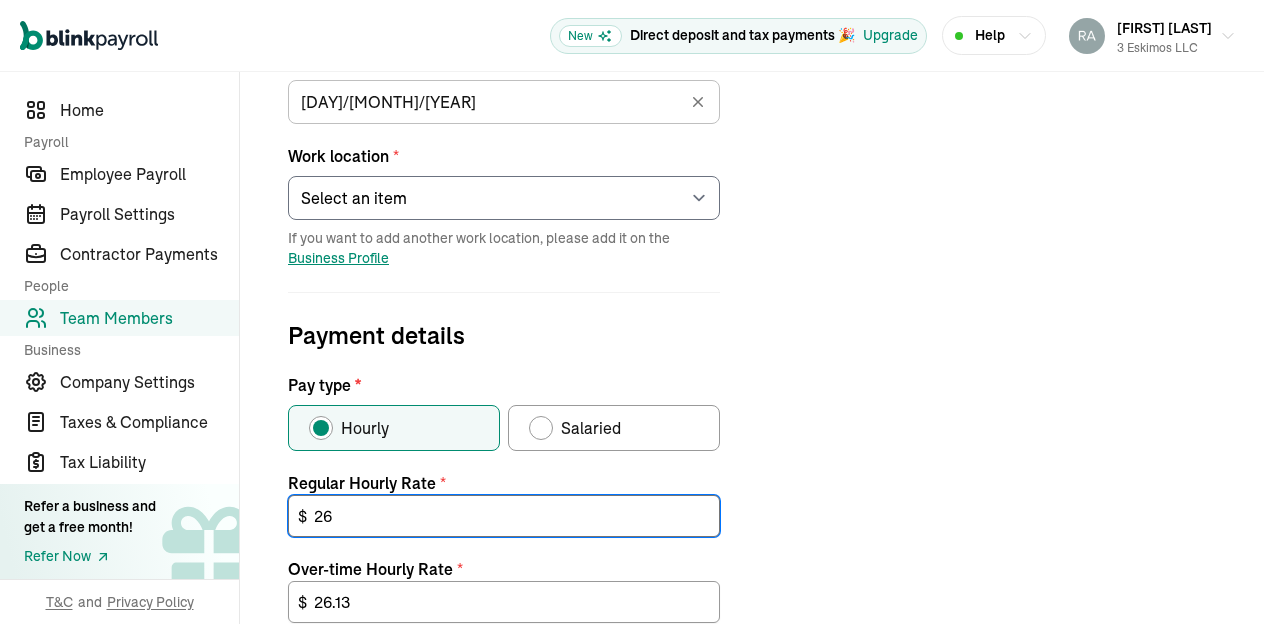 type on "2" 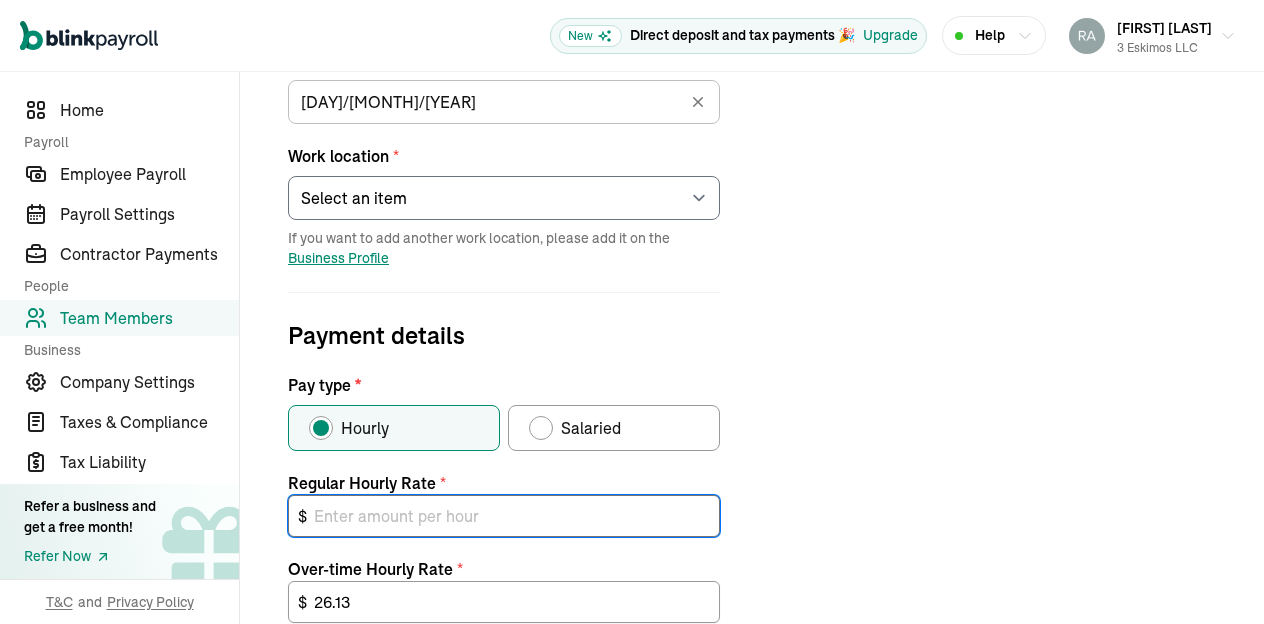 type on "3" 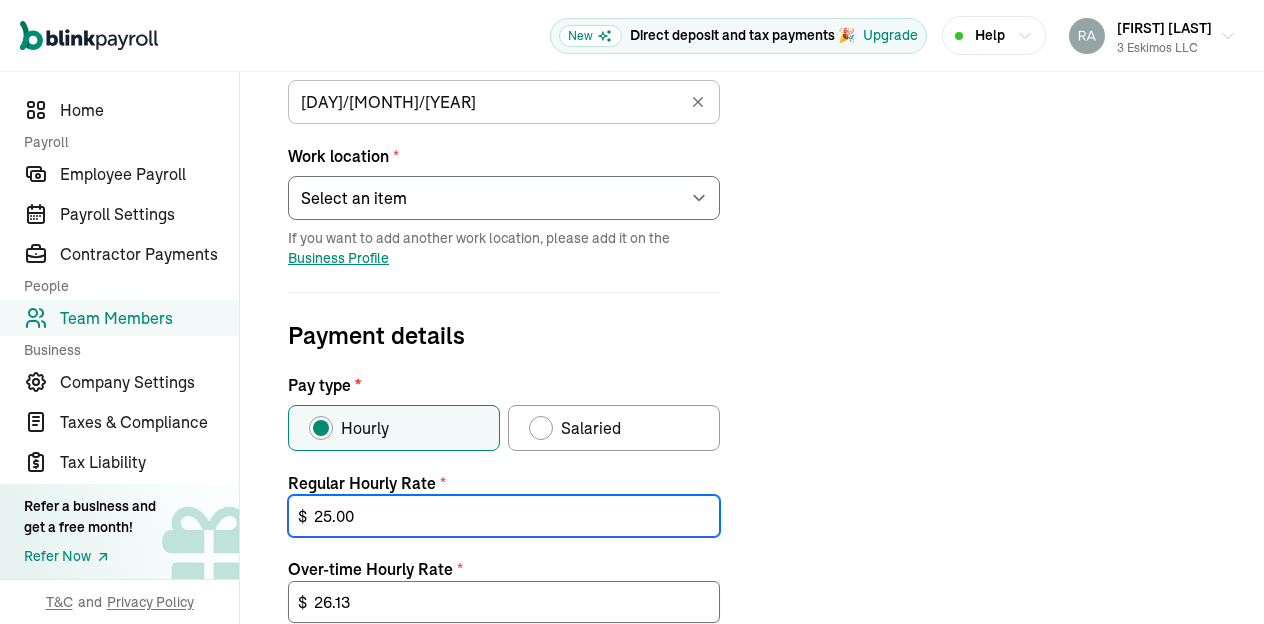 type on "25.00" 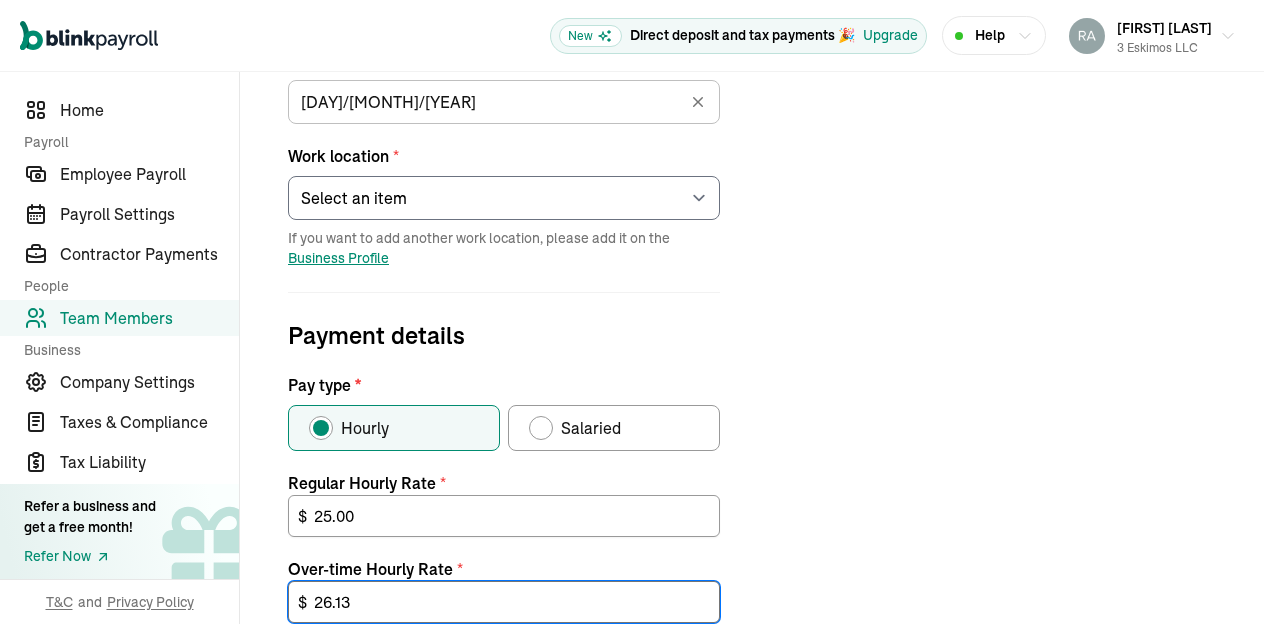 click on "26.13" at bounding box center [504, 602] 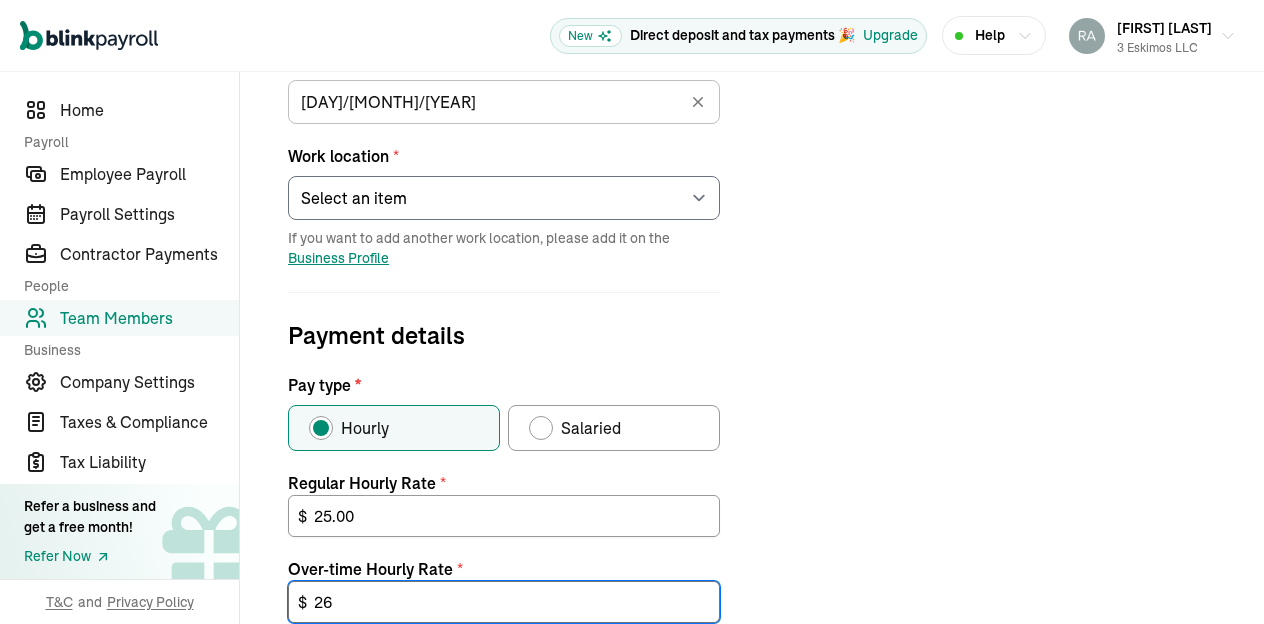 type on "2" 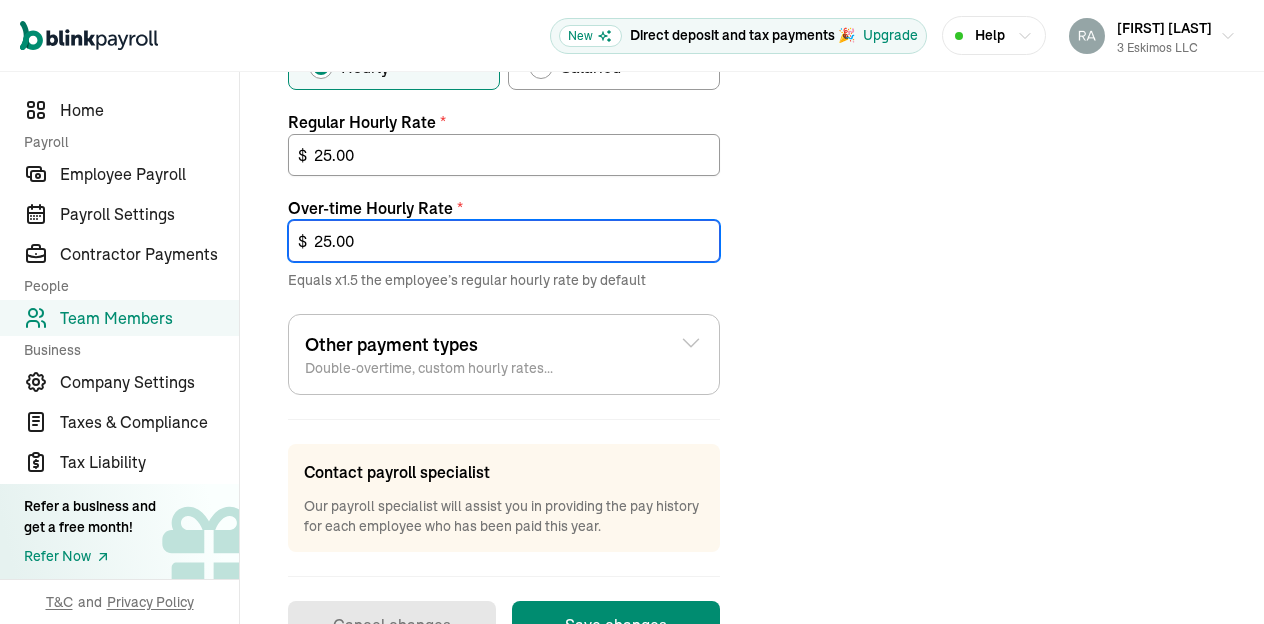 scroll, scrollTop: 838, scrollLeft: 0, axis: vertical 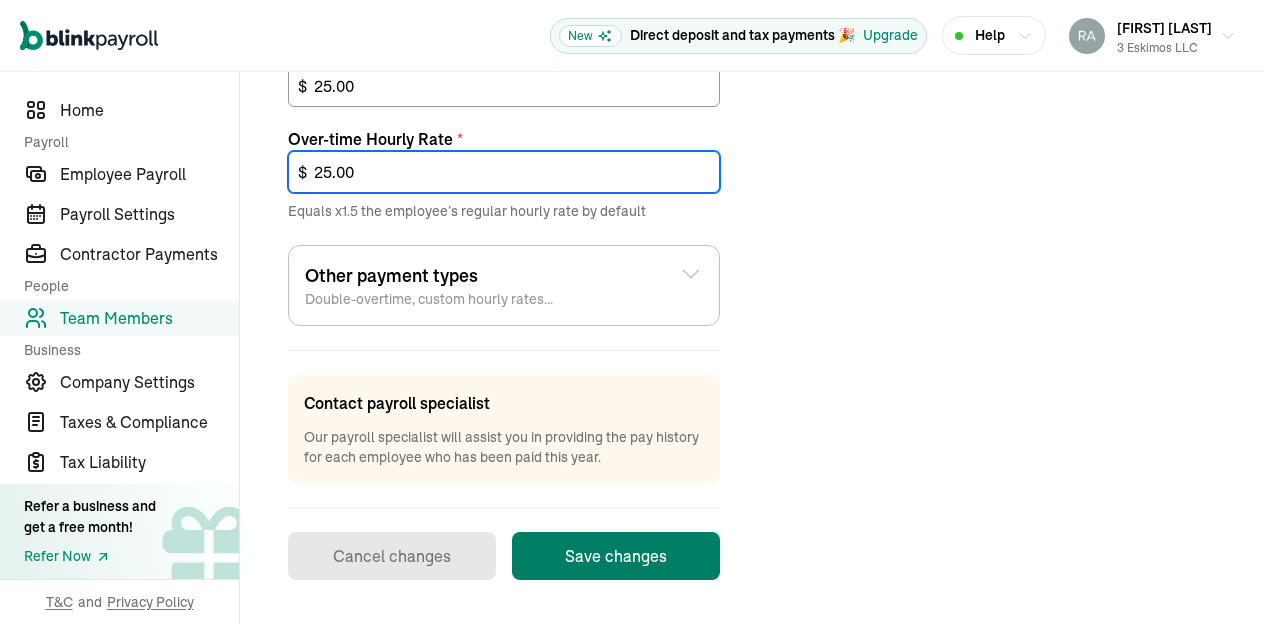 type on "25.00" 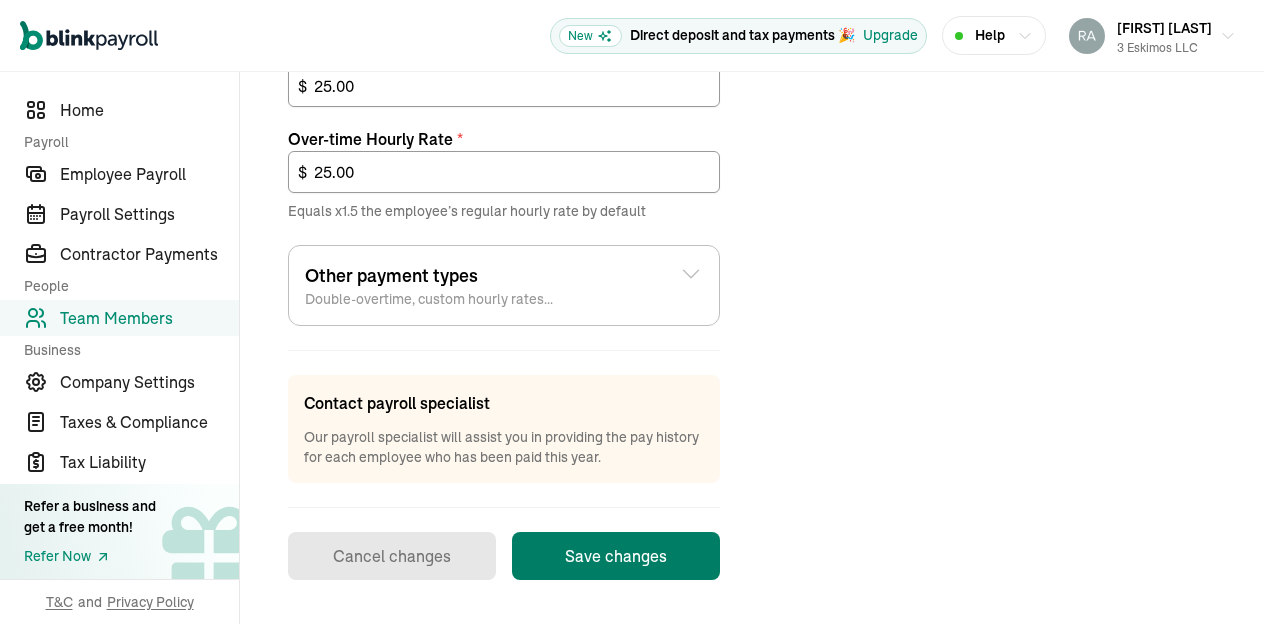click on "Save changes" at bounding box center (616, 556) 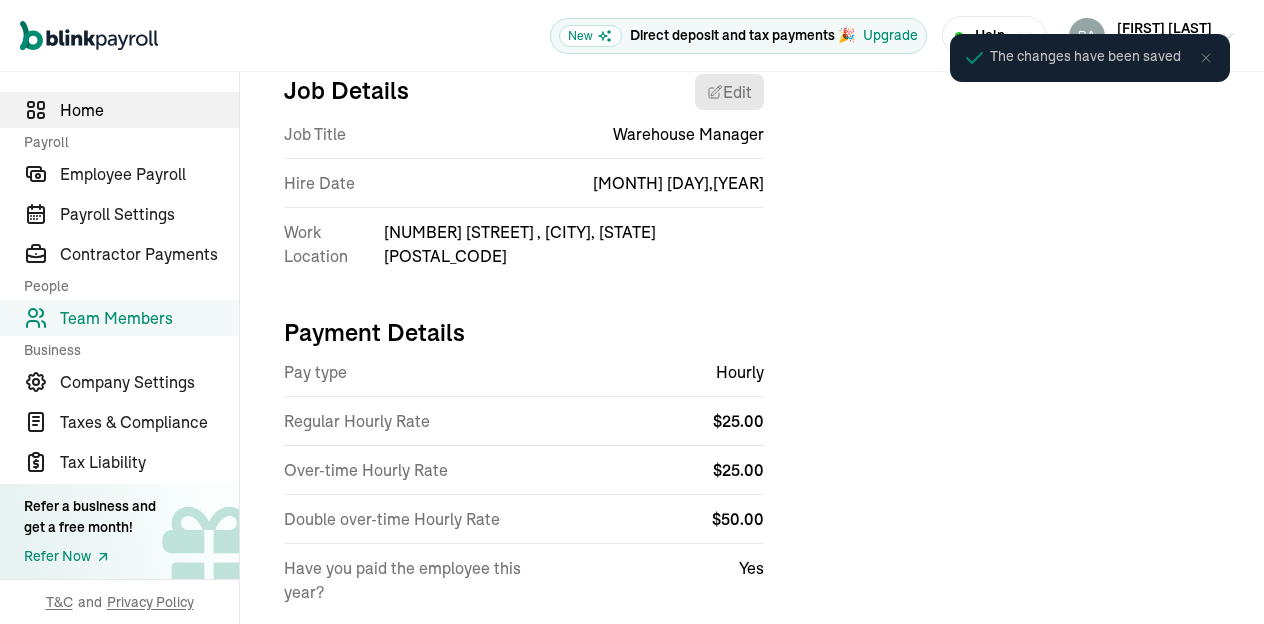 scroll, scrollTop: 236, scrollLeft: 0, axis: vertical 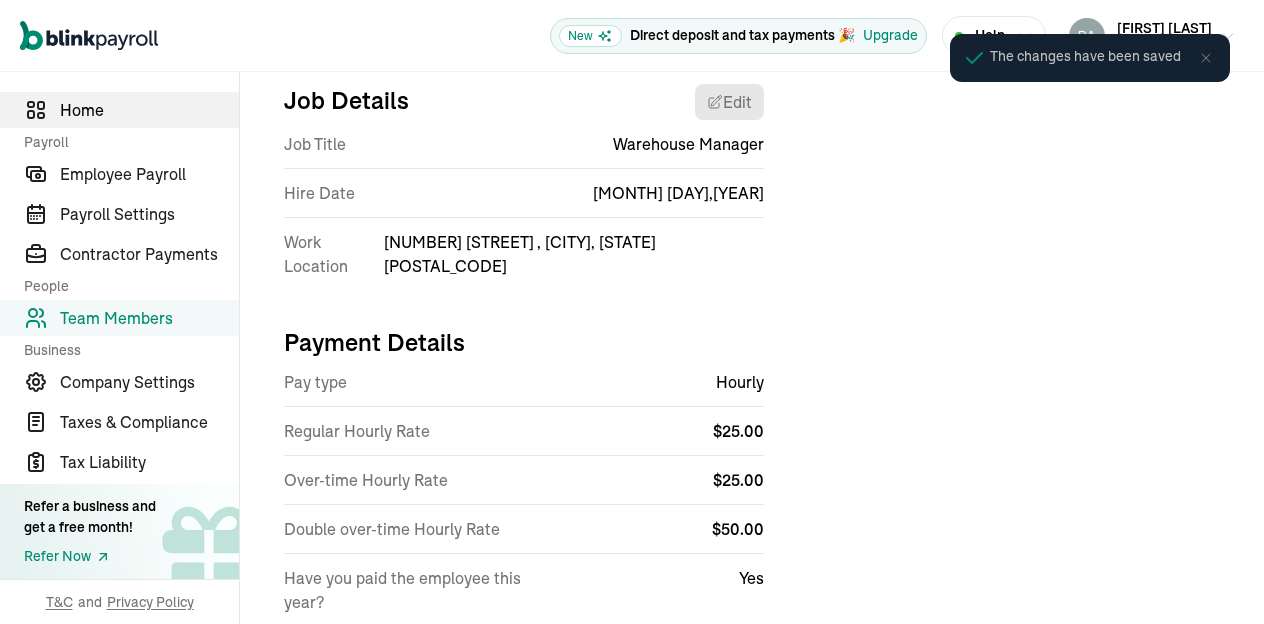 click on "Home" at bounding box center (149, 110) 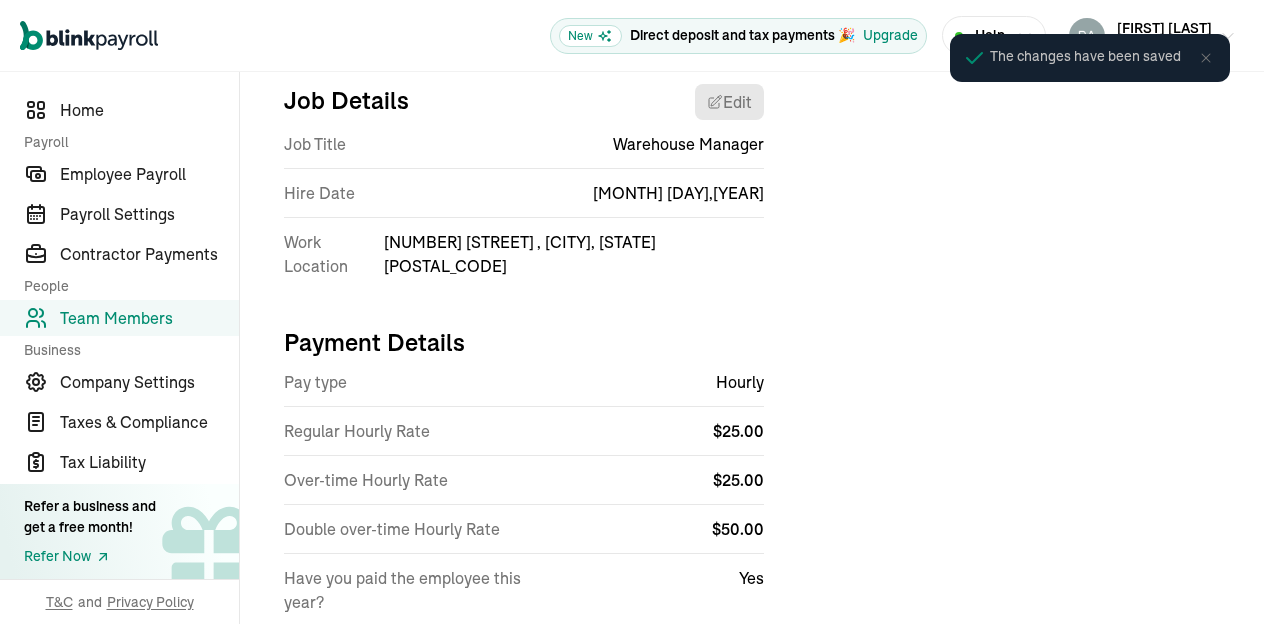 scroll, scrollTop: 0, scrollLeft: 0, axis: both 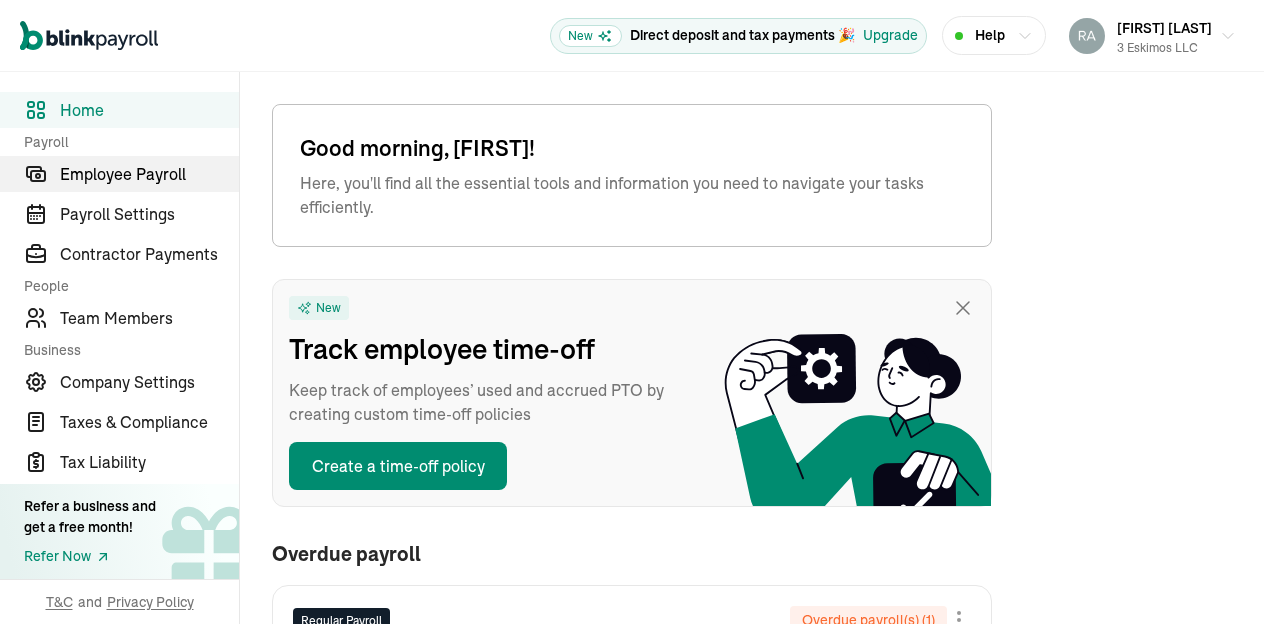 click on "Employee Payroll" at bounding box center (149, 174) 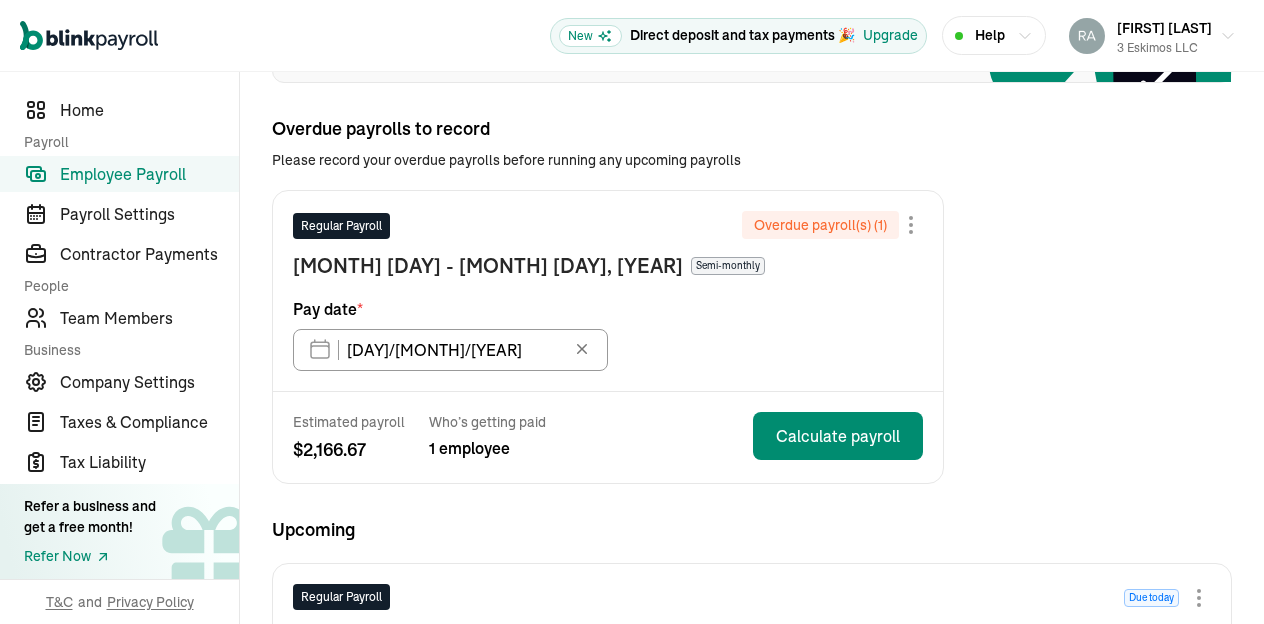 scroll, scrollTop: 328, scrollLeft: 0, axis: vertical 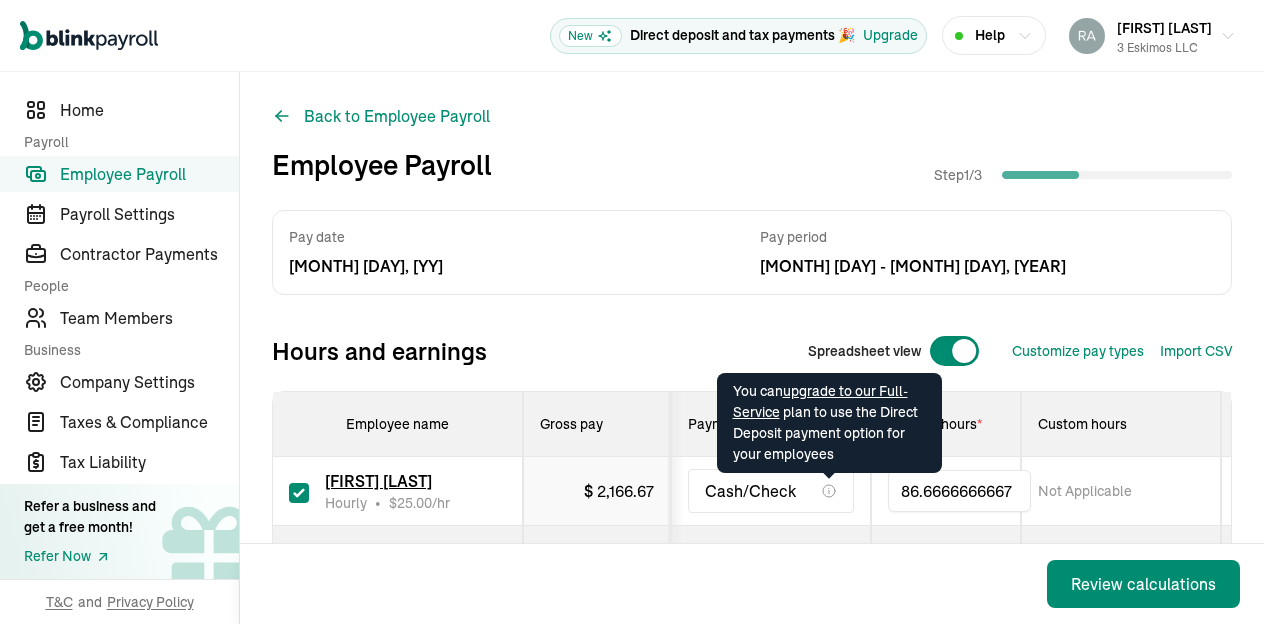 drag, startPoint x: 948, startPoint y: 487, endPoint x: 820, endPoint y: 484, distance: 128.03516 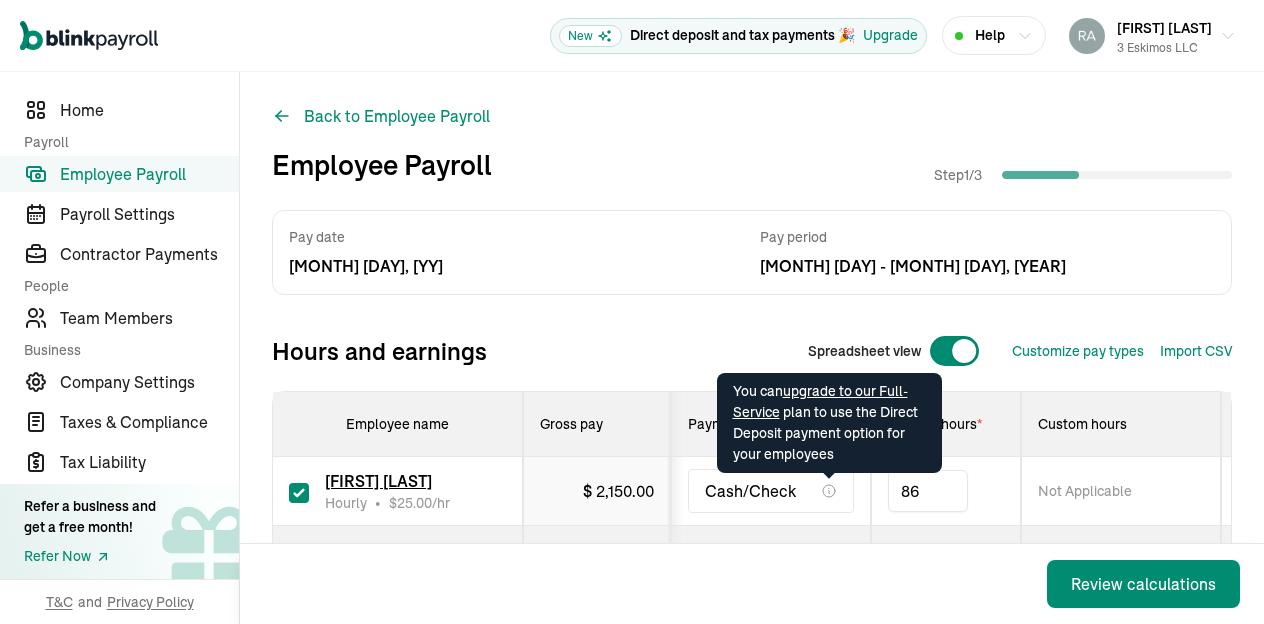 type on "8" 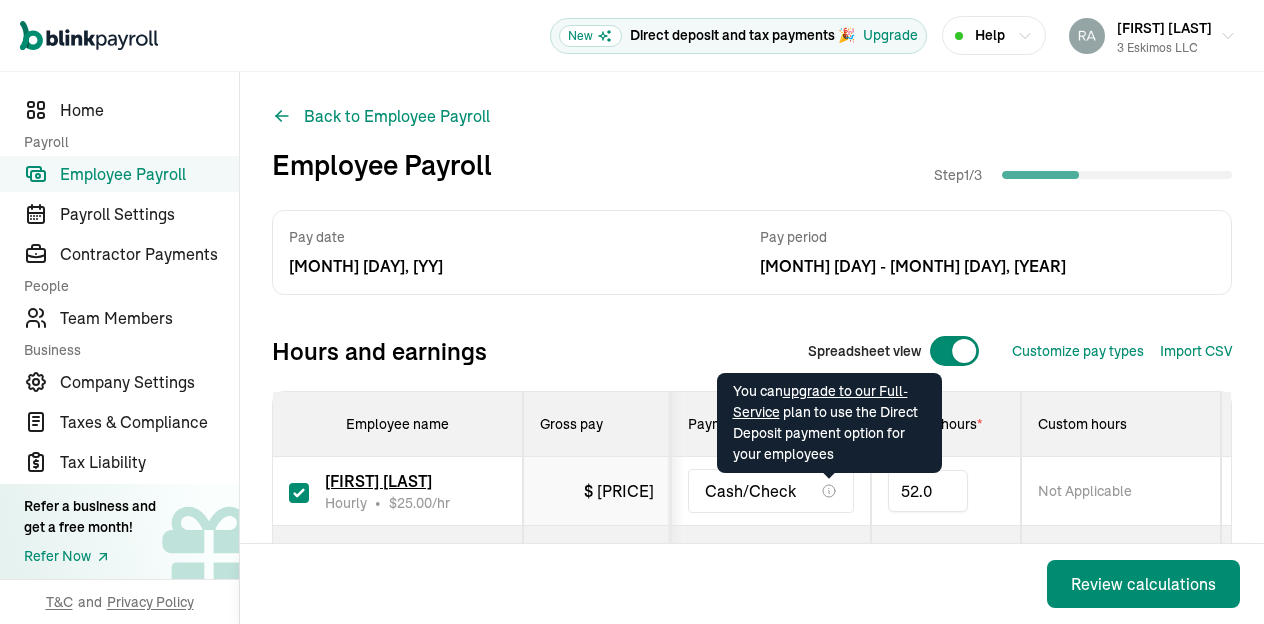 type on "52.05" 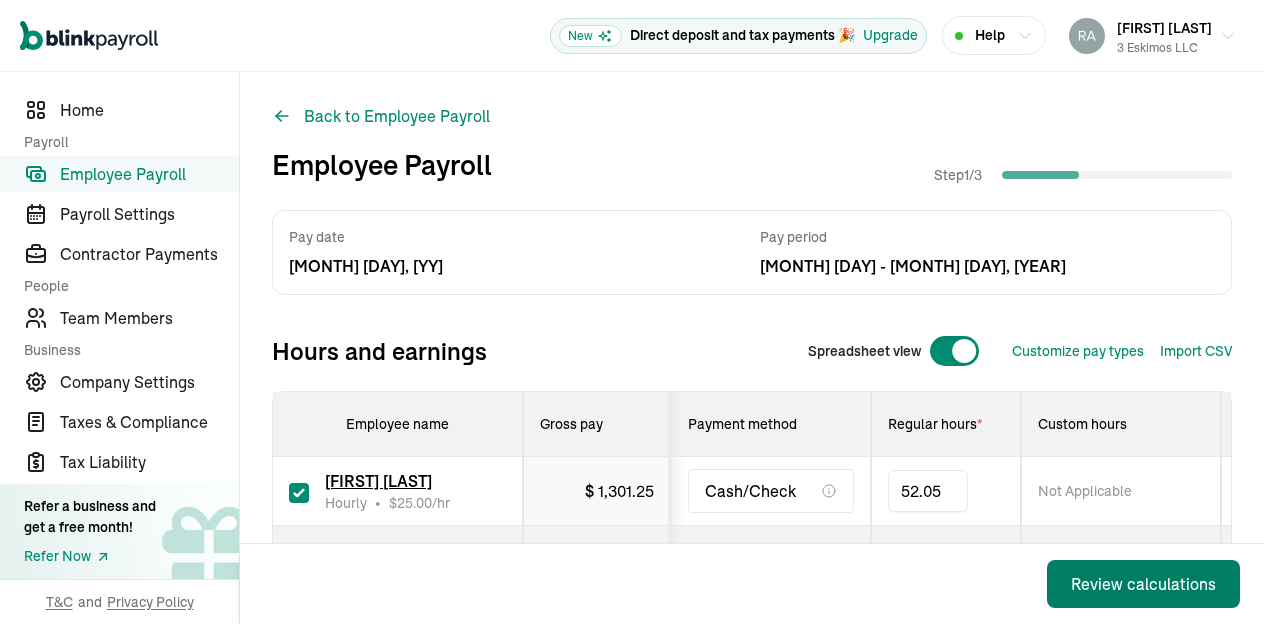 click on "Review calculations" at bounding box center [1143, 584] 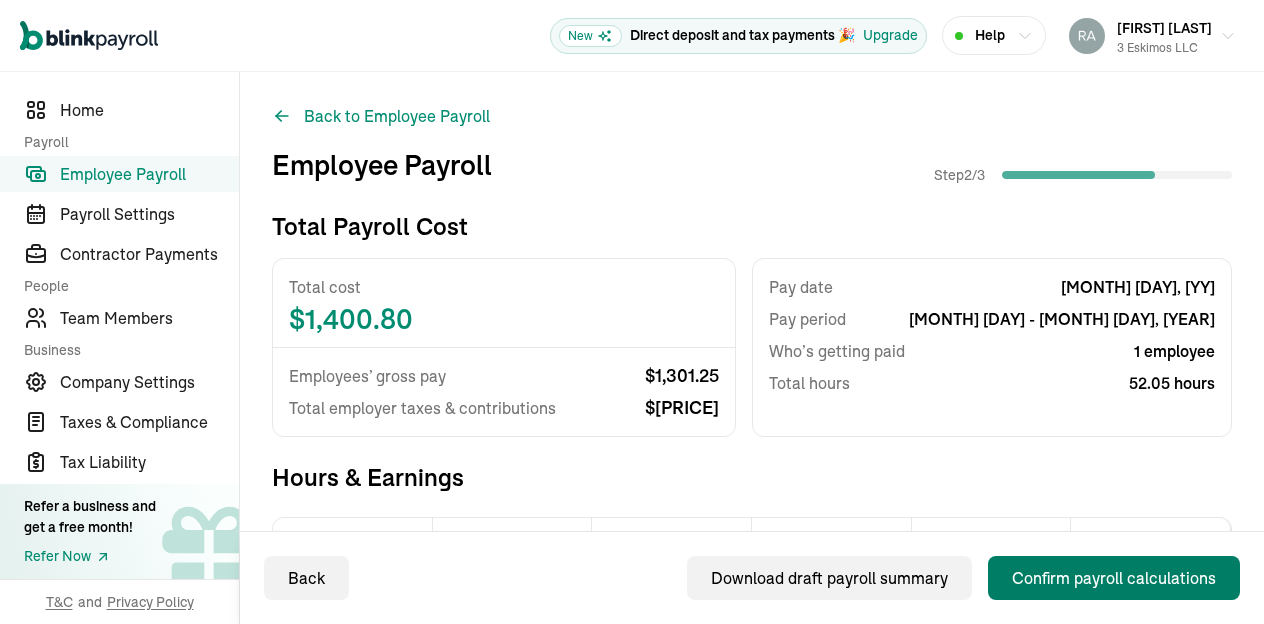 click on "Confirm payroll calculations" at bounding box center [1114, 578] 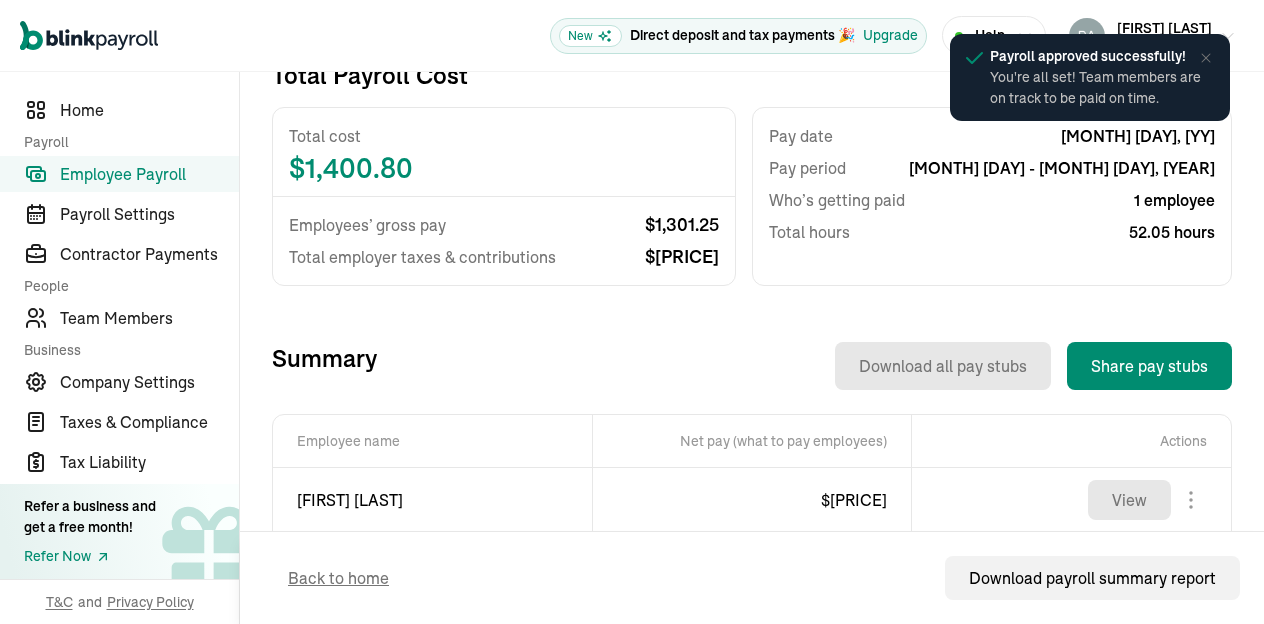 scroll, scrollTop: 433, scrollLeft: 0, axis: vertical 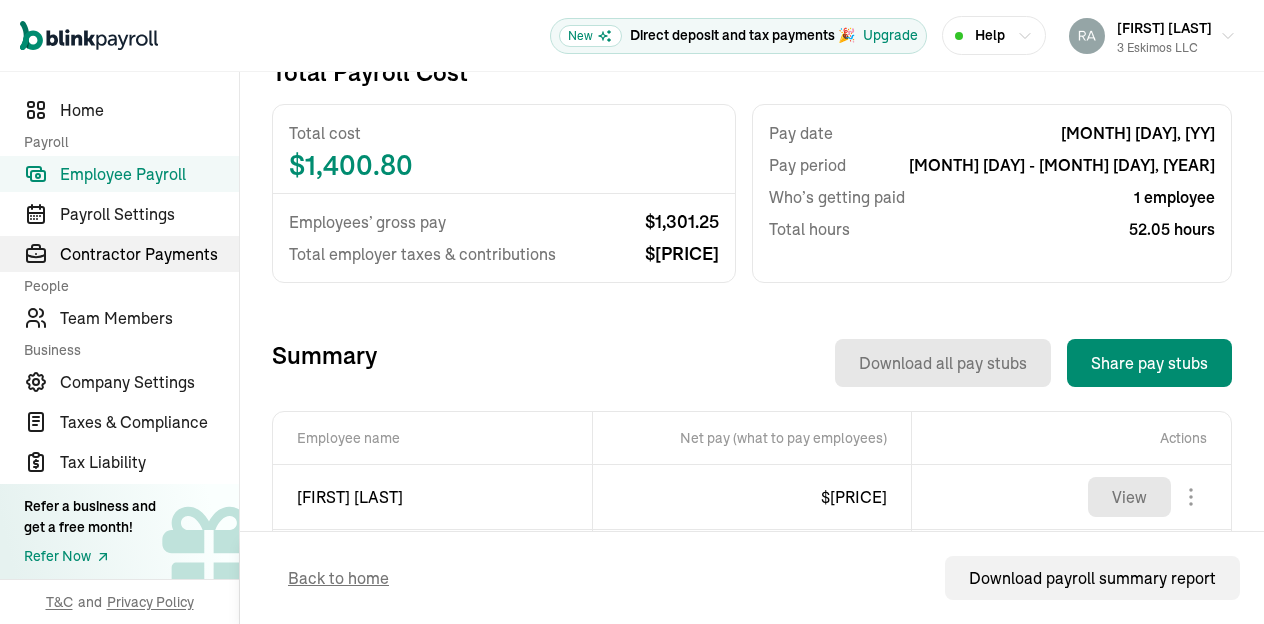 click on "Contractor Payments" at bounding box center [149, 254] 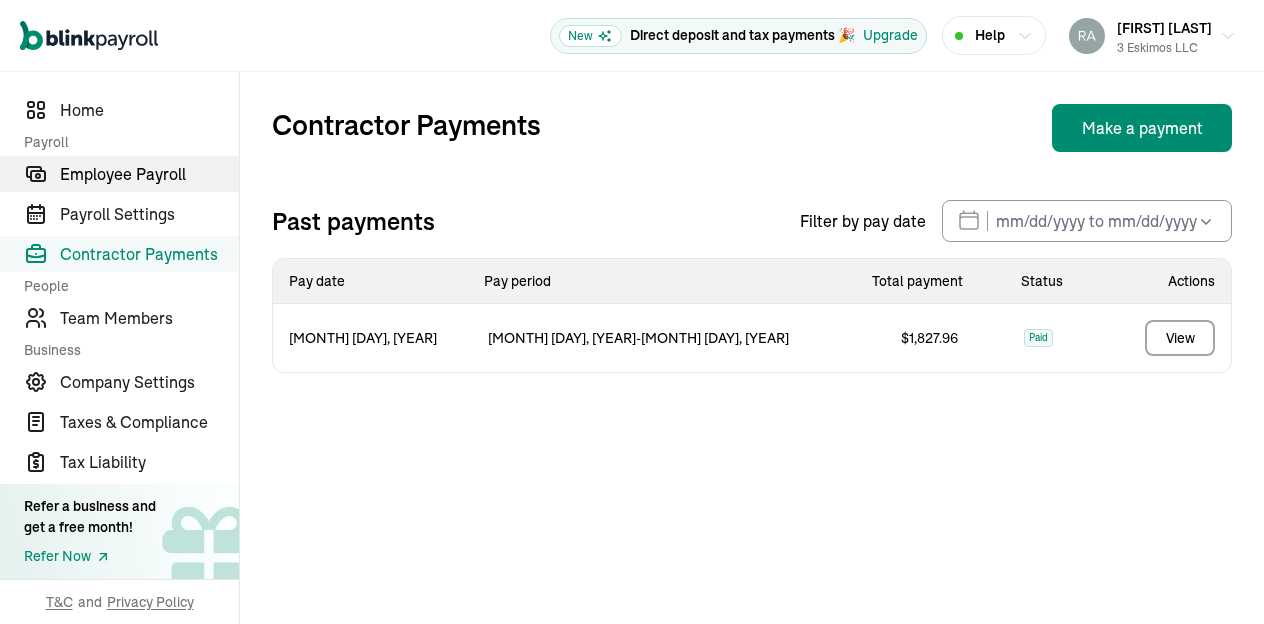 click on "Employee Payroll" at bounding box center (149, 174) 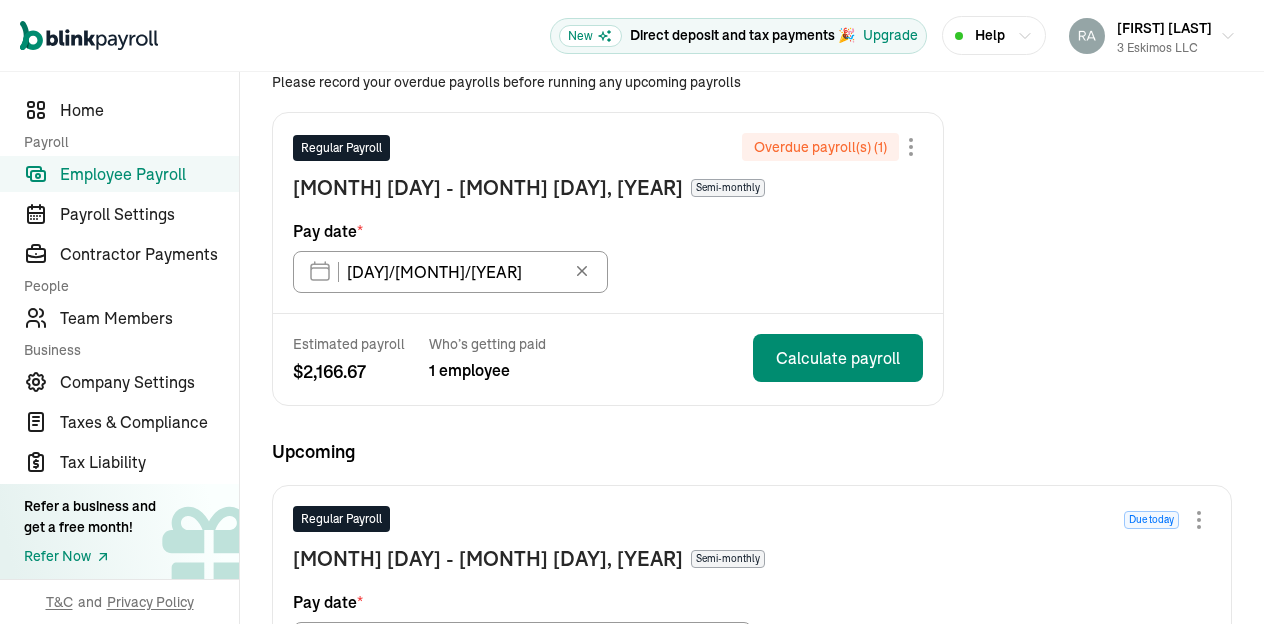 scroll, scrollTop: 424, scrollLeft: 0, axis: vertical 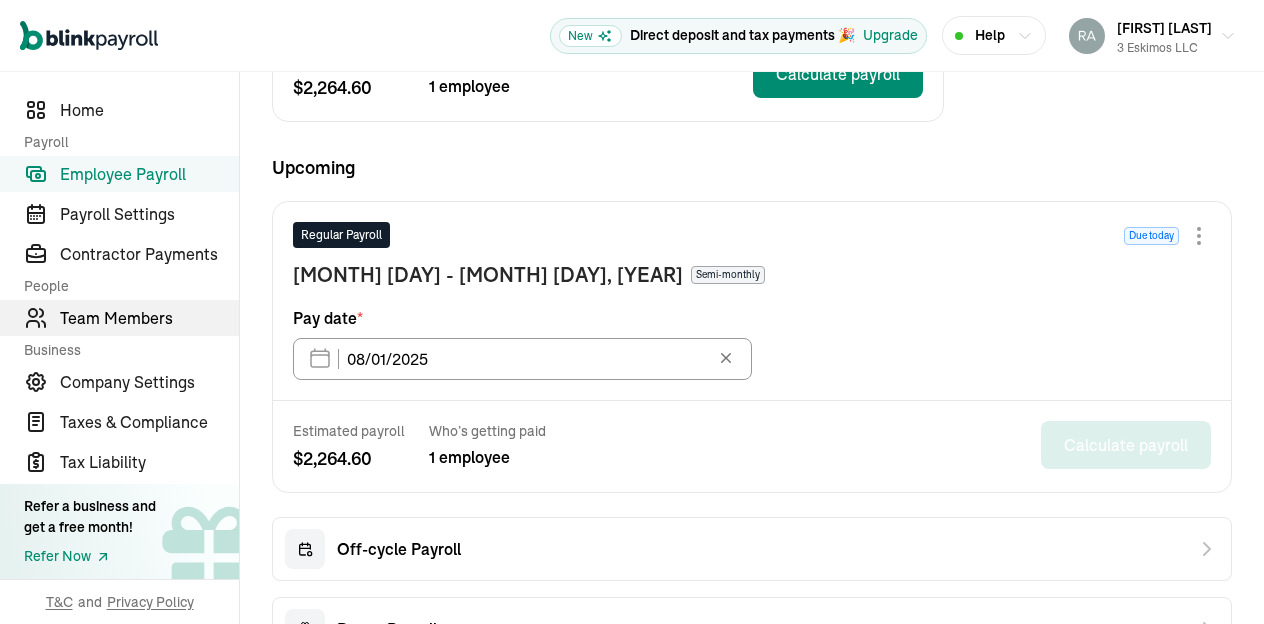 click on "Team Members" at bounding box center [149, 318] 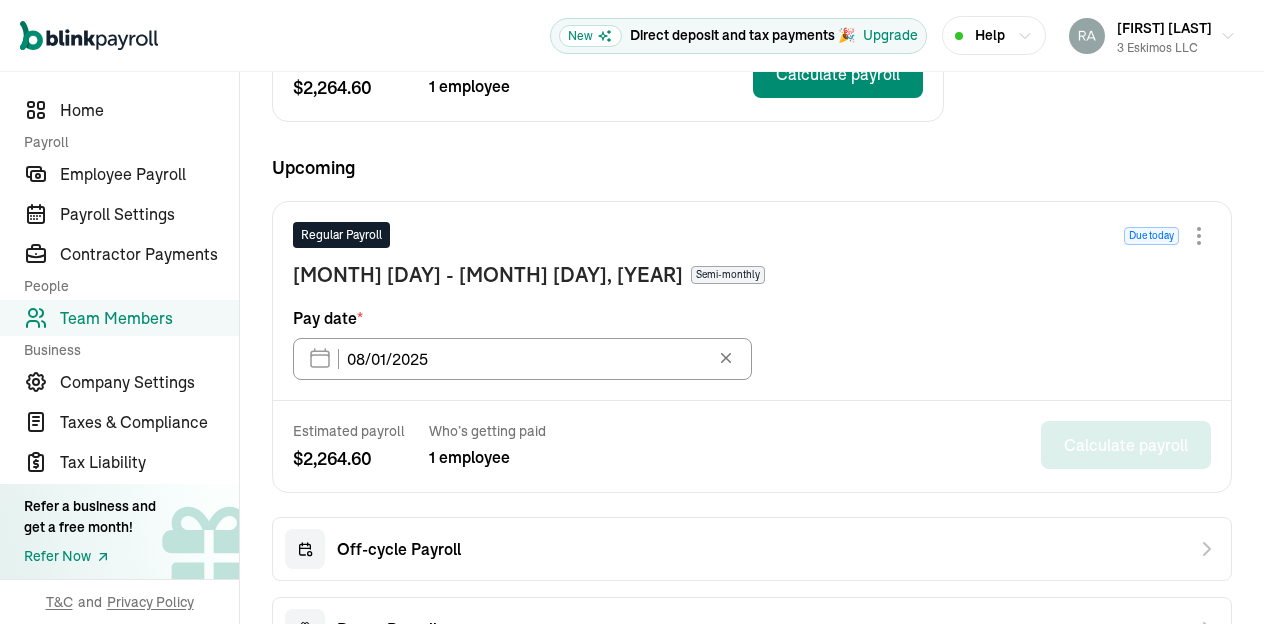scroll, scrollTop: 0, scrollLeft: 0, axis: both 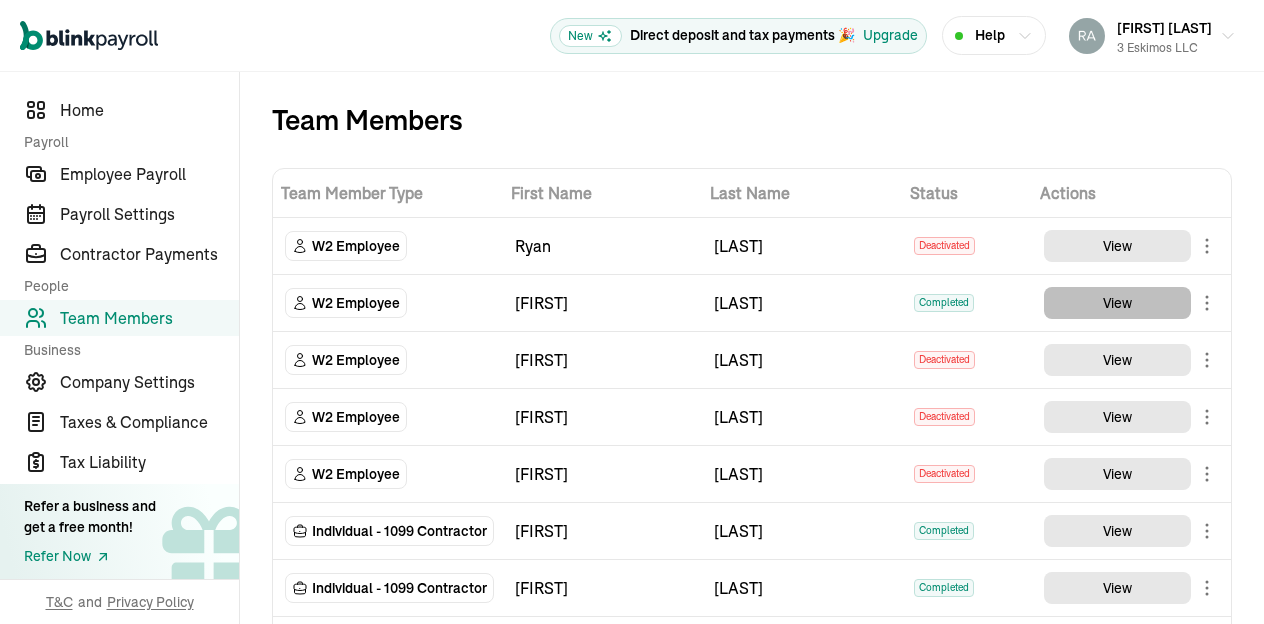 click on "View" at bounding box center (1117, 303) 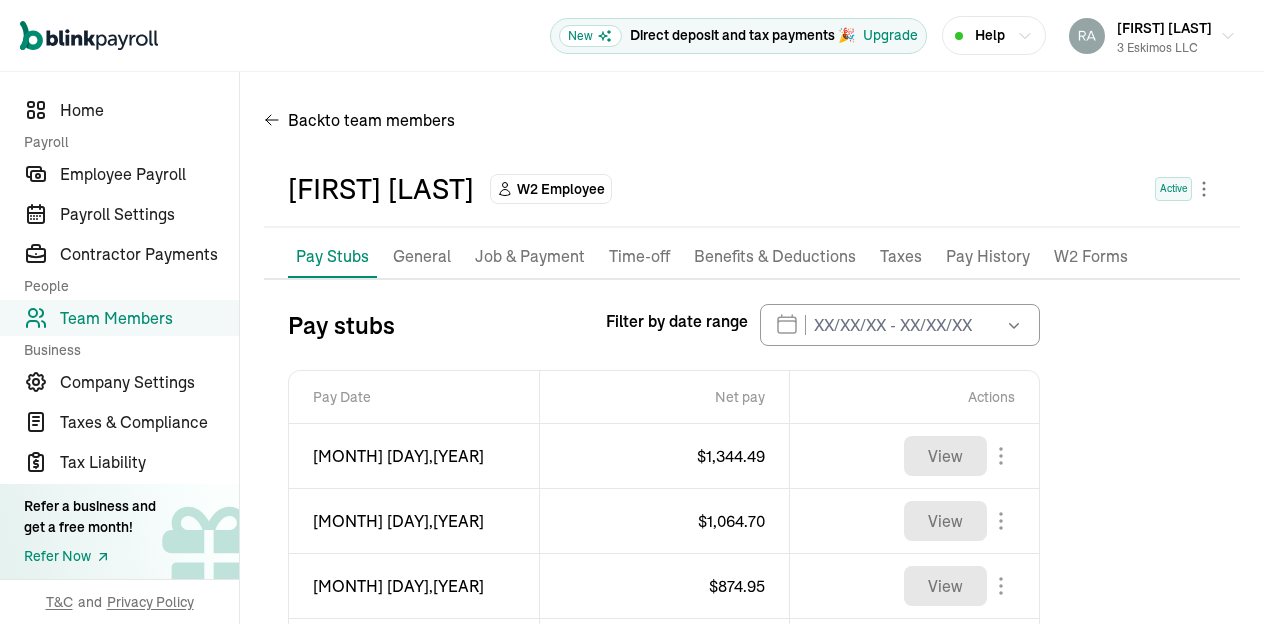 click on "General" at bounding box center [422, 257] 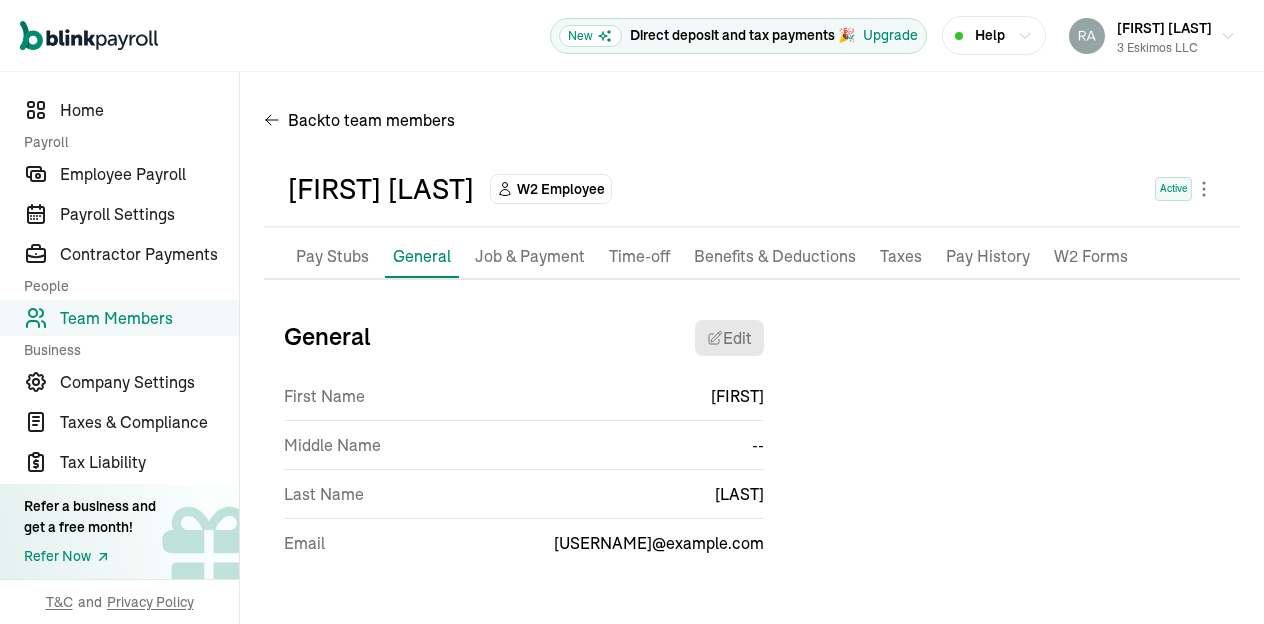 scroll, scrollTop: 7, scrollLeft: 0, axis: vertical 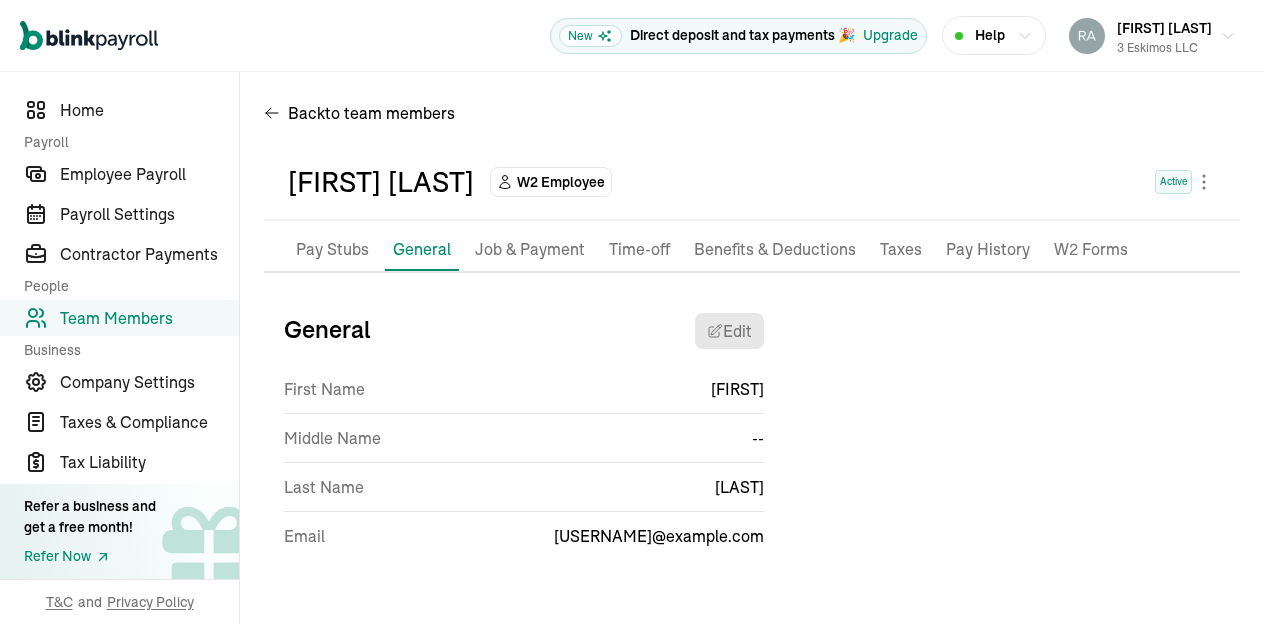 click on "Job & Payment" at bounding box center (530, 250) 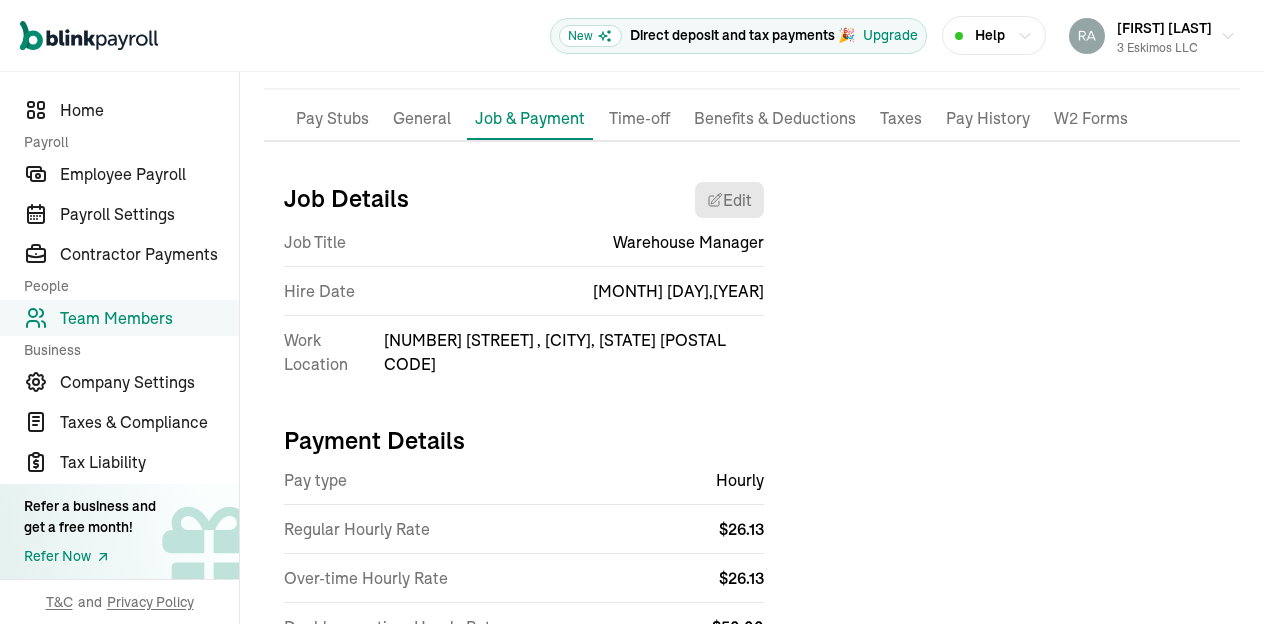 scroll, scrollTop: 150, scrollLeft: 0, axis: vertical 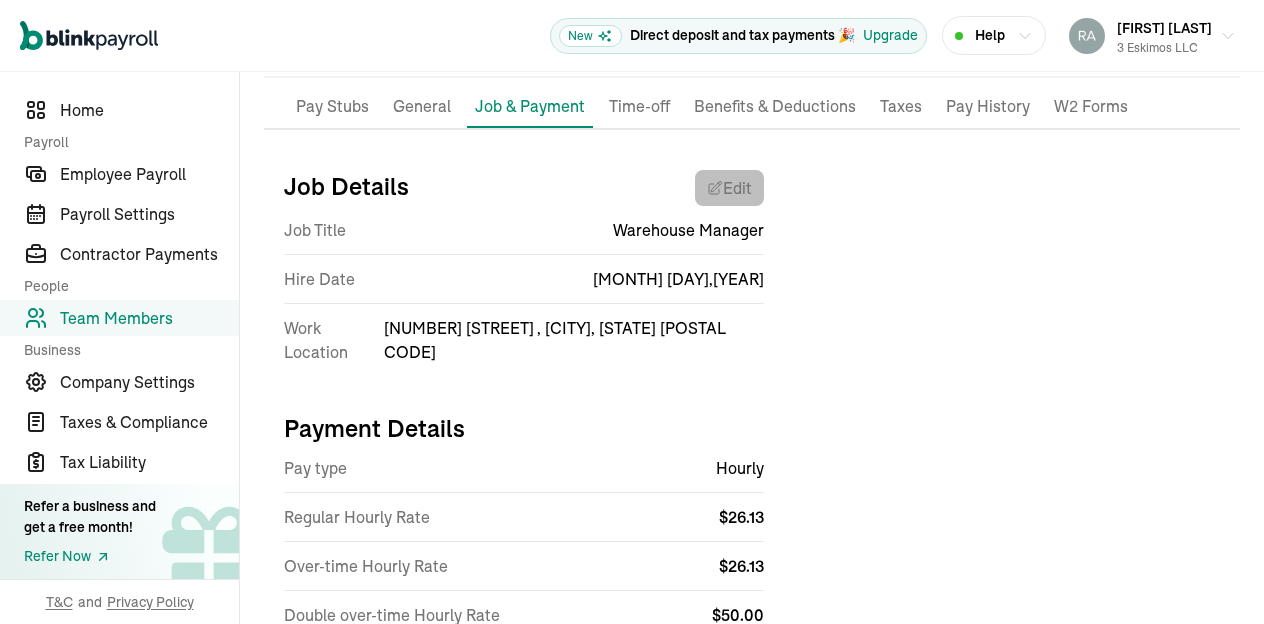 select on "[NUMBER] [STREET]" 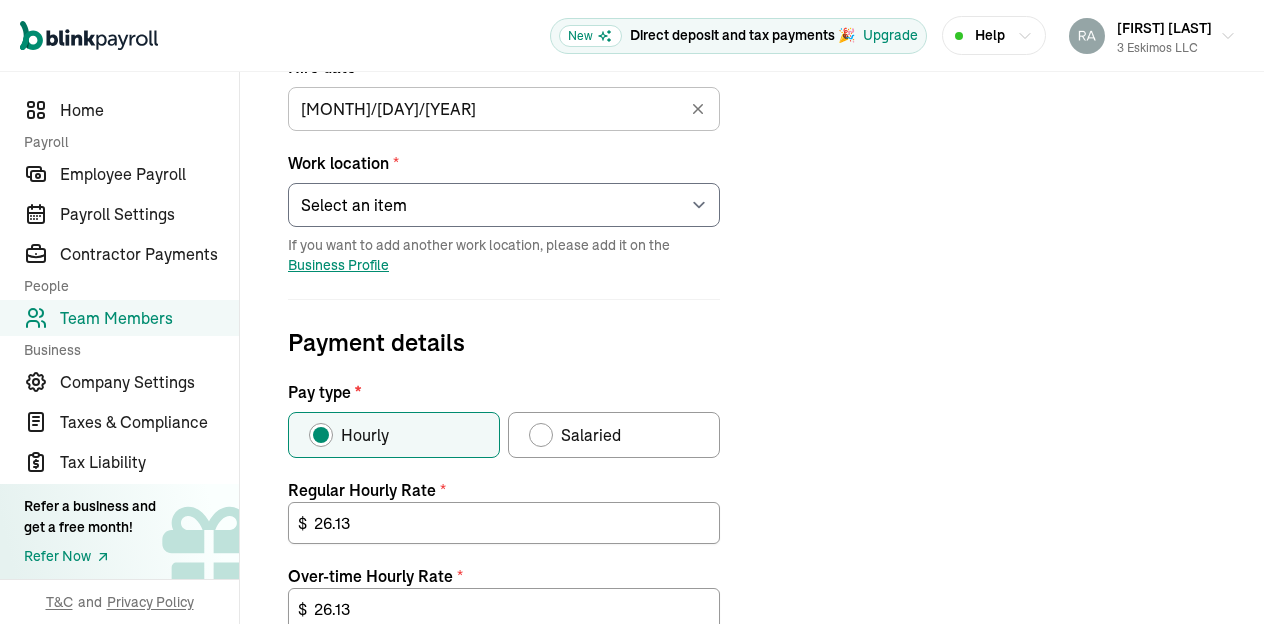scroll, scrollTop: 408, scrollLeft: 0, axis: vertical 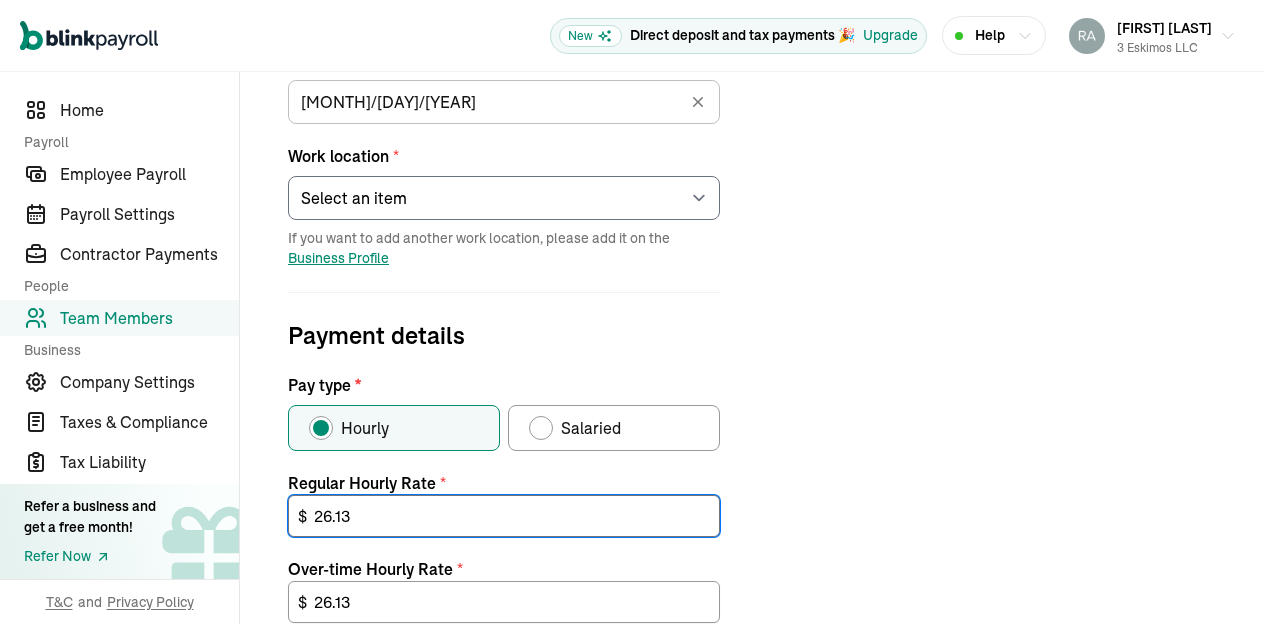 click on "26.13" at bounding box center (504, 516) 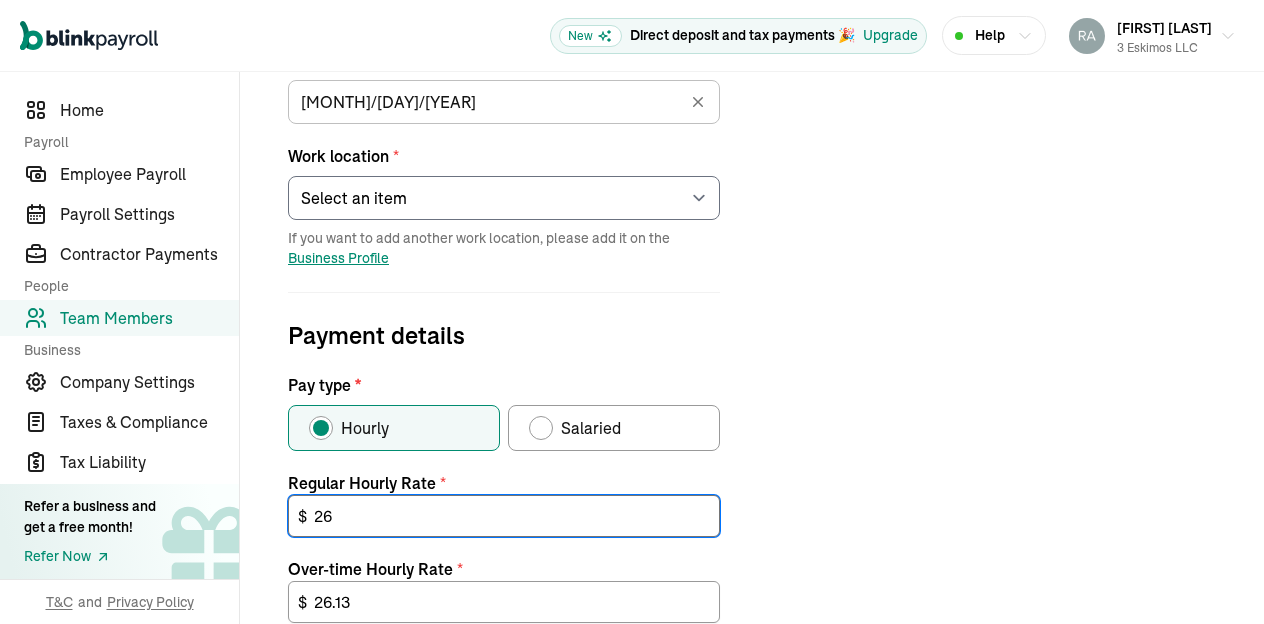 type on "2" 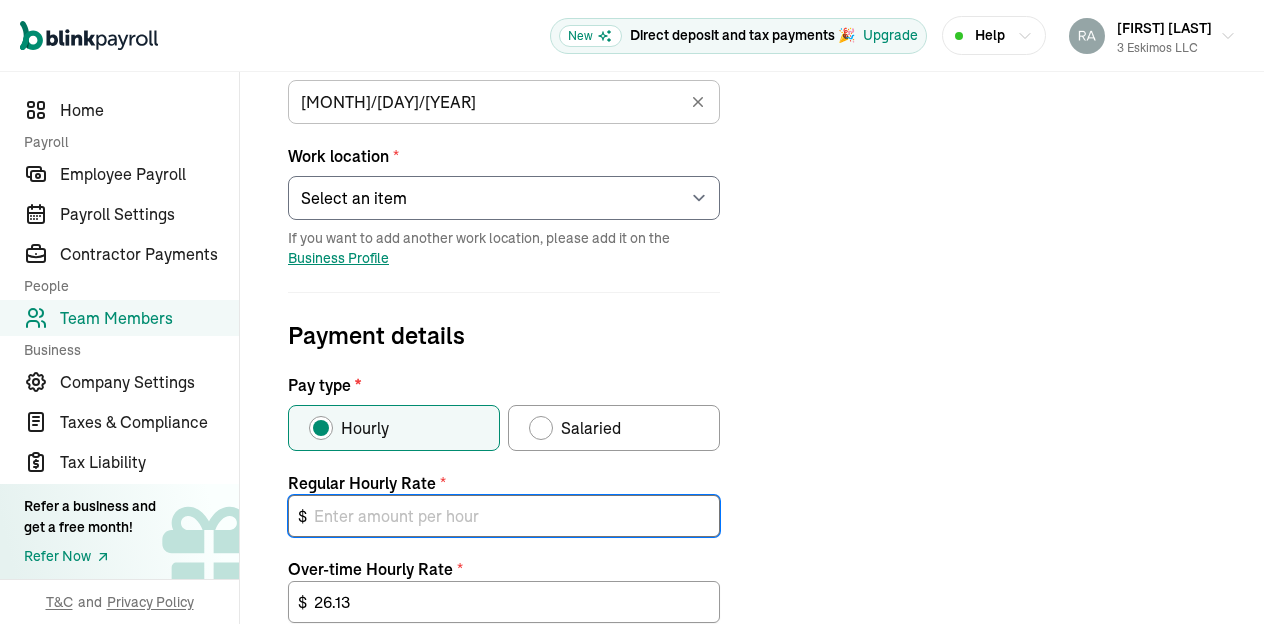 type on "3" 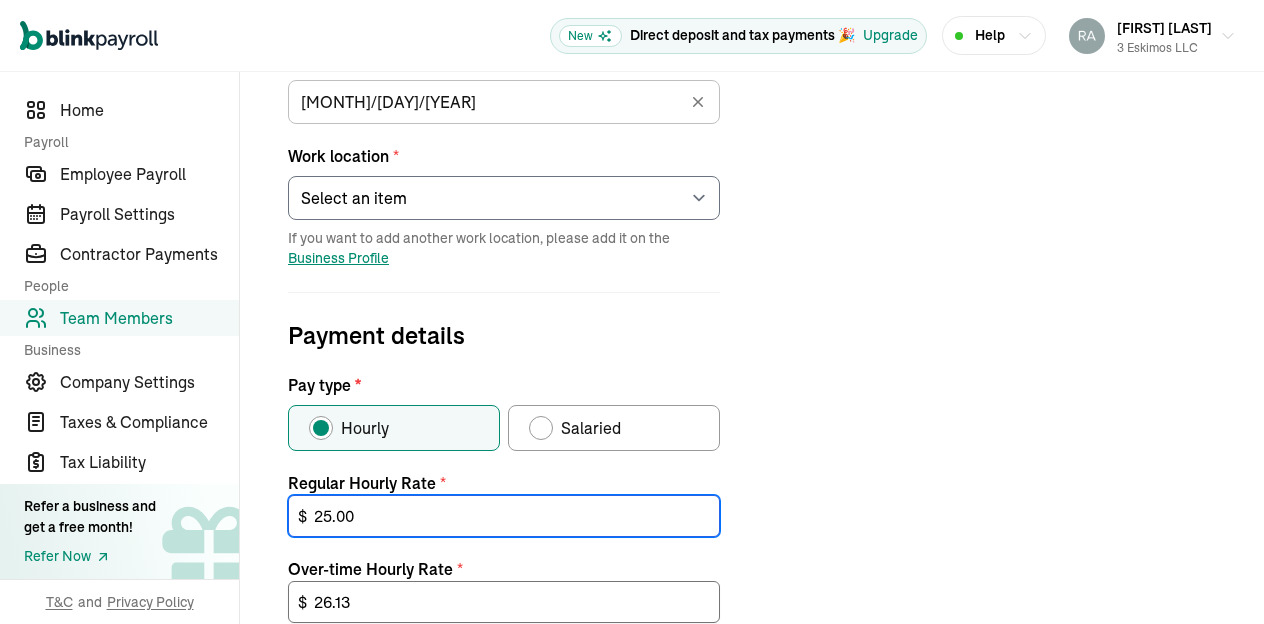 type on "25.00" 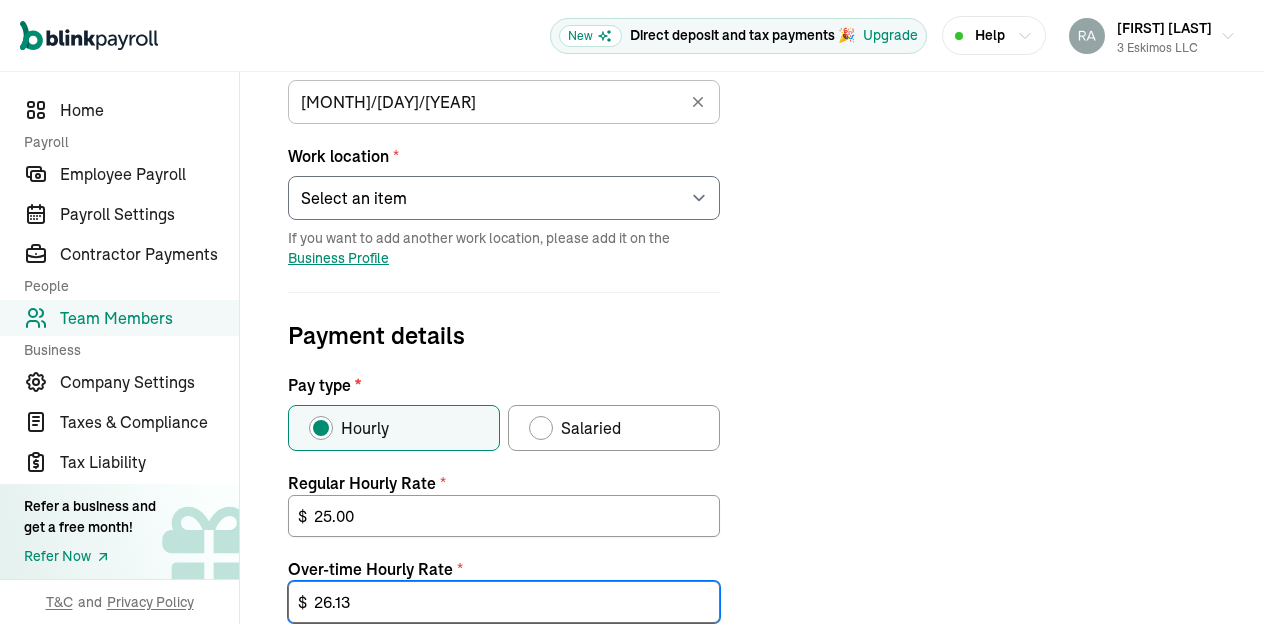 click on "26.13" at bounding box center [504, 602] 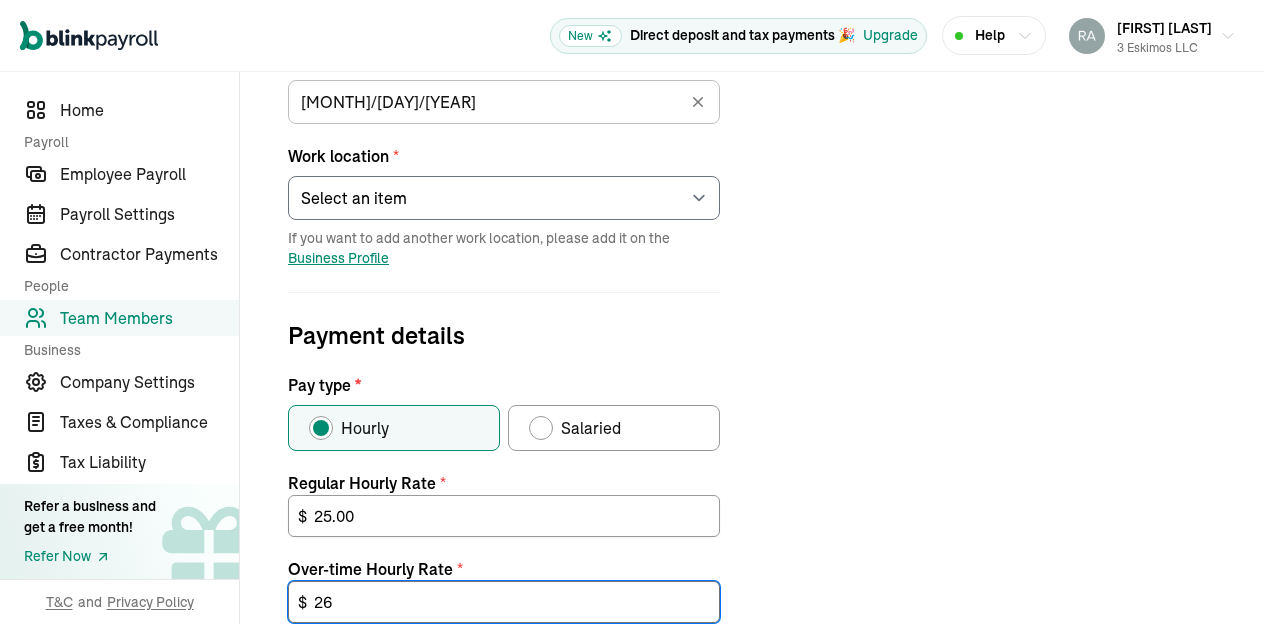type on "2" 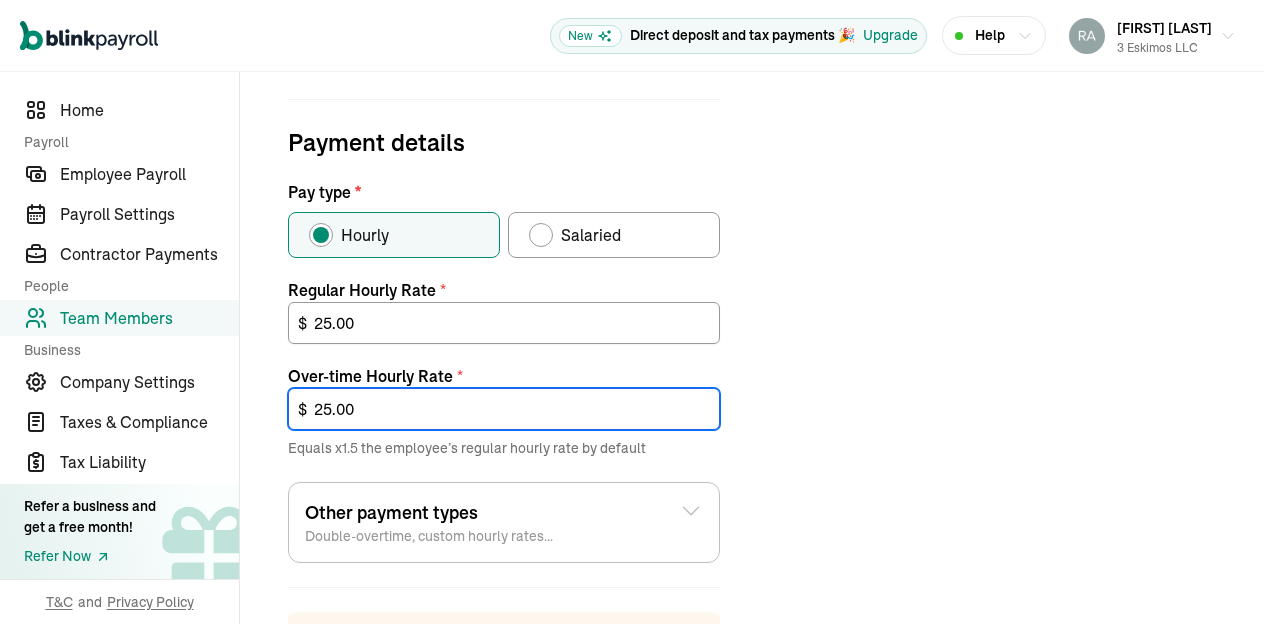 scroll, scrollTop: 838, scrollLeft: 0, axis: vertical 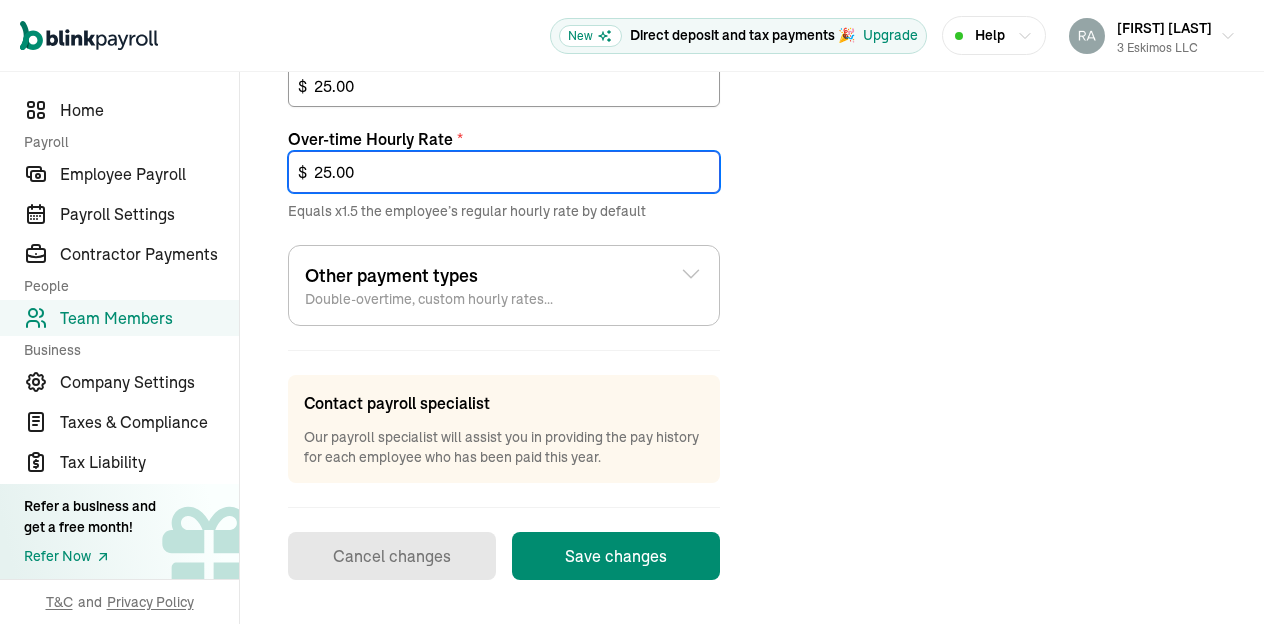 type on "25.00" 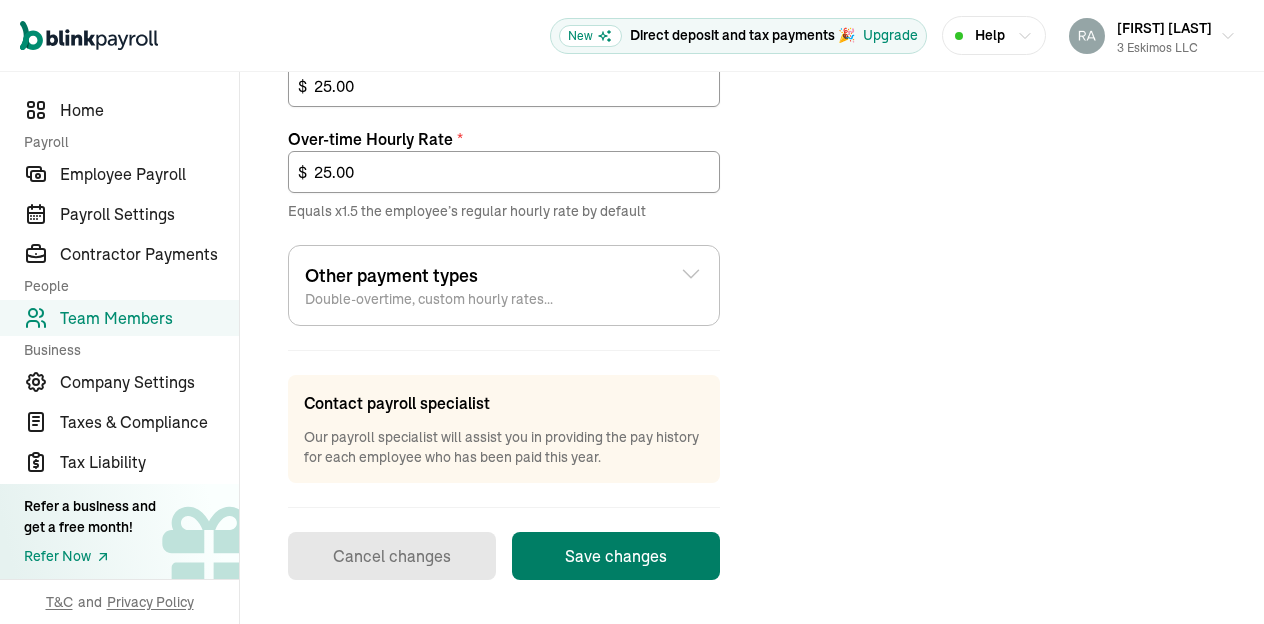 click on "Save changes" at bounding box center (616, 556) 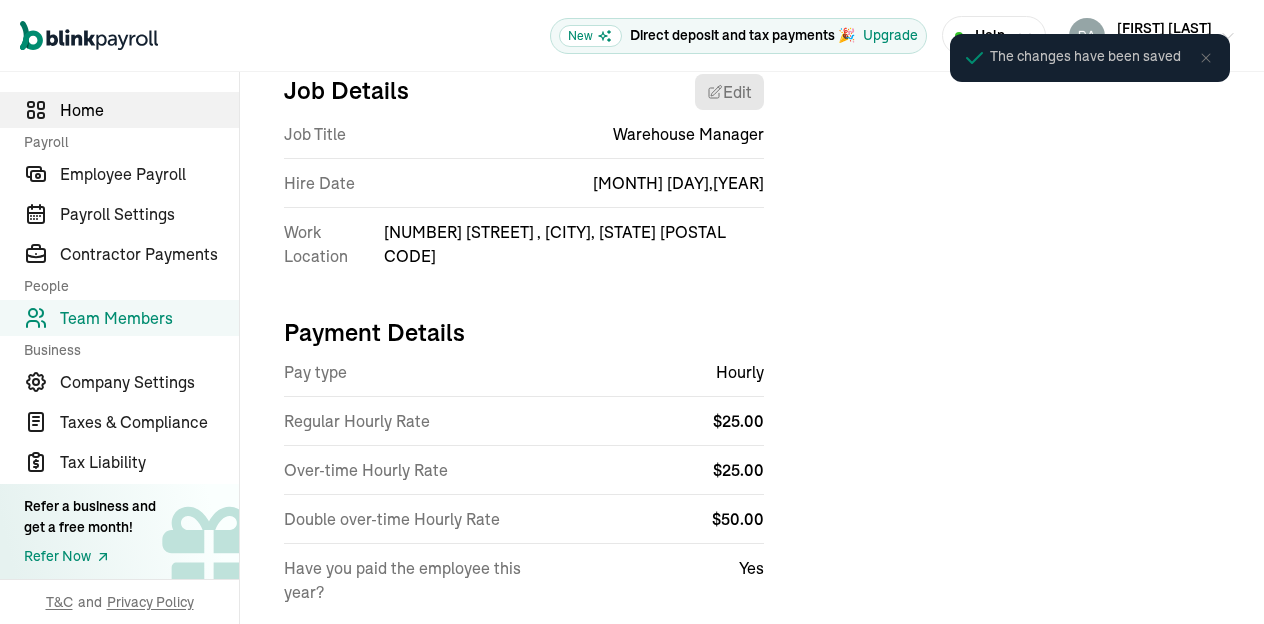 scroll, scrollTop: 236, scrollLeft: 0, axis: vertical 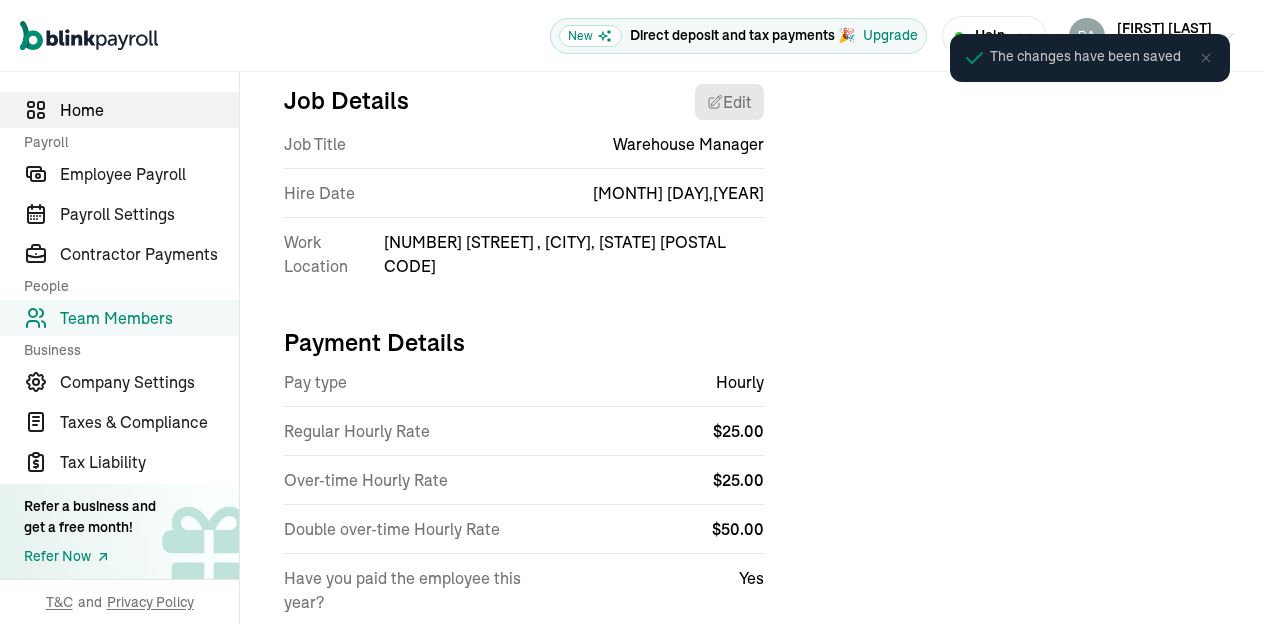 click on "Home" at bounding box center (149, 110) 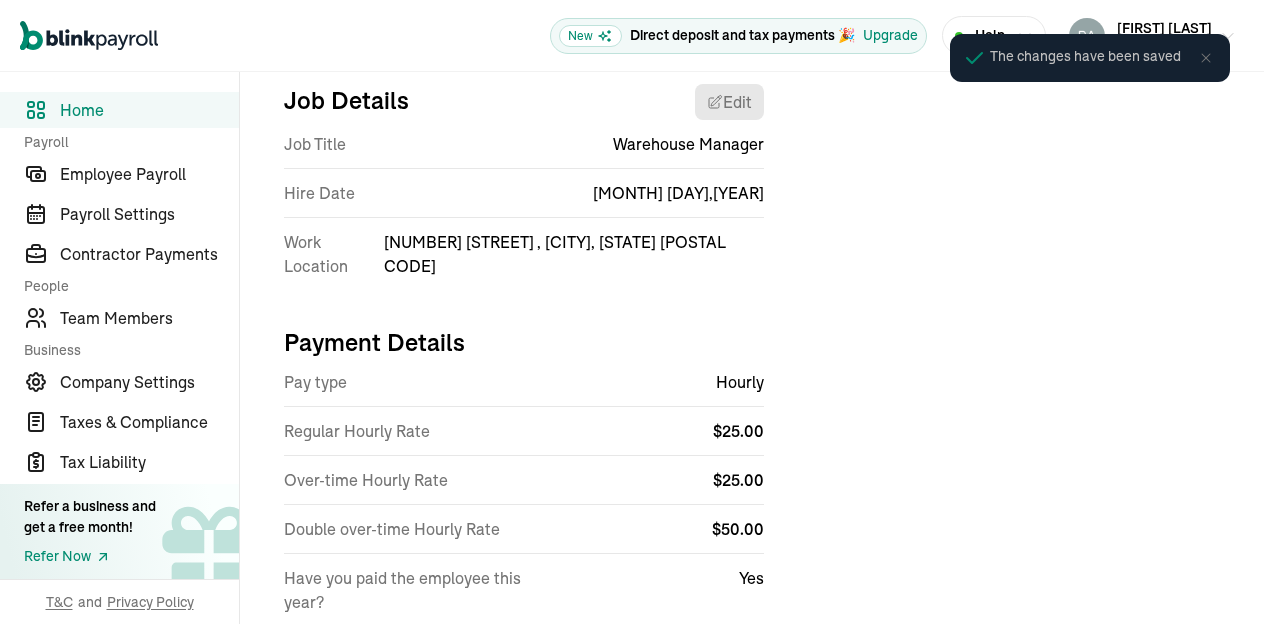 scroll, scrollTop: 0, scrollLeft: 0, axis: both 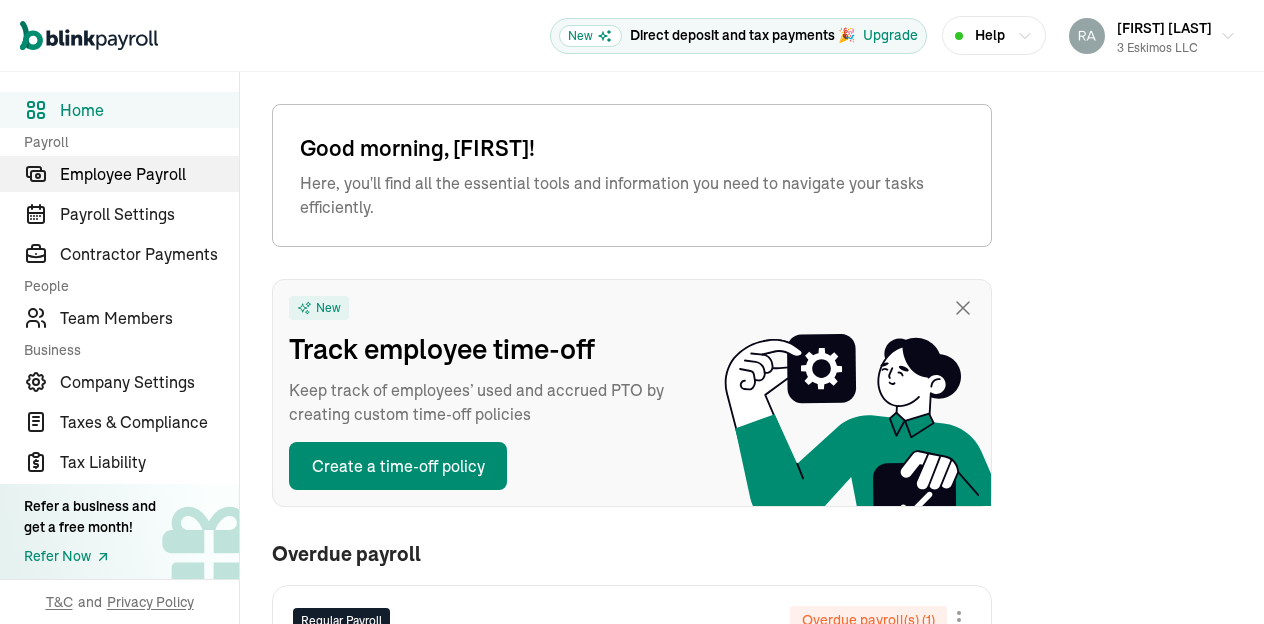 click on "Employee Payroll" at bounding box center (149, 174) 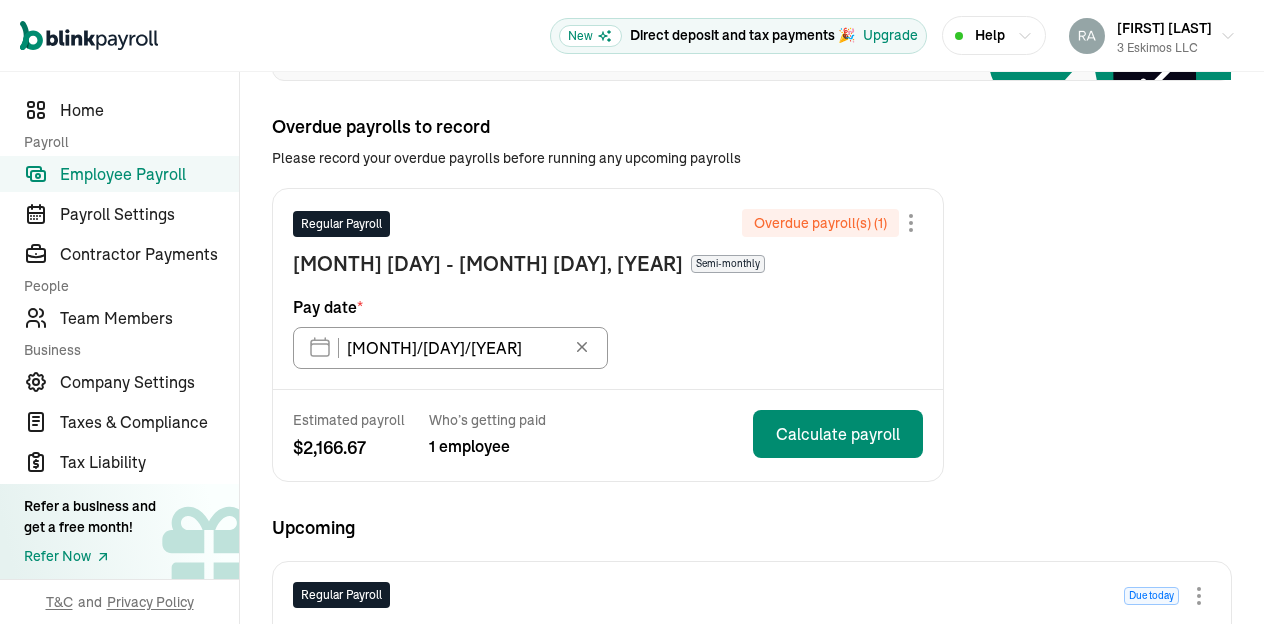 scroll, scrollTop: 328, scrollLeft: 0, axis: vertical 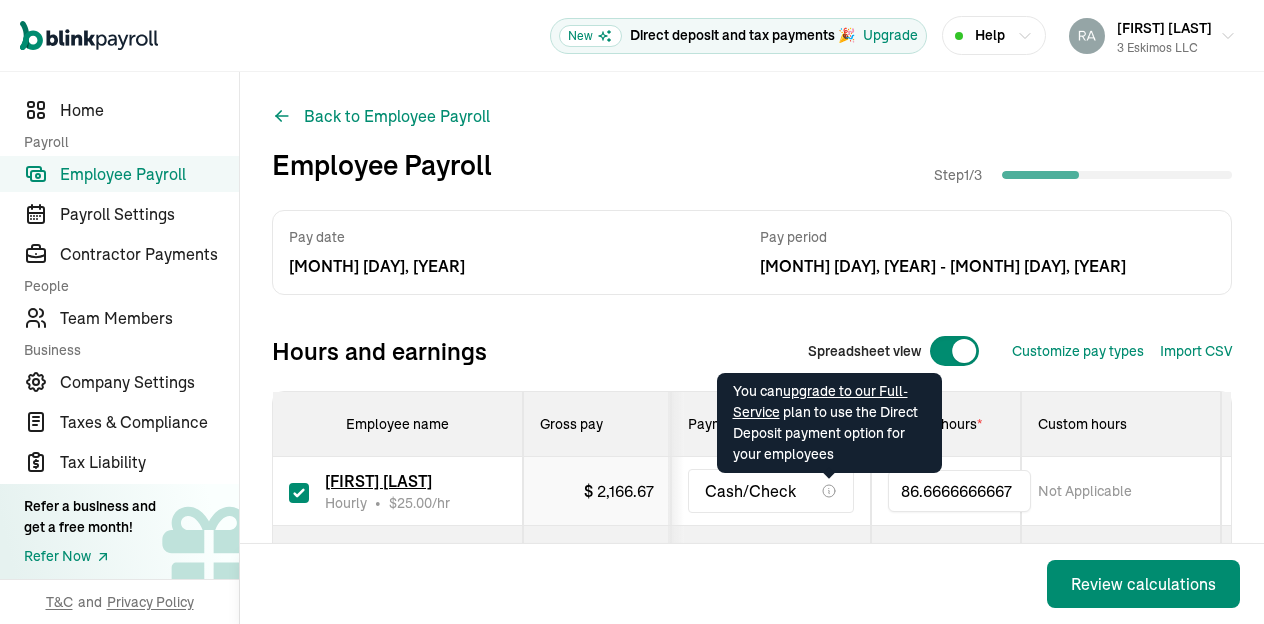 drag, startPoint x: 948, startPoint y: 487, endPoint x: 820, endPoint y: 484, distance: 128.03516 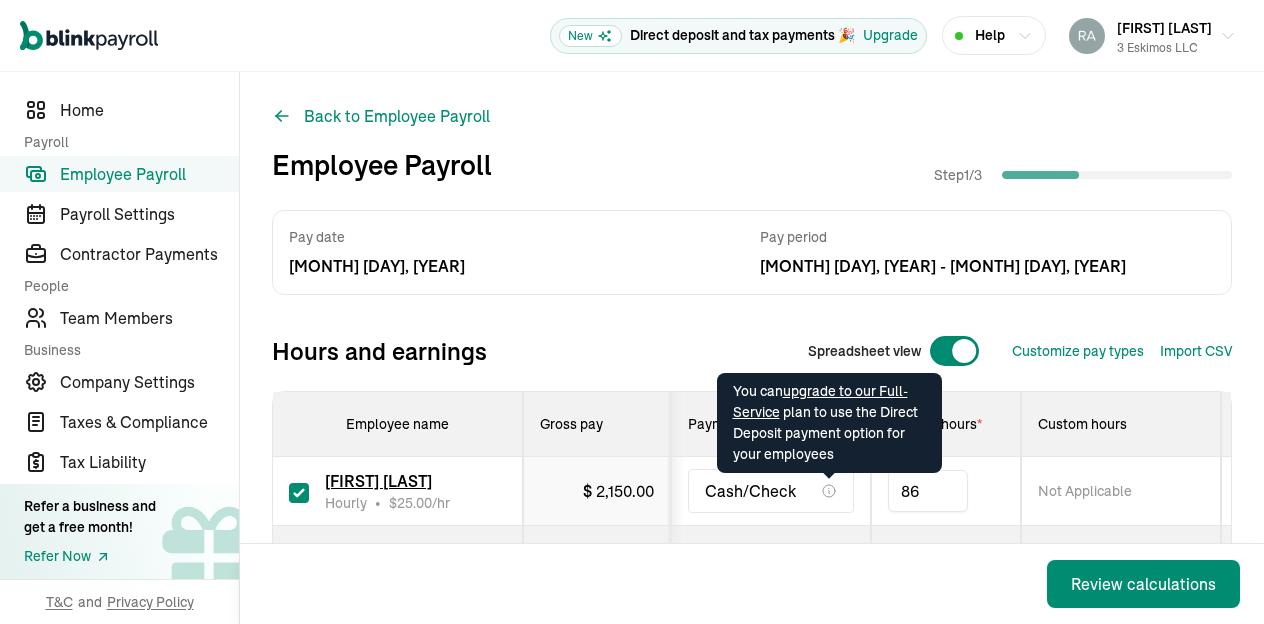 type on "8" 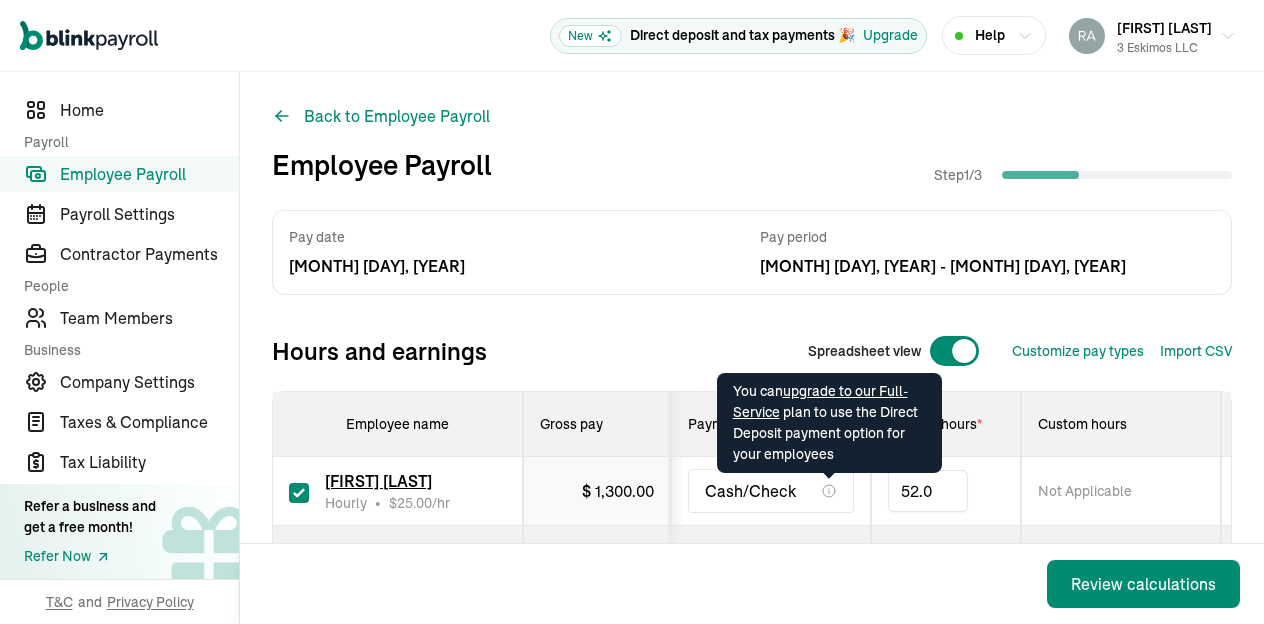 type on "52.05" 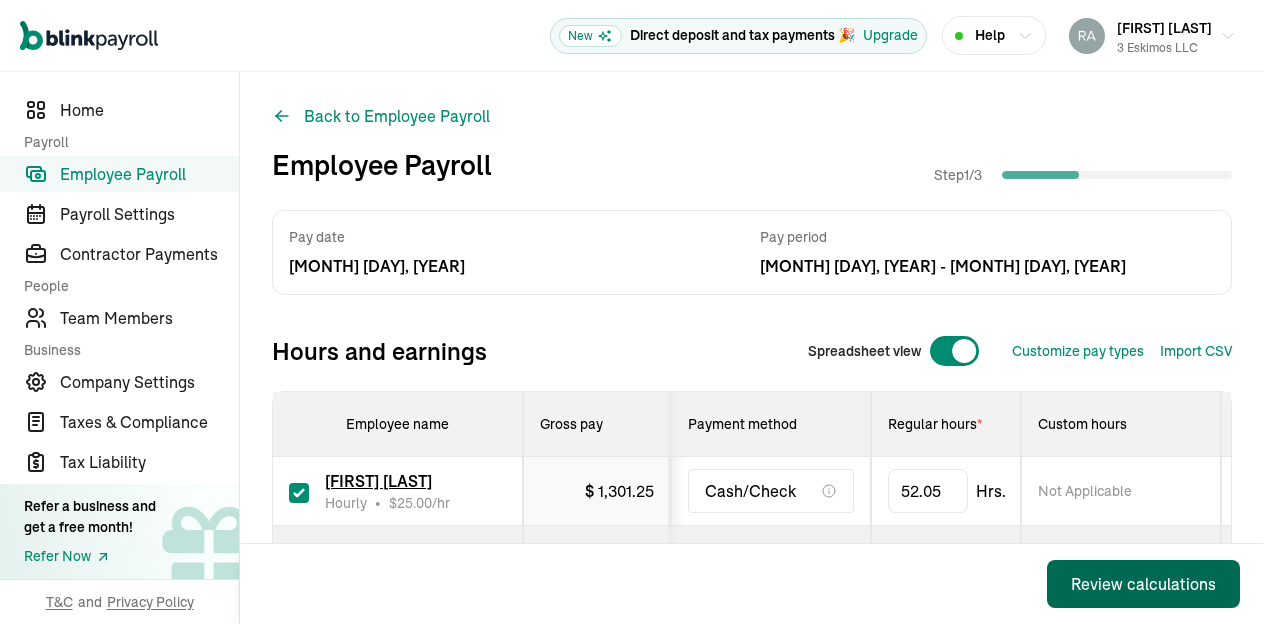 click on "Review calculations" at bounding box center [1143, 584] 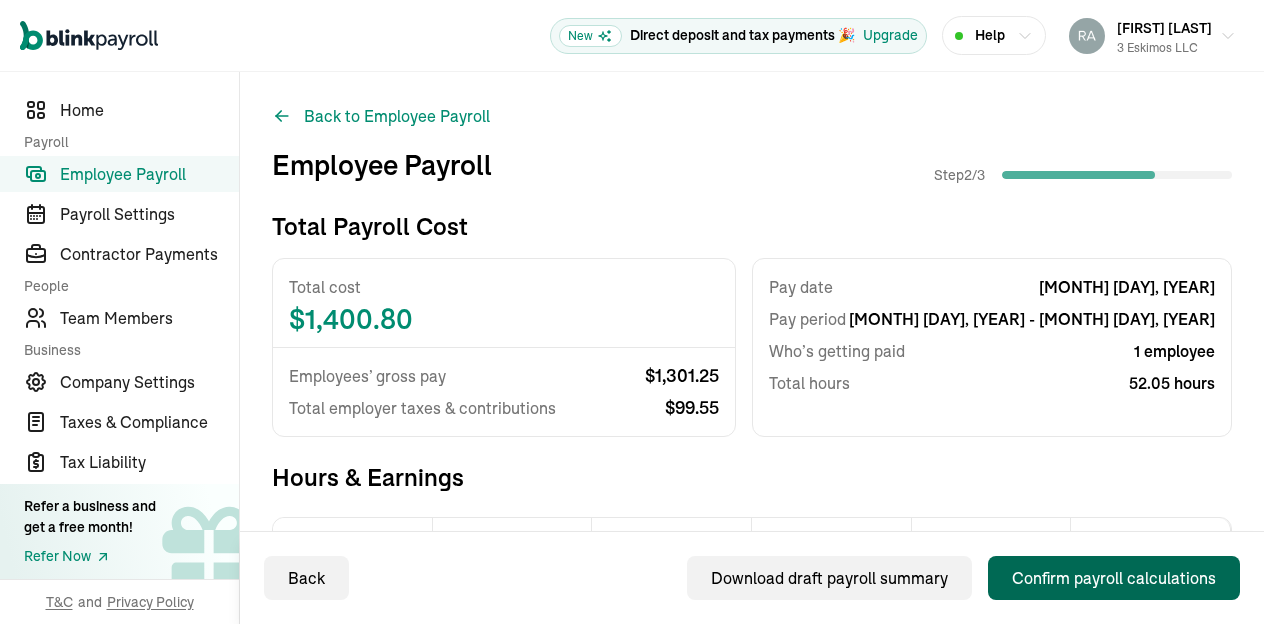 click on "Confirm payroll calculations" at bounding box center (1114, 578) 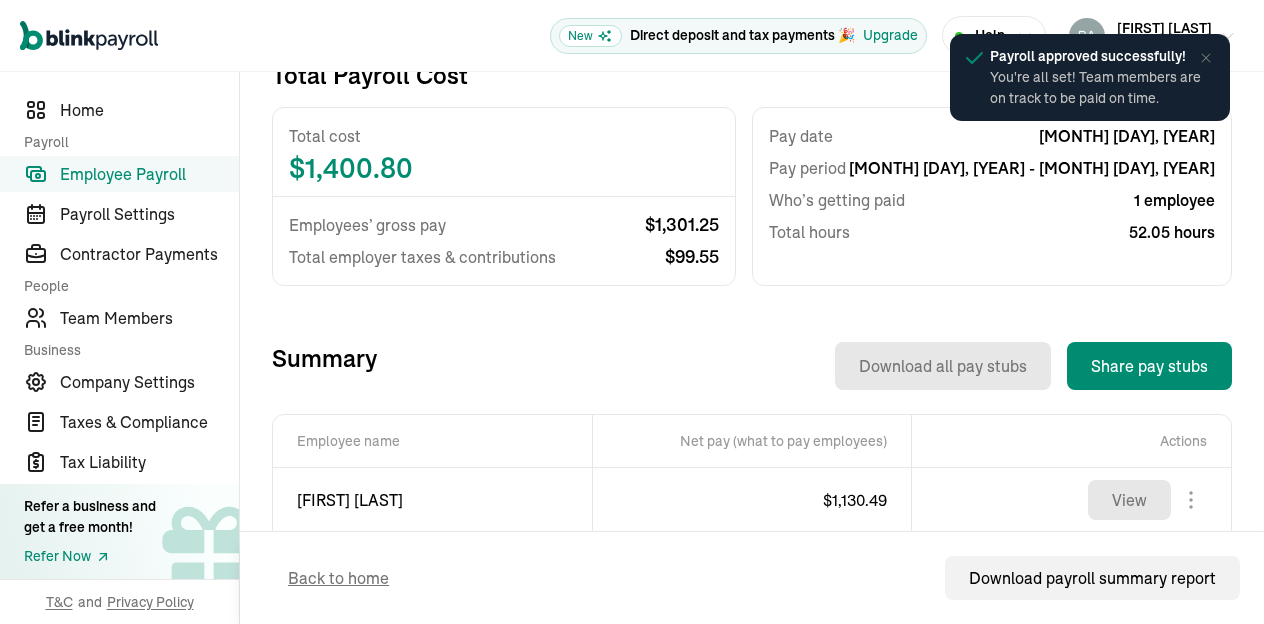 scroll, scrollTop: 433, scrollLeft: 0, axis: vertical 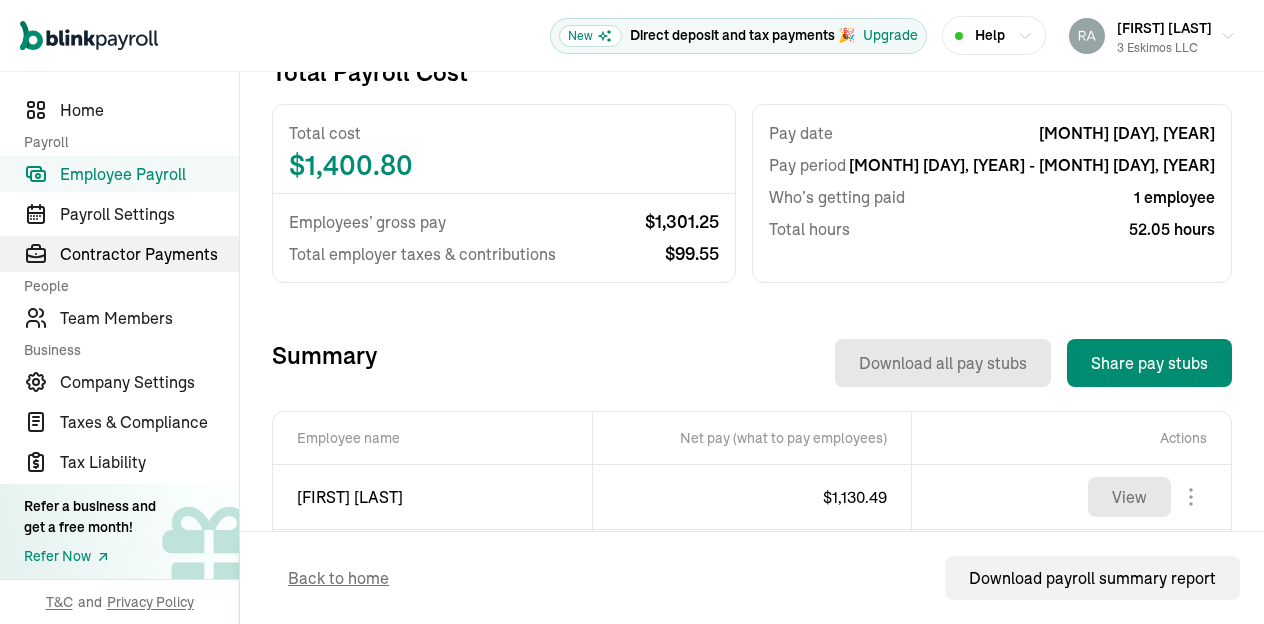 click on "Contractor Payments" at bounding box center (149, 254) 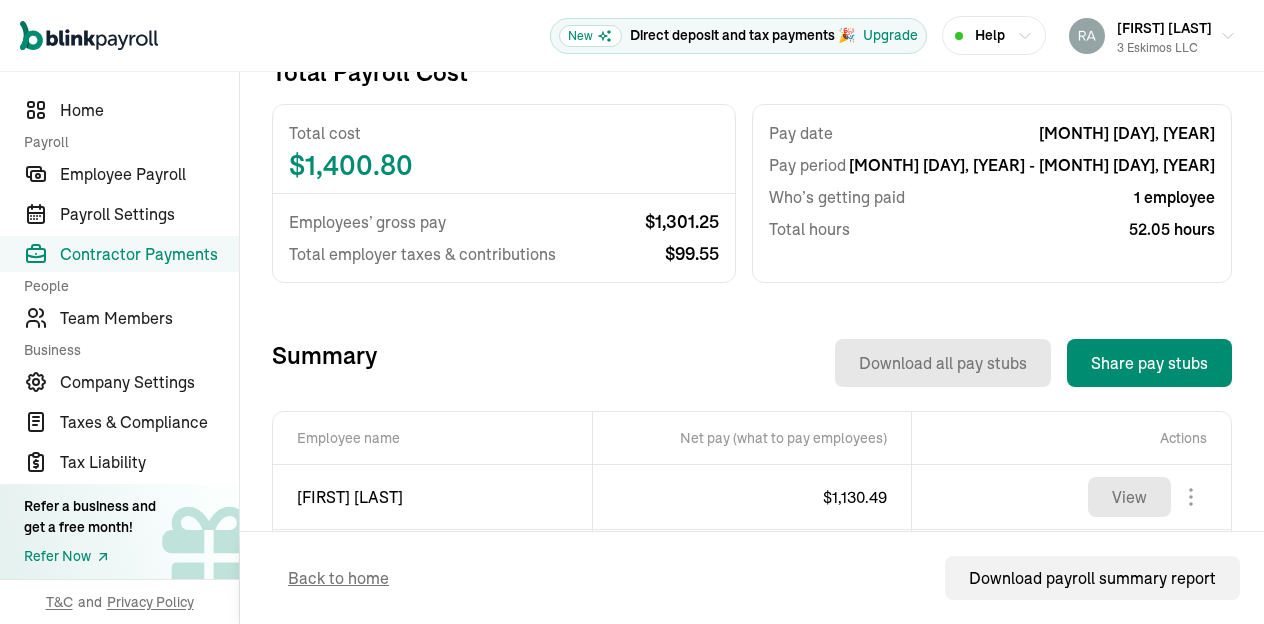 scroll, scrollTop: 0, scrollLeft: 0, axis: both 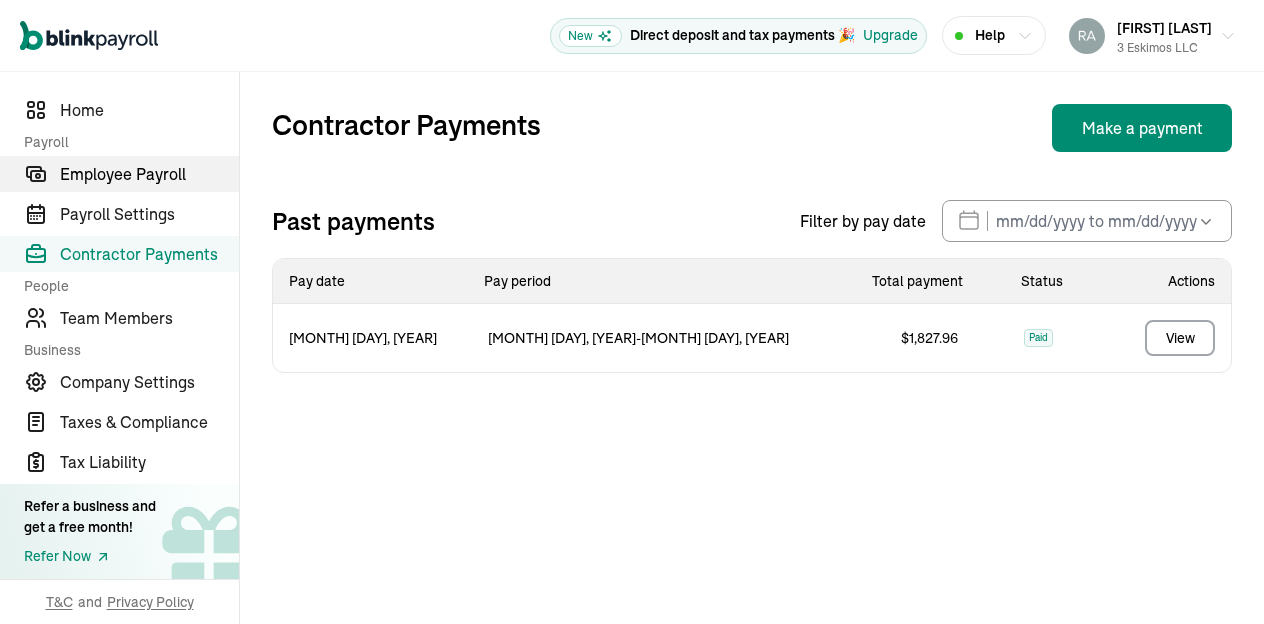 click on "Employee Payroll" at bounding box center (149, 174) 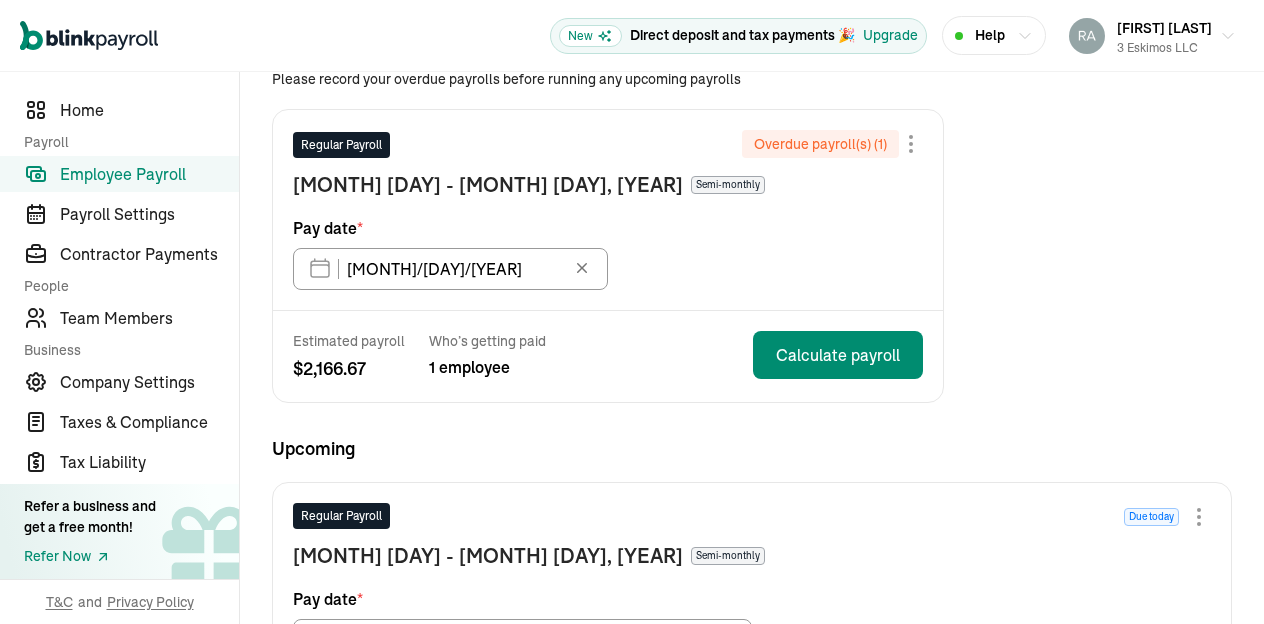 scroll, scrollTop: 424, scrollLeft: 0, axis: vertical 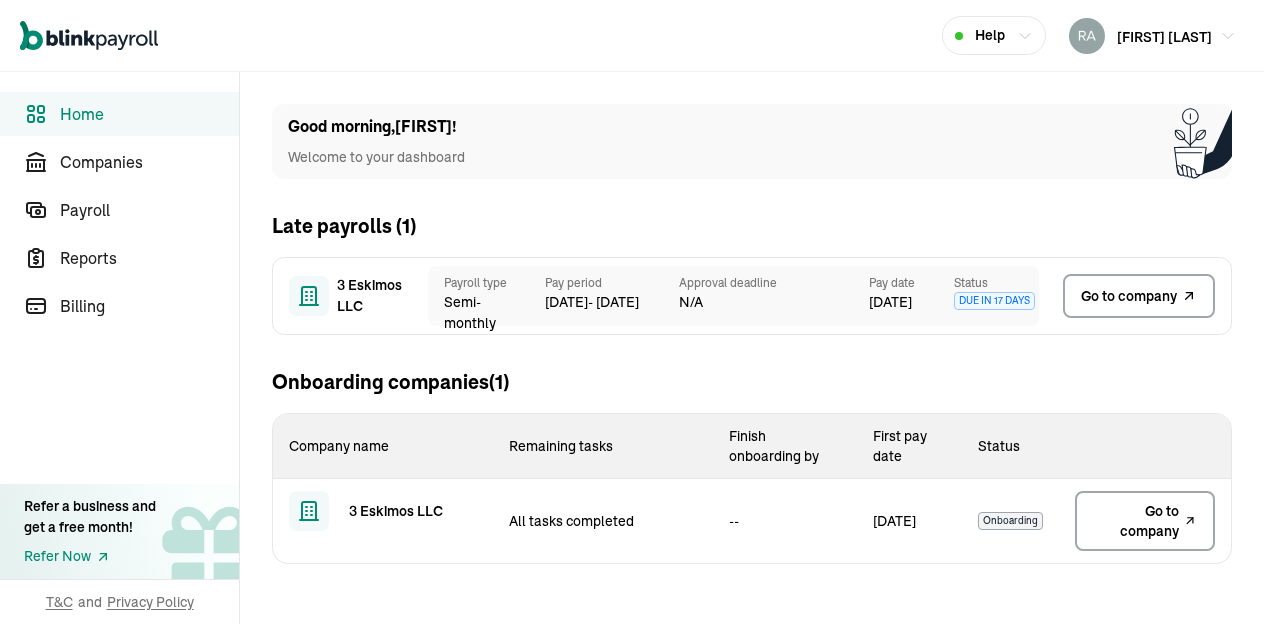 click on "Approval deadline" at bounding box center (774, 283) 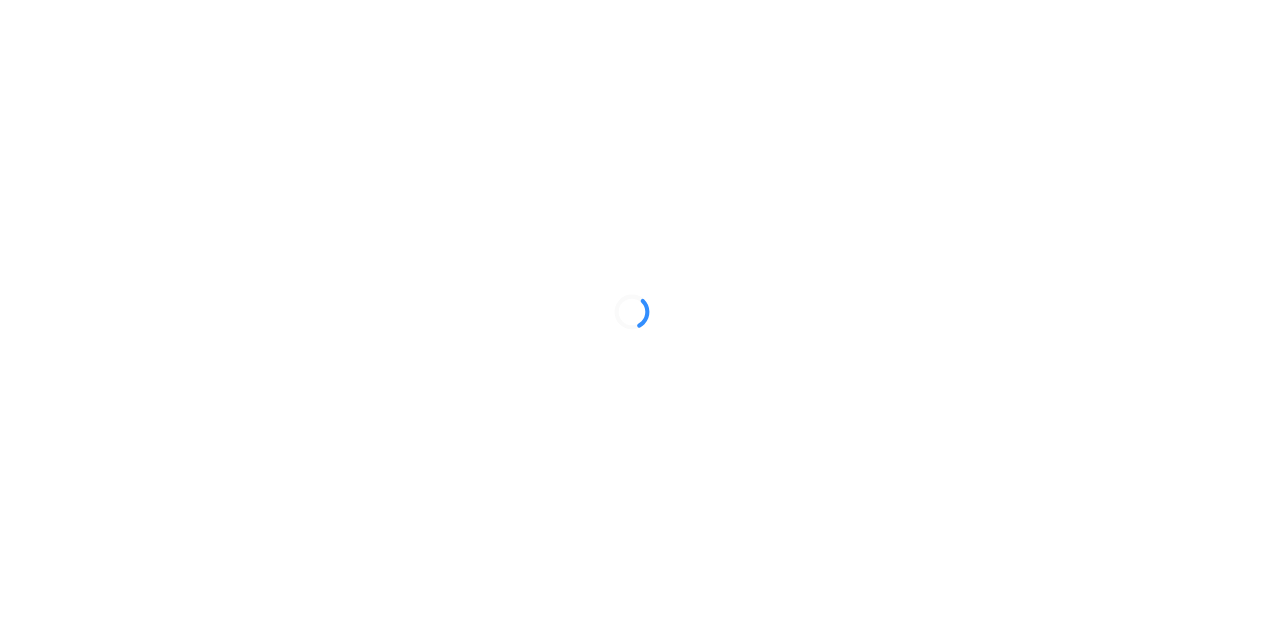 scroll, scrollTop: 0, scrollLeft: 0, axis: both 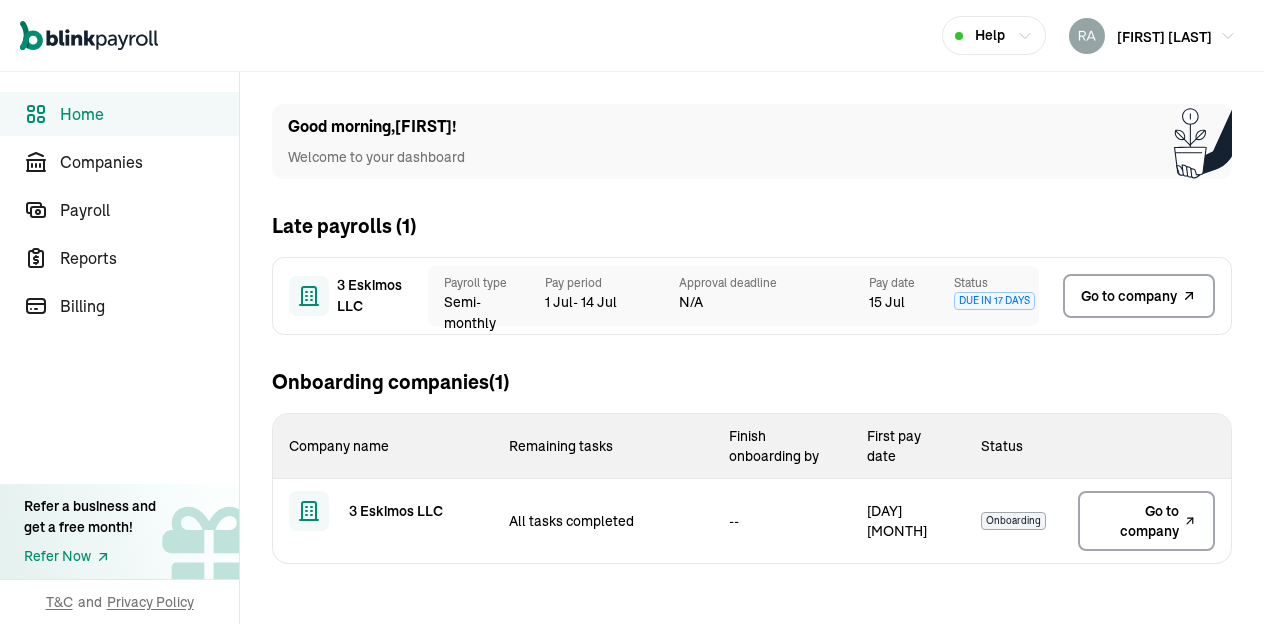 click on "Approval deadline" at bounding box center [774, 283] 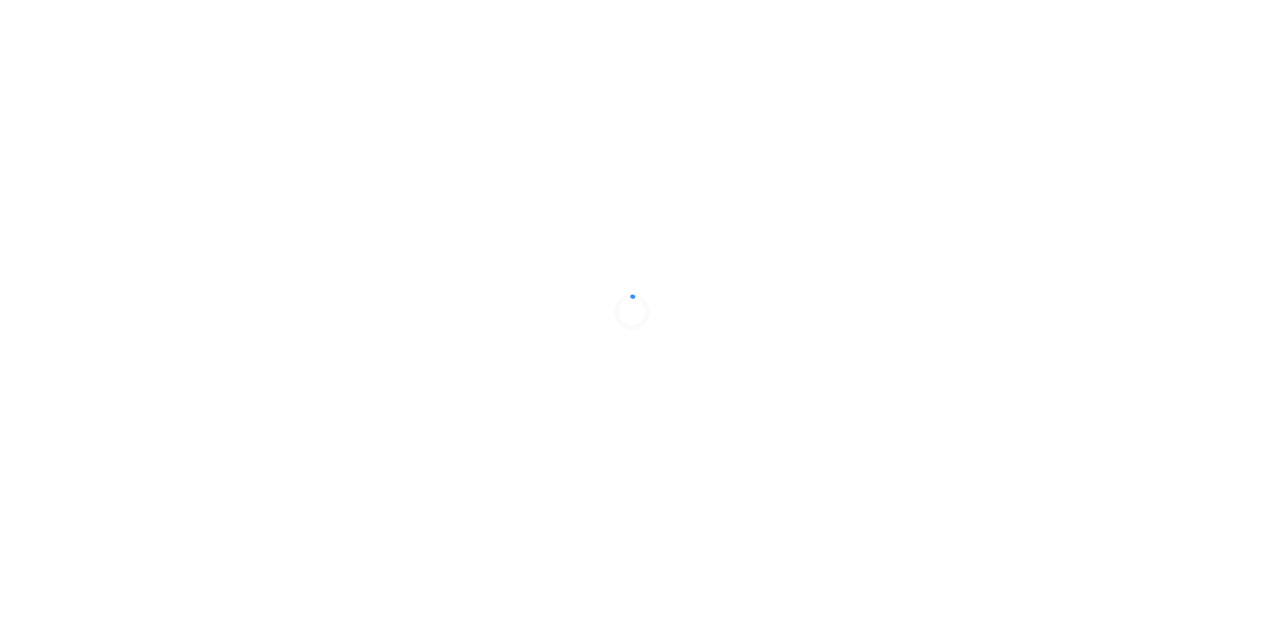 scroll, scrollTop: 0, scrollLeft: 0, axis: both 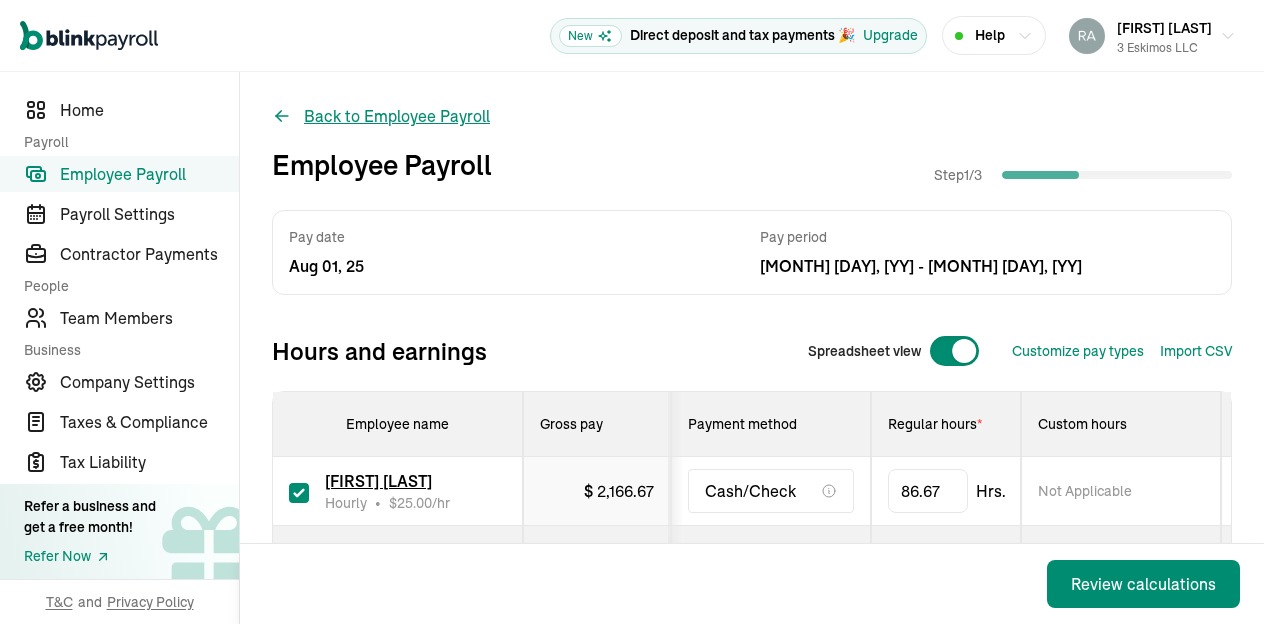 click 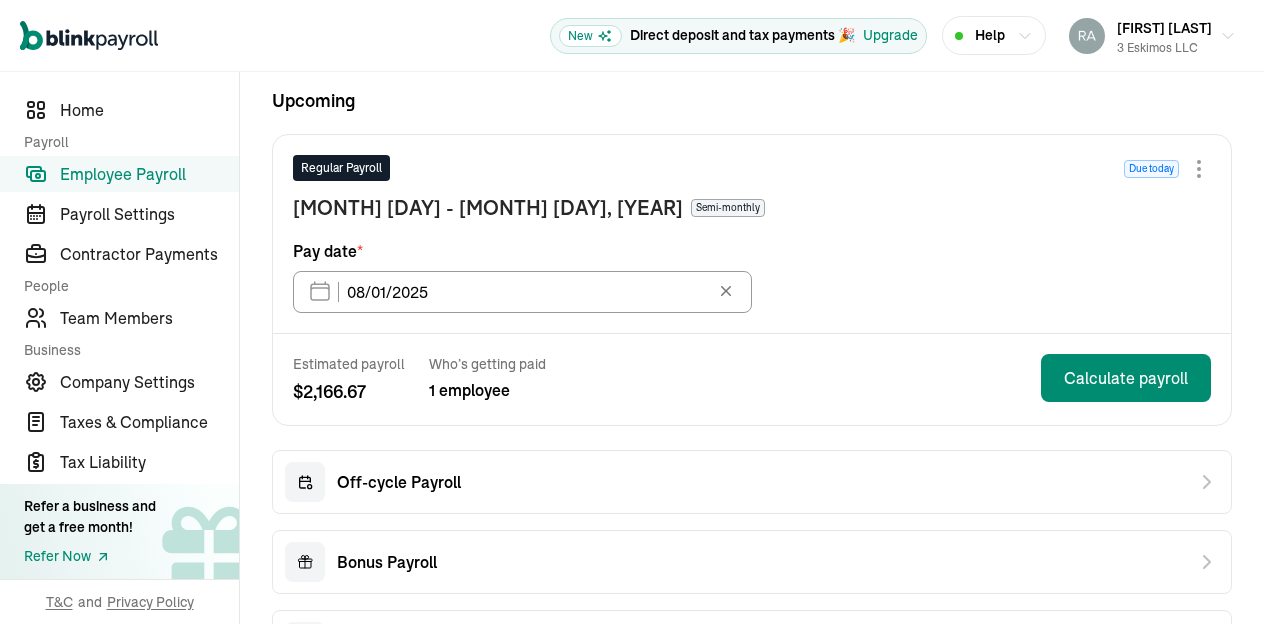 scroll, scrollTop: 356, scrollLeft: 0, axis: vertical 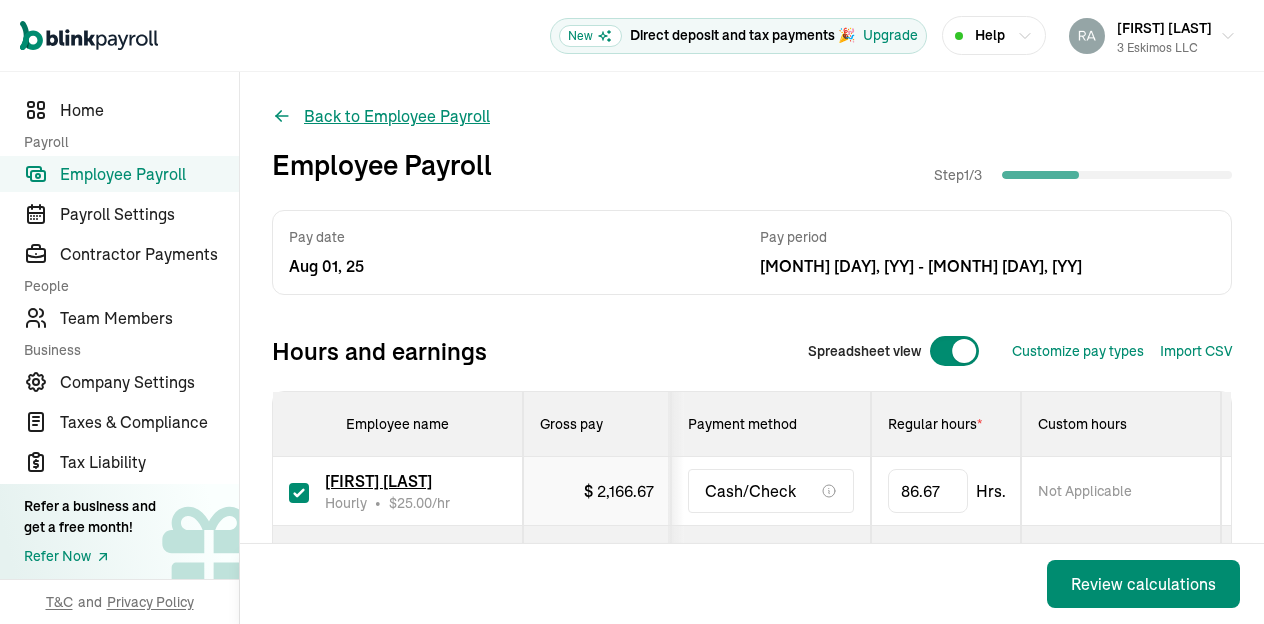 click on "Back to Employee Payroll" at bounding box center (381, 116) 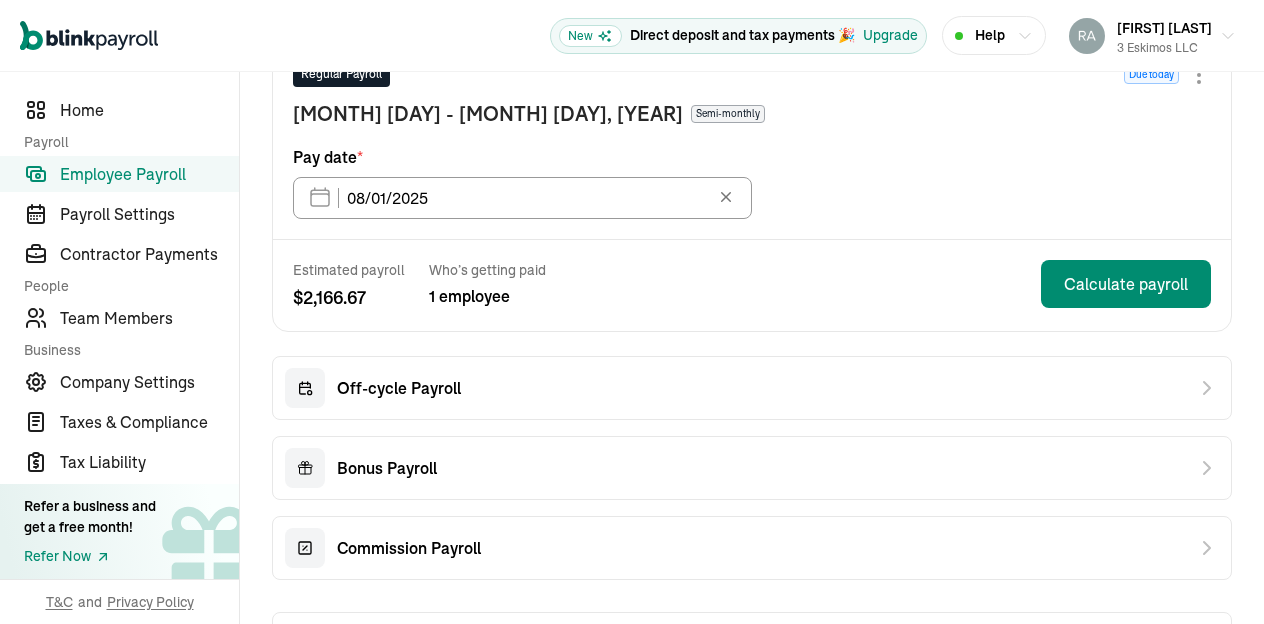 scroll, scrollTop: 402, scrollLeft: 0, axis: vertical 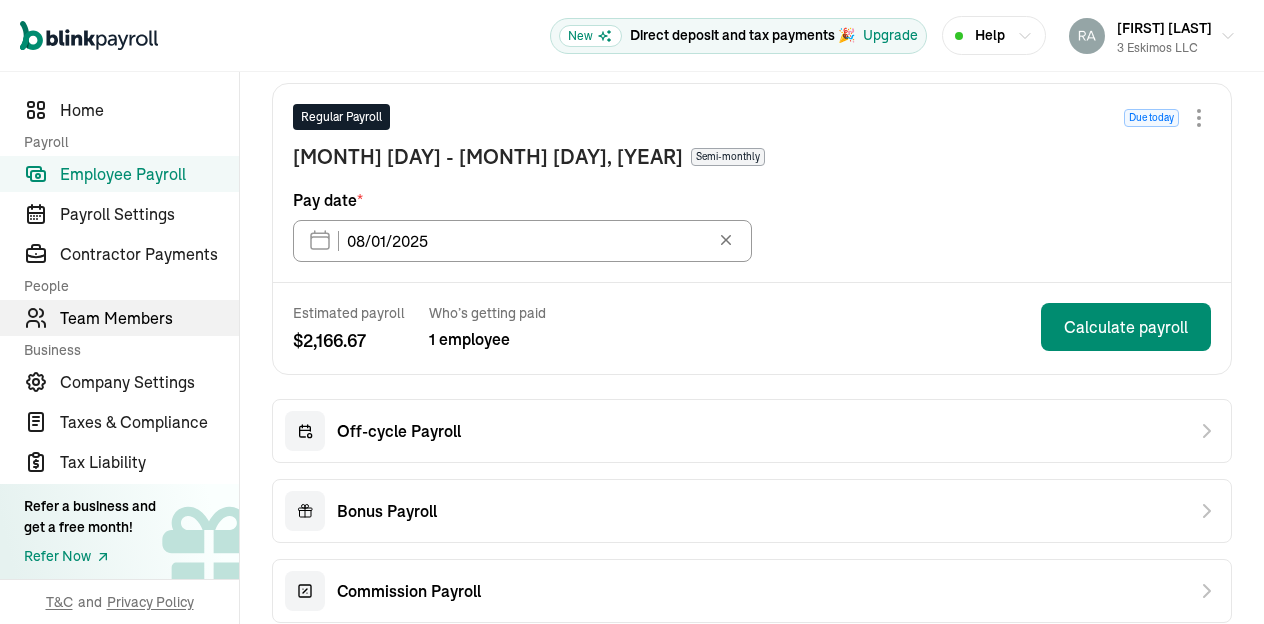 click on "Team Members" at bounding box center (149, 318) 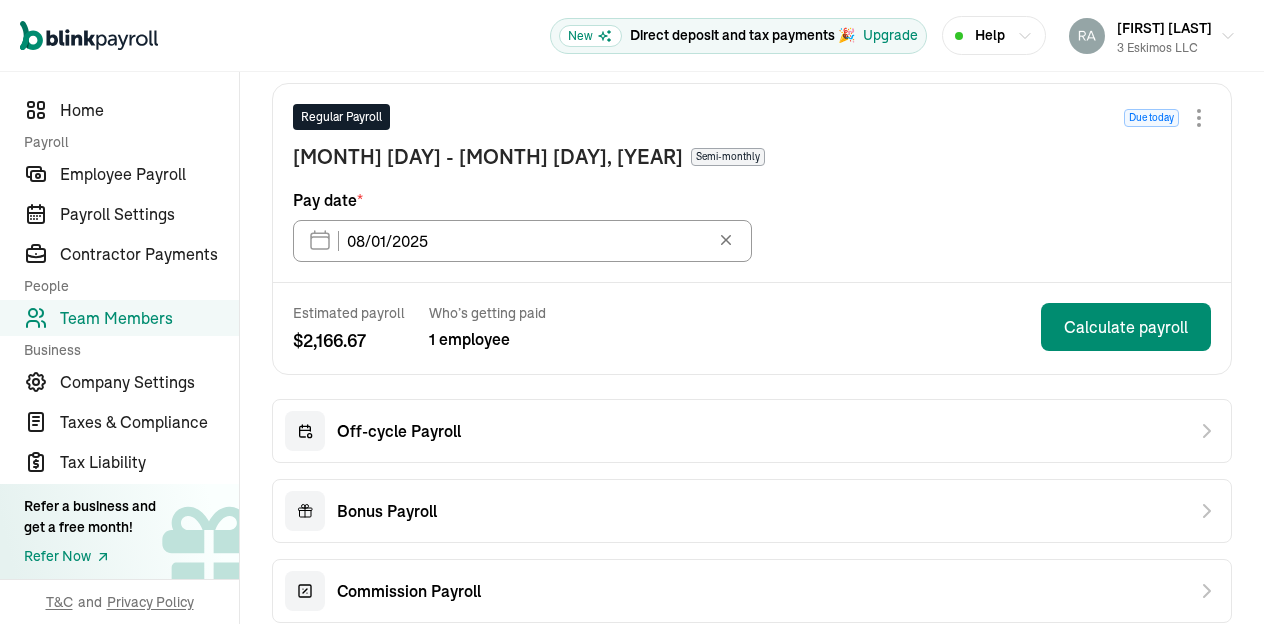 scroll, scrollTop: 132, scrollLeft: 0, axis: vertical 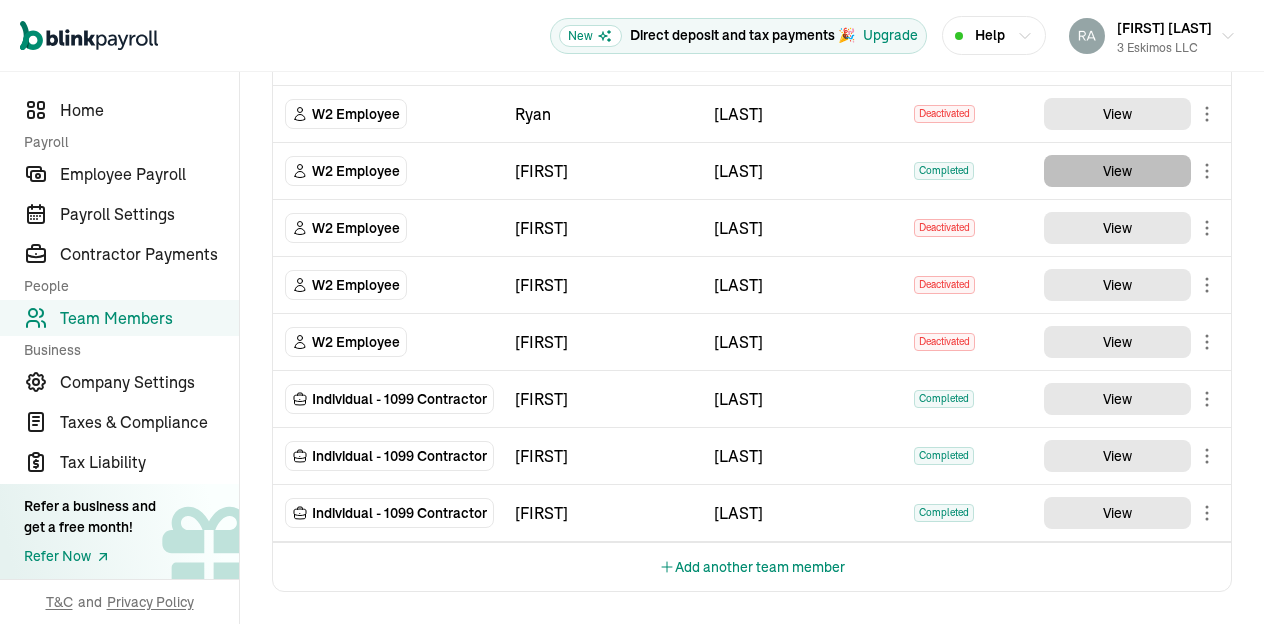 click on "View" at bounding box center [1117, 171] 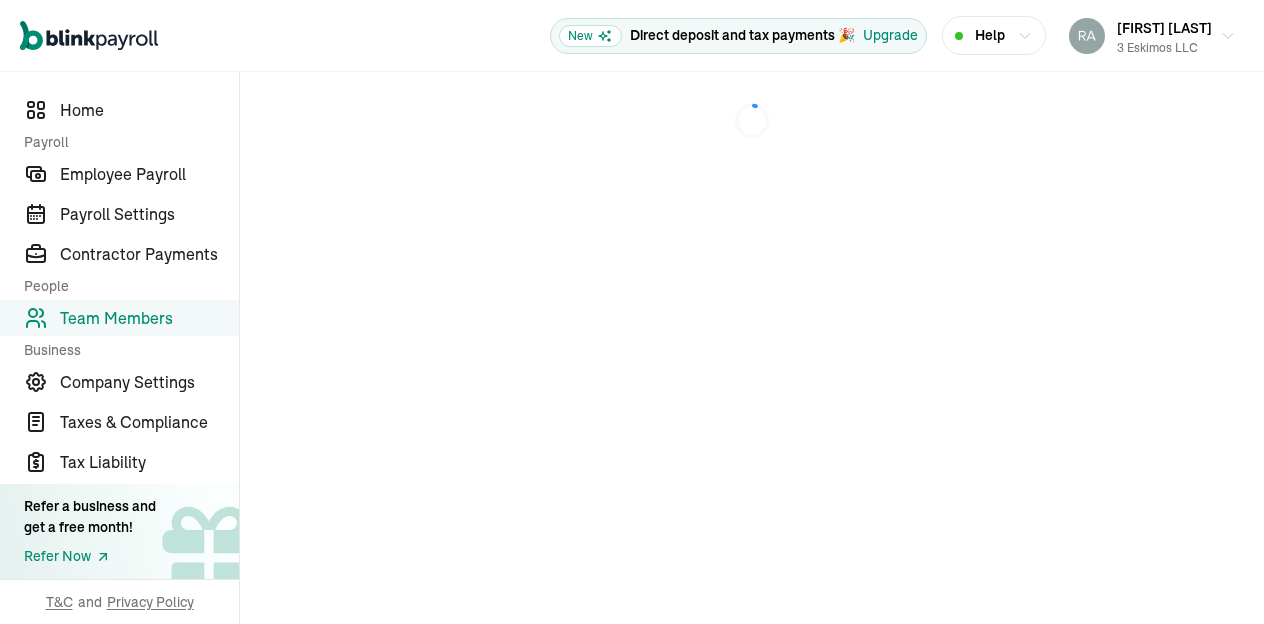 scroll, scrollTop: 0, scrollLeft: 0, axis: both 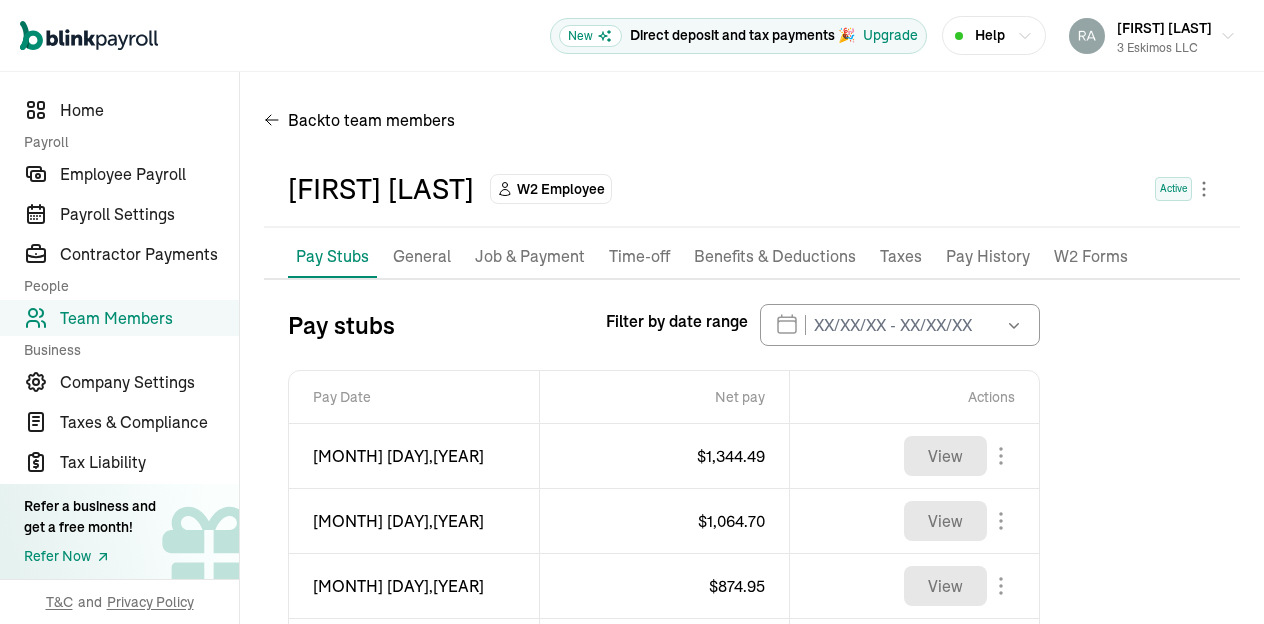 click on "Job & Payment" at bounding box center [530, 257] 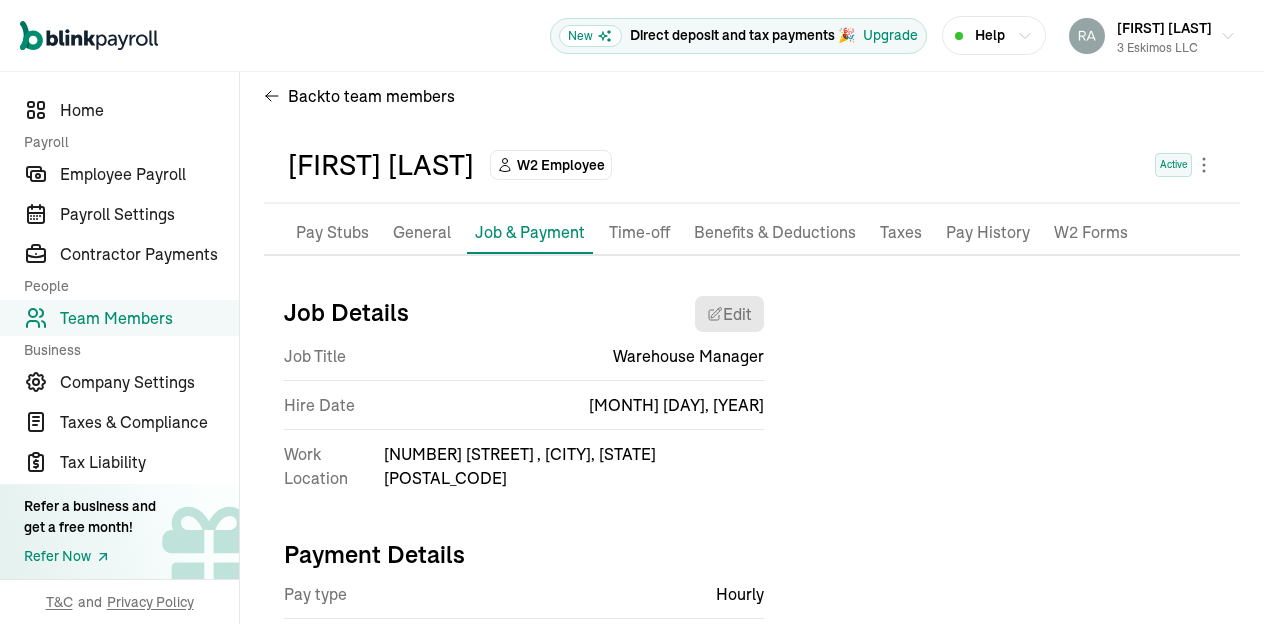 scroll, scrollTop: 0, scrollLeft: 0, axis: both 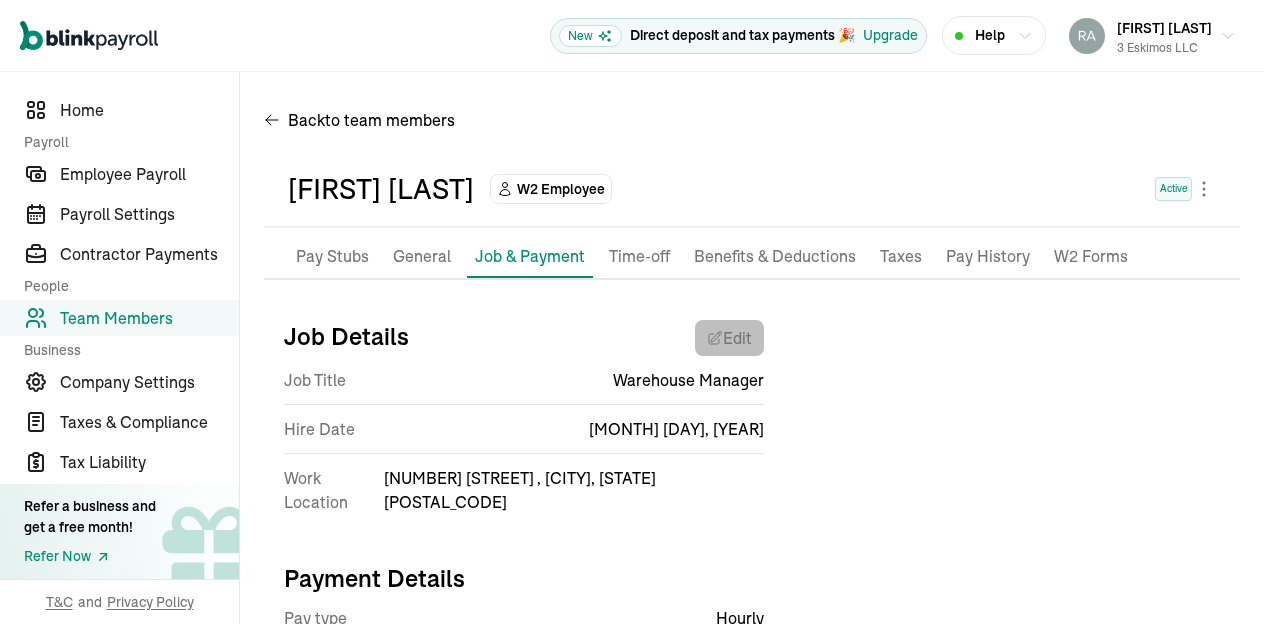 select on "[NUMBER] [STREET]" 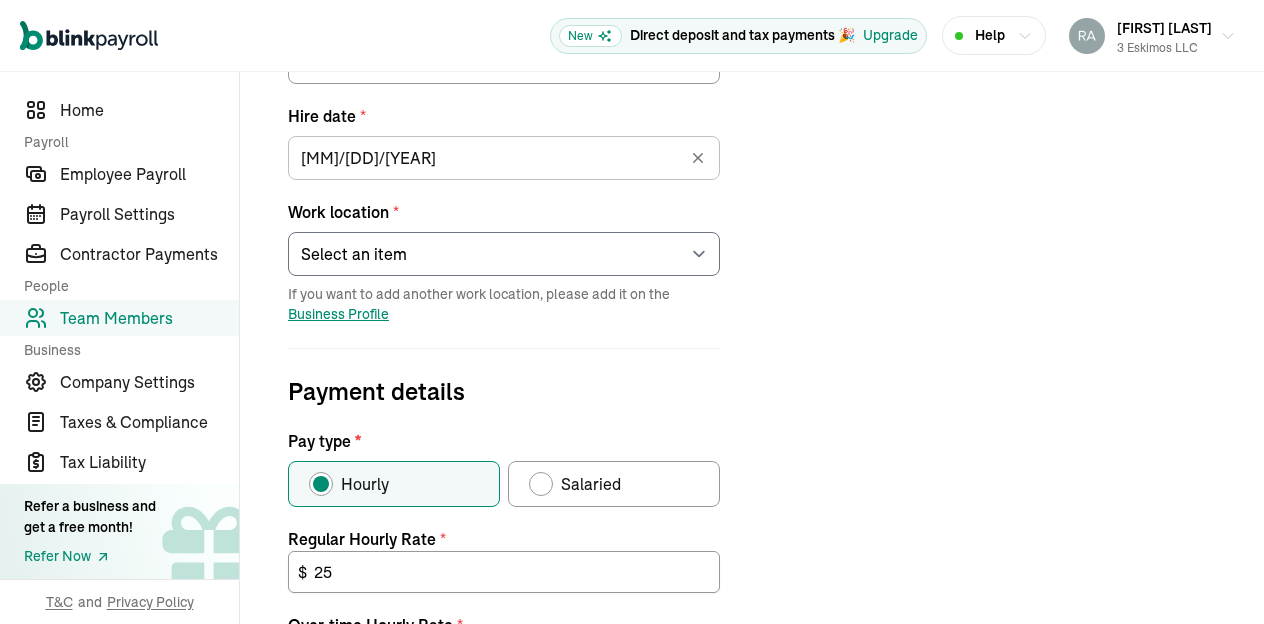 scroll, scrollTop: 575, scrollLeft: 0, axis: vertical 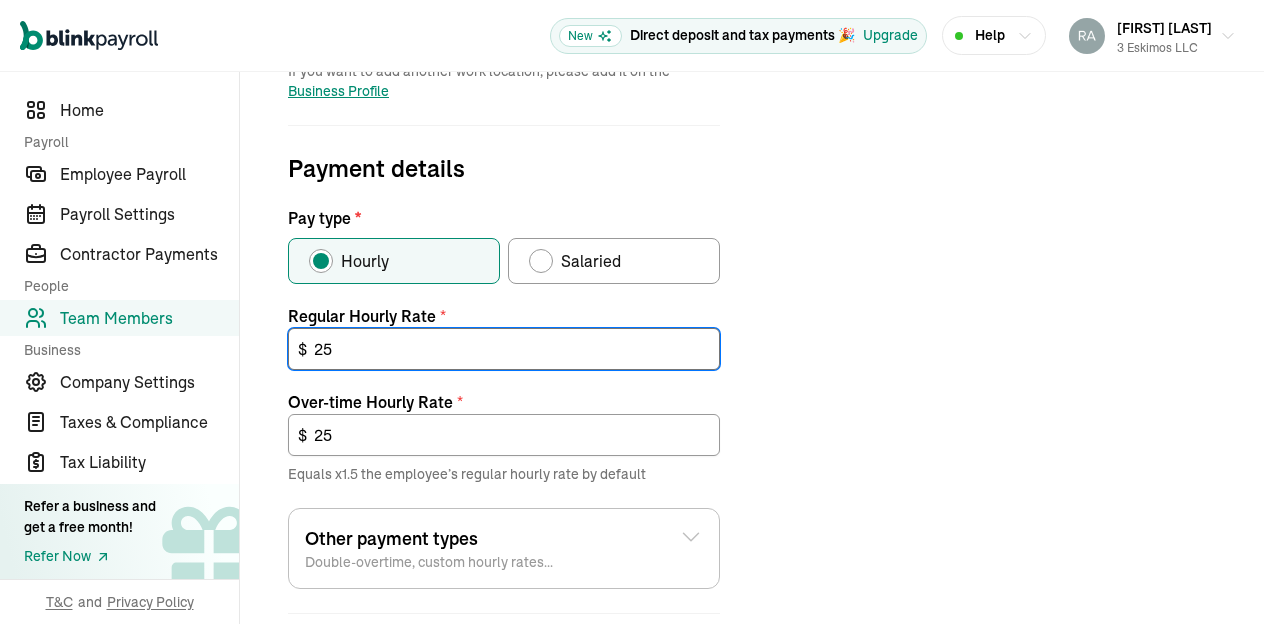 click on "25" at bounding box center (504, 349) 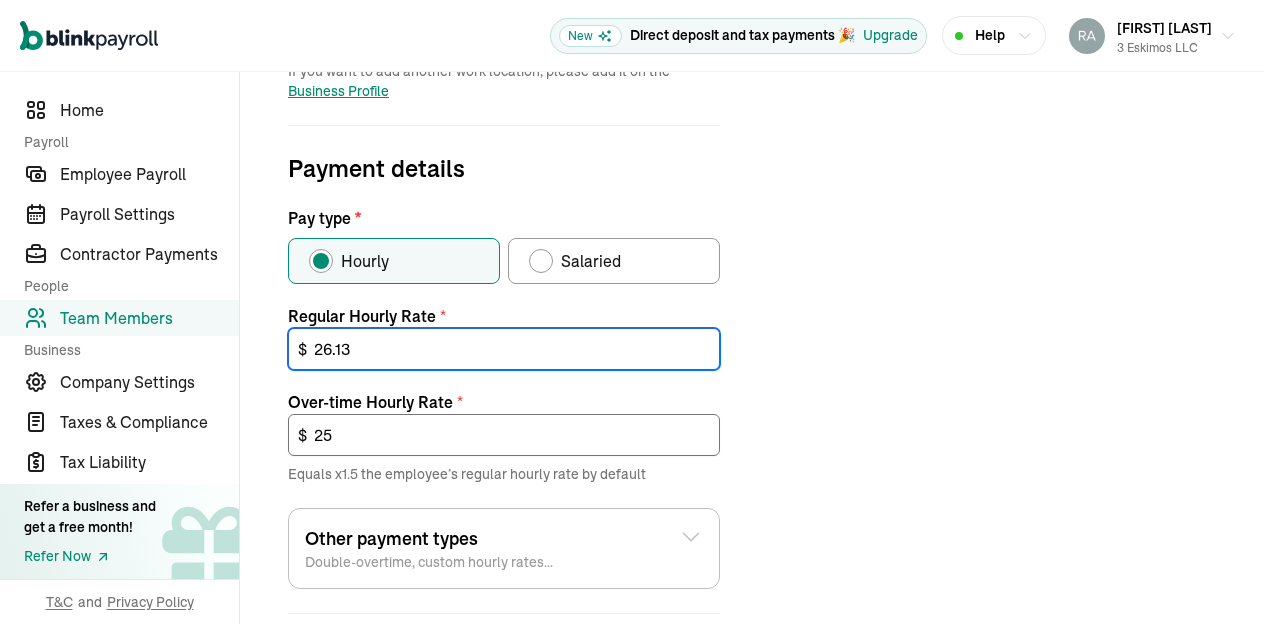 type on "26.13" 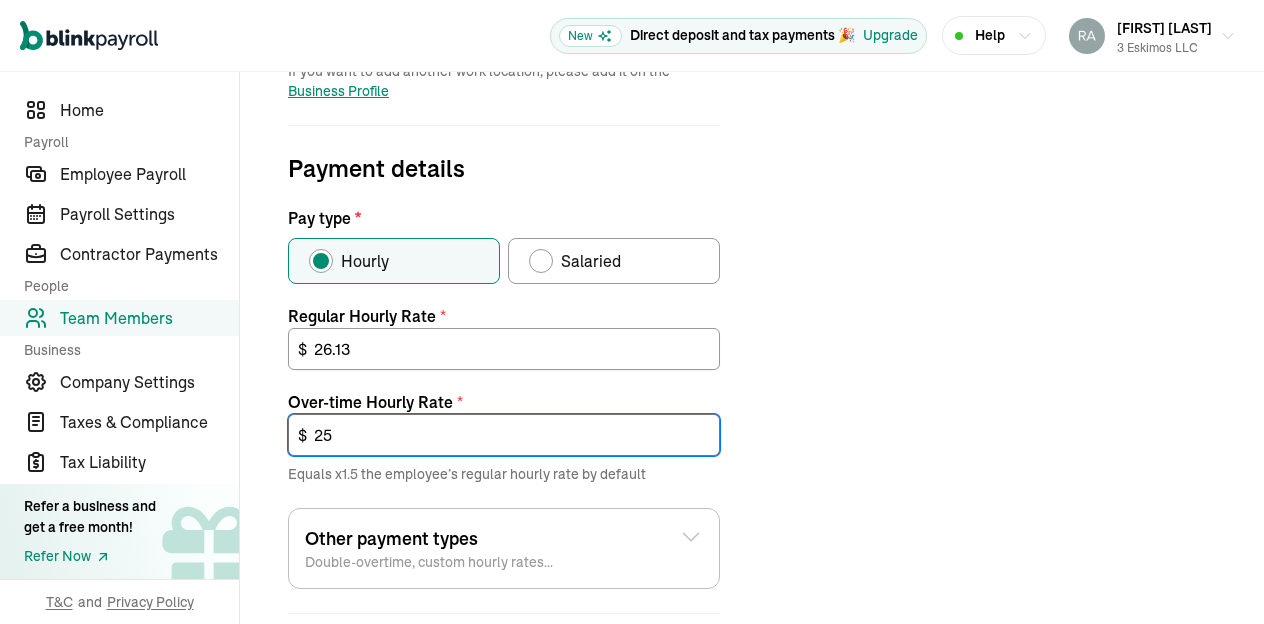 click on "25" at bounding box center [504, 435] 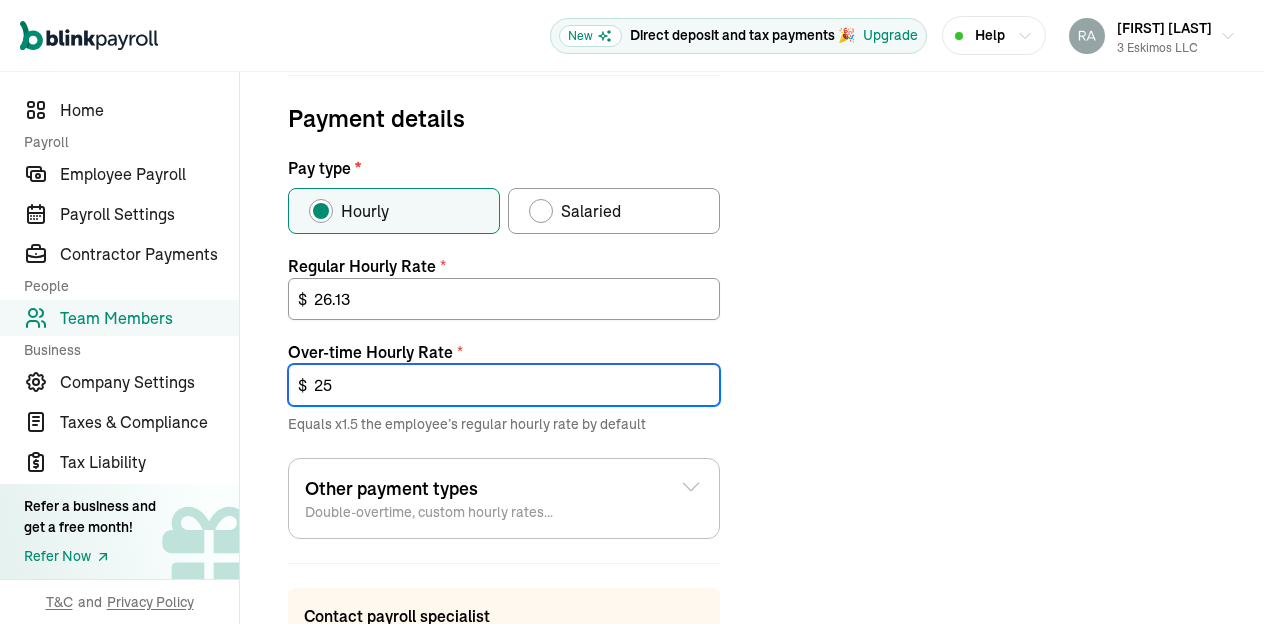 scroll, scrollTop: 838, scrollLeft: 0, axis: vertical 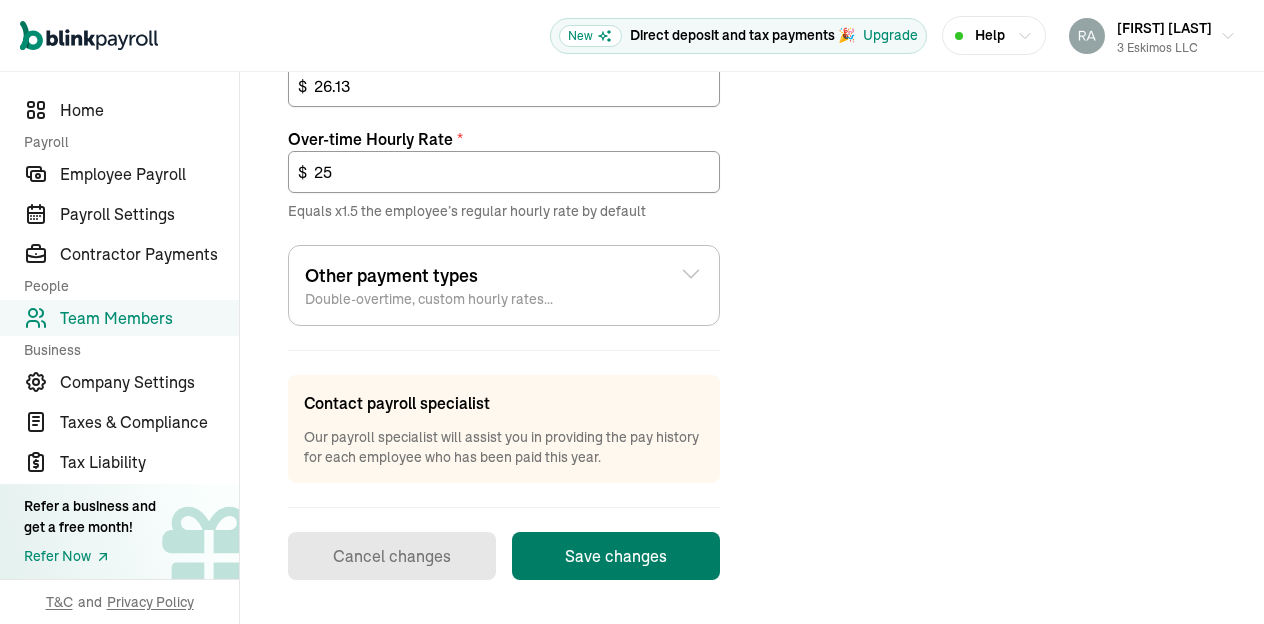 click on "Save changes" at bounding box center [616, 556] 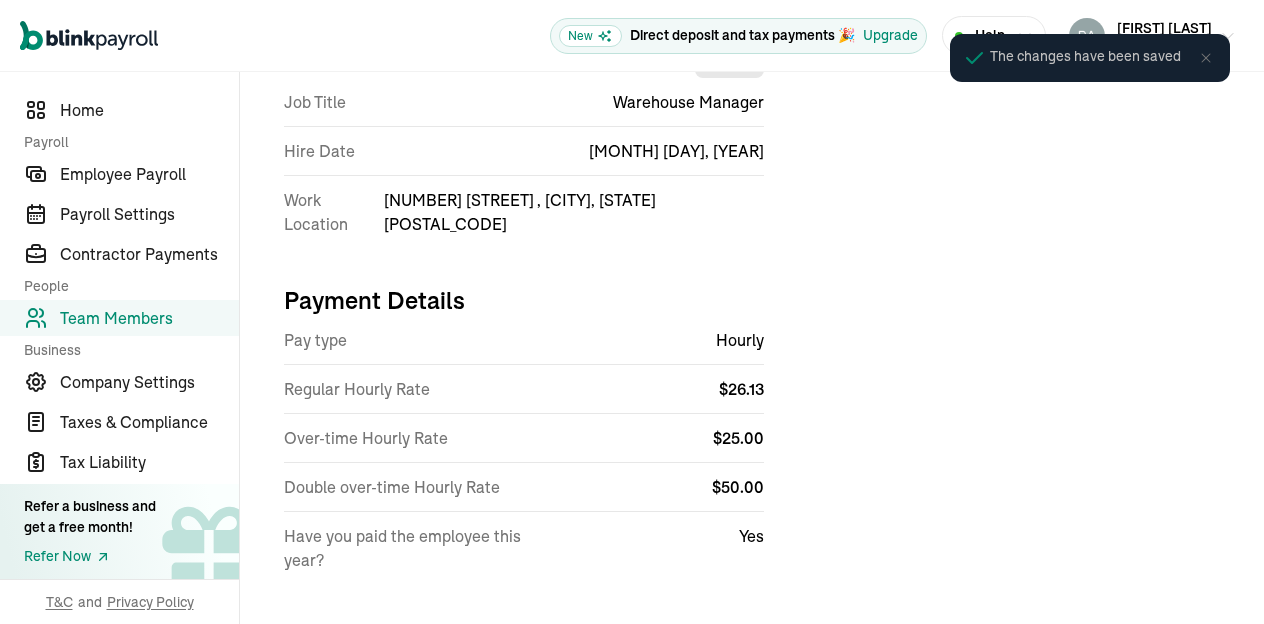 scroll, scrollTop: 0, scrollLeft: 0, axis: both 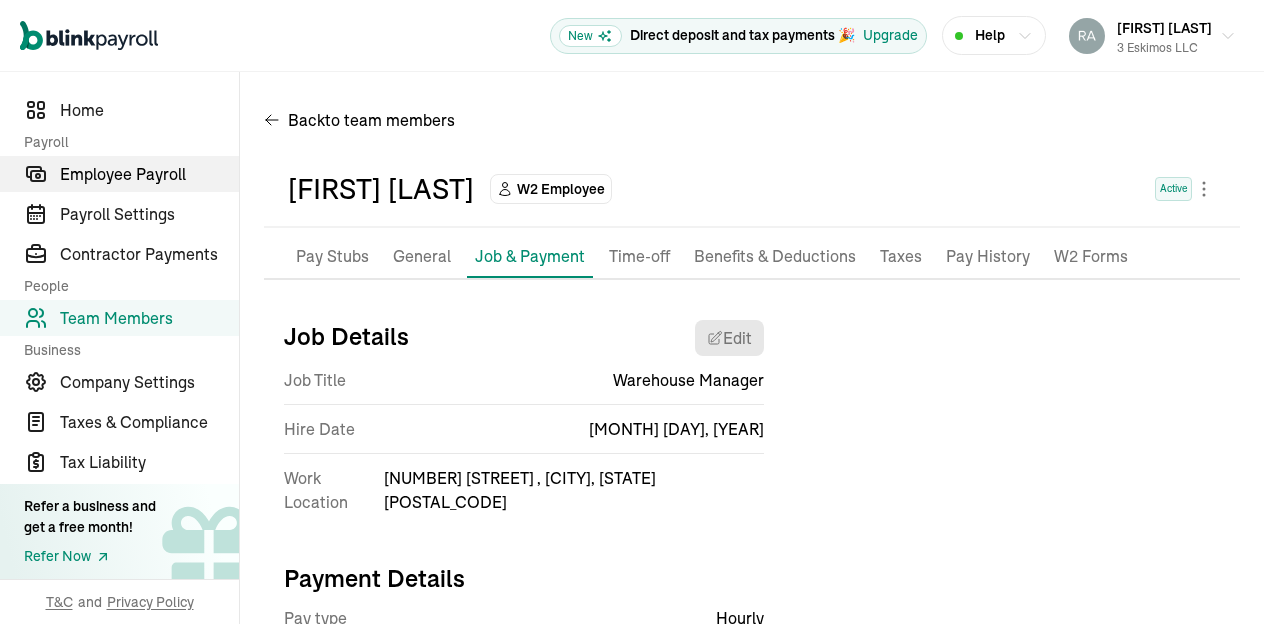 click on "Employee Payroll" at bounding box center (149, 174) 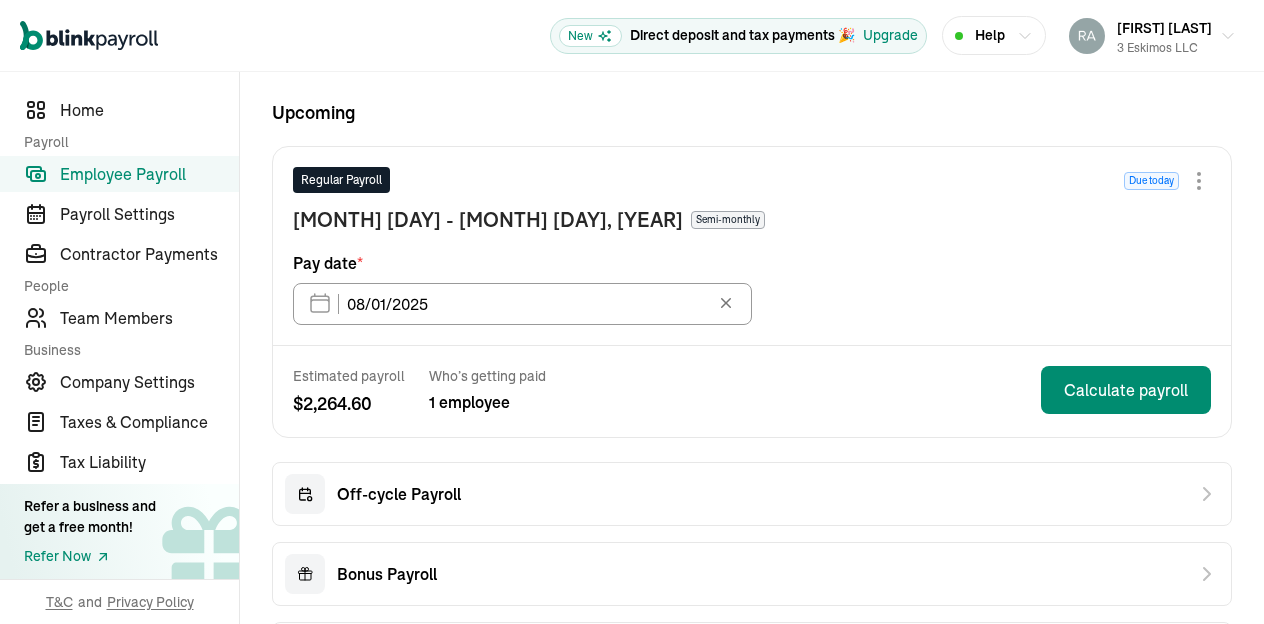 scroll, scrollTop: 345, scrollLeft: 0, axis: vertical 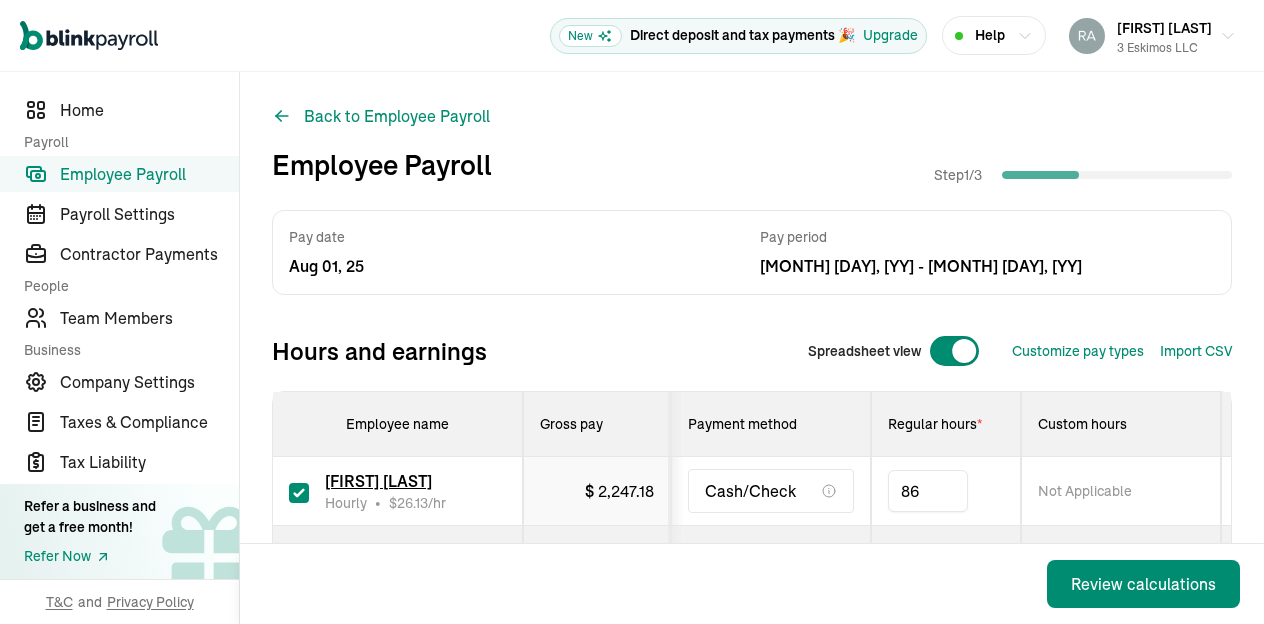 type on "8" 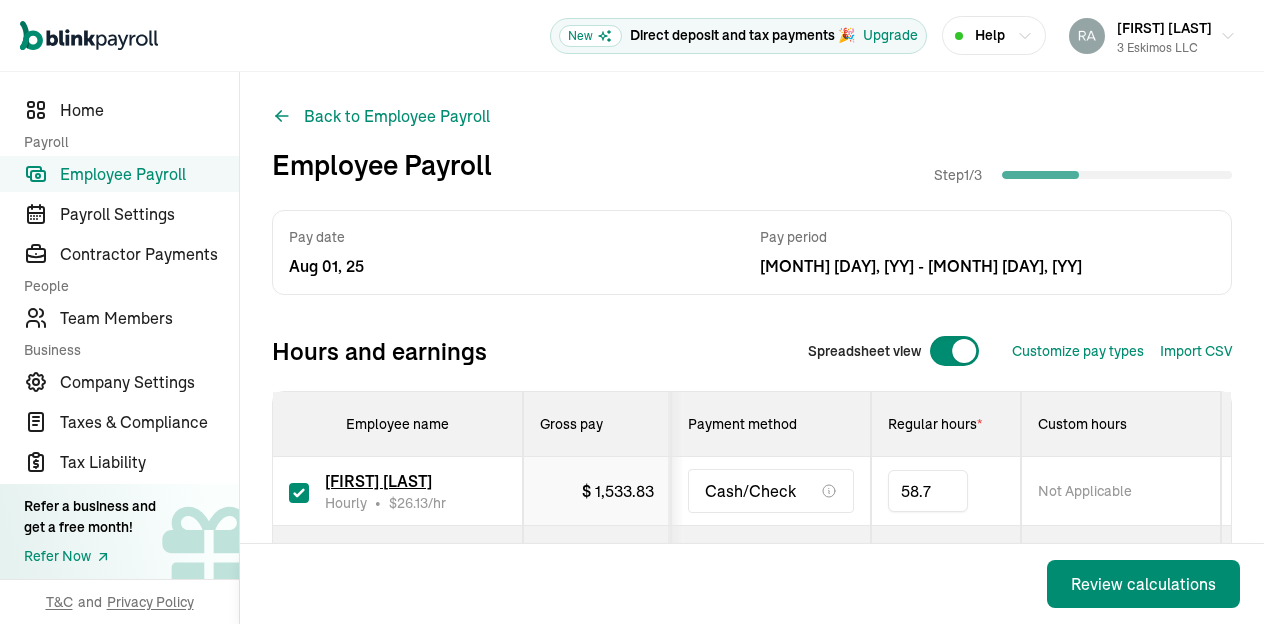 type on "58.79" 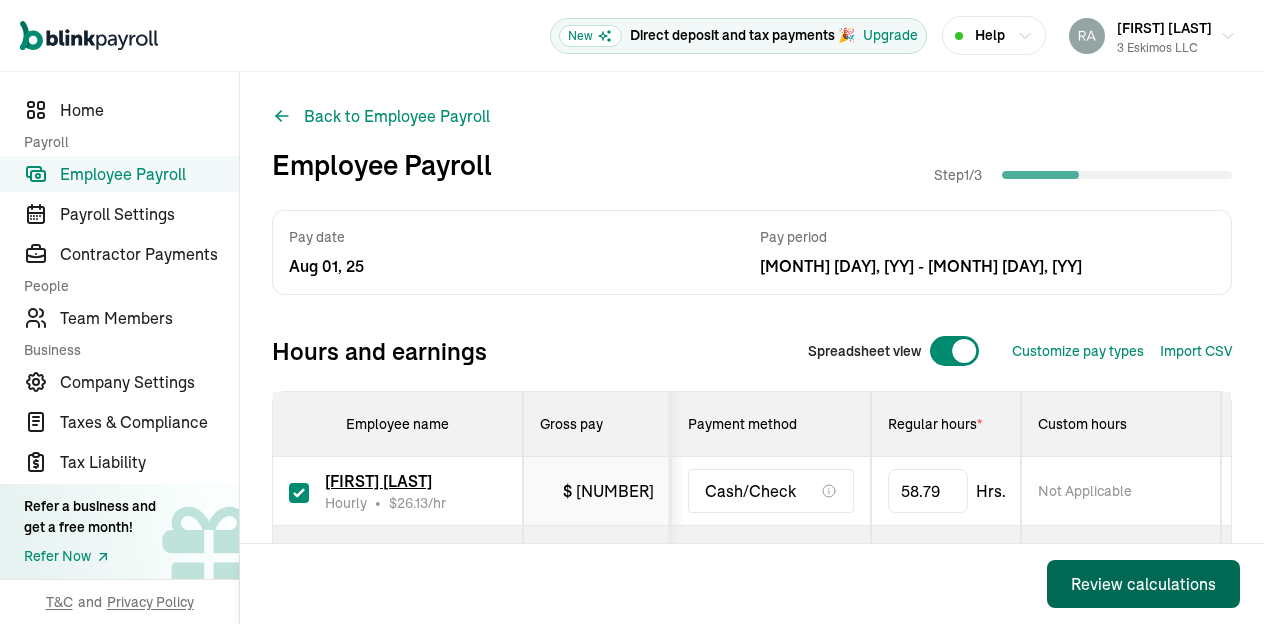 click on "Review calculations" at bounding box center (1143, 584) 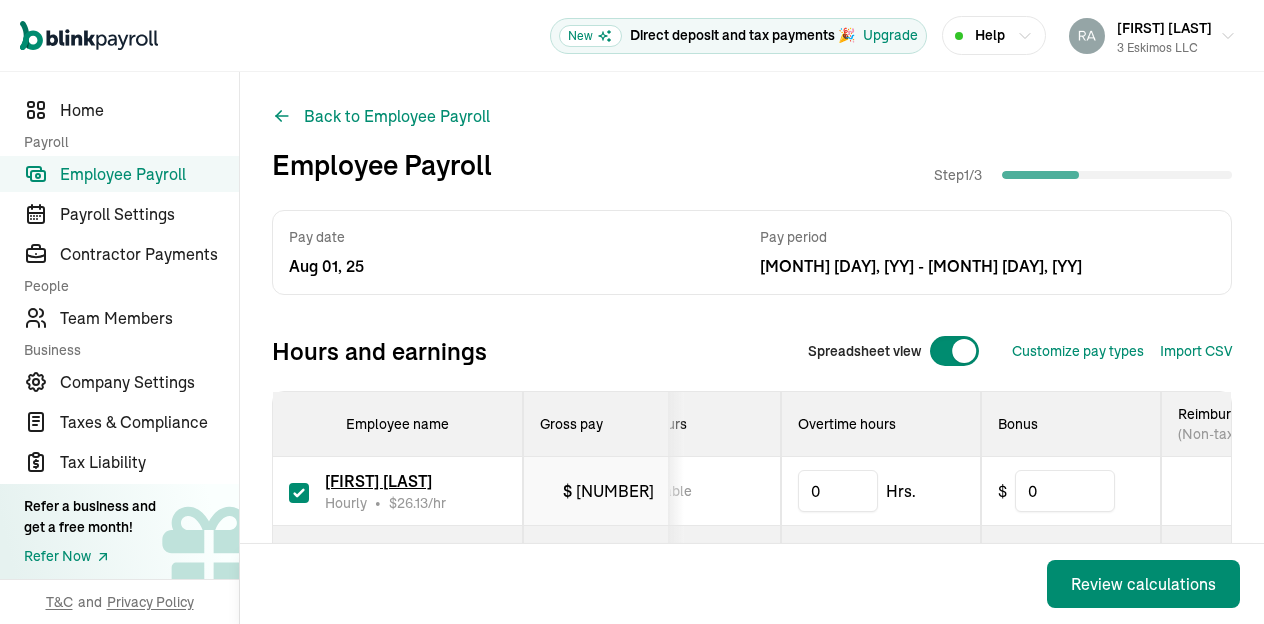 scroll, scrollTop: 0, scrollLeft: 750, axis: horizontal 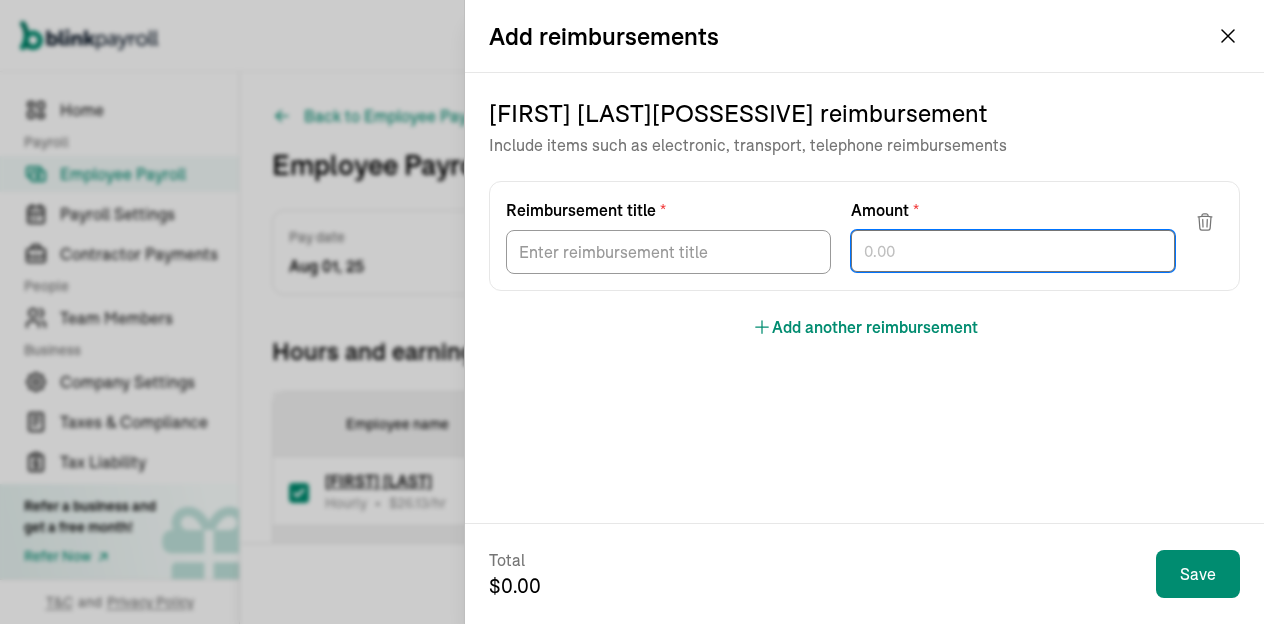 click at bounding box center (1013, 251) 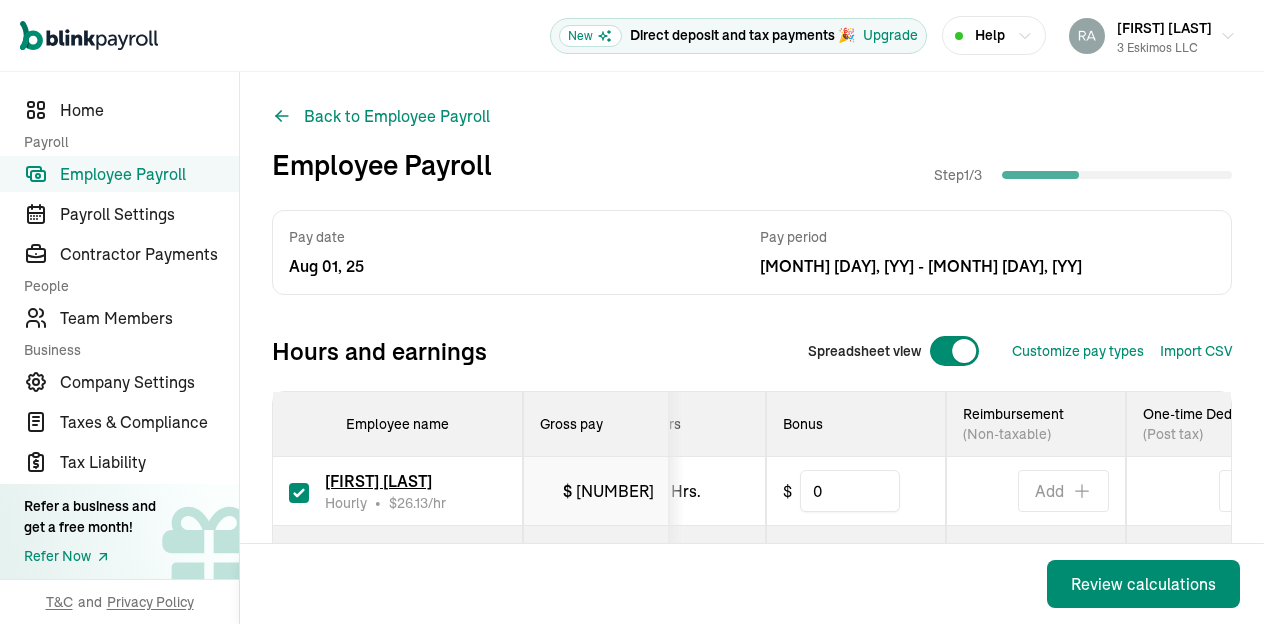 scroll, scrollTop: 0, scrollLeft: 645, axis: horizontal 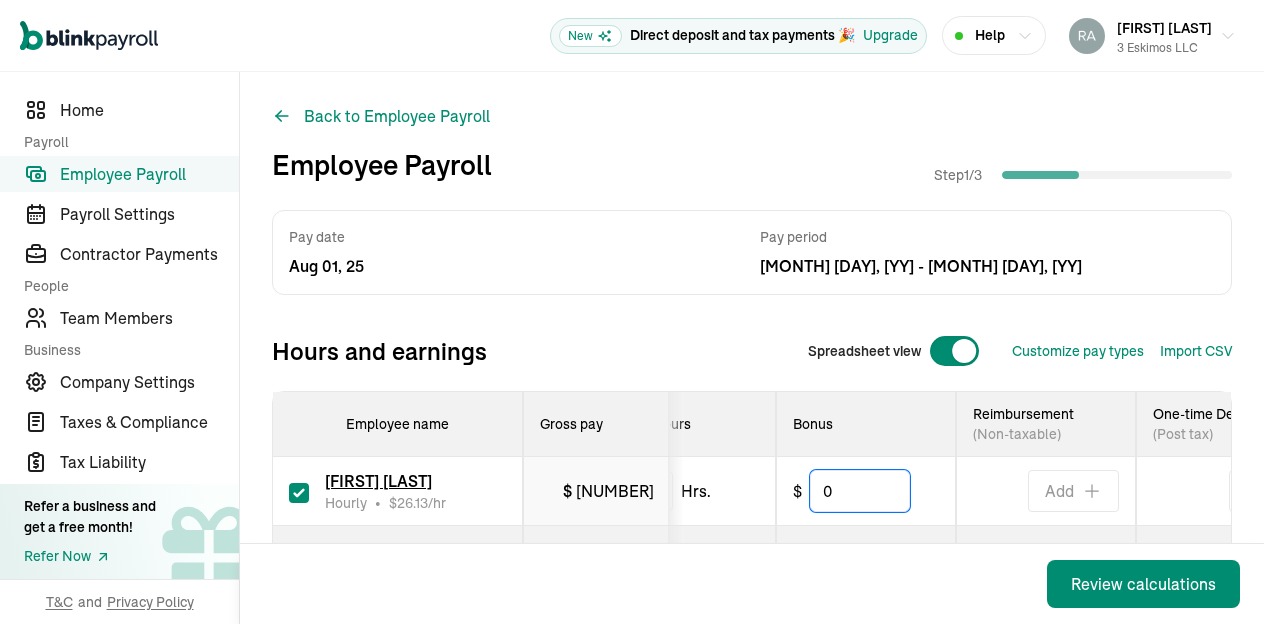 click on "0" at bounding box center (860, 491) 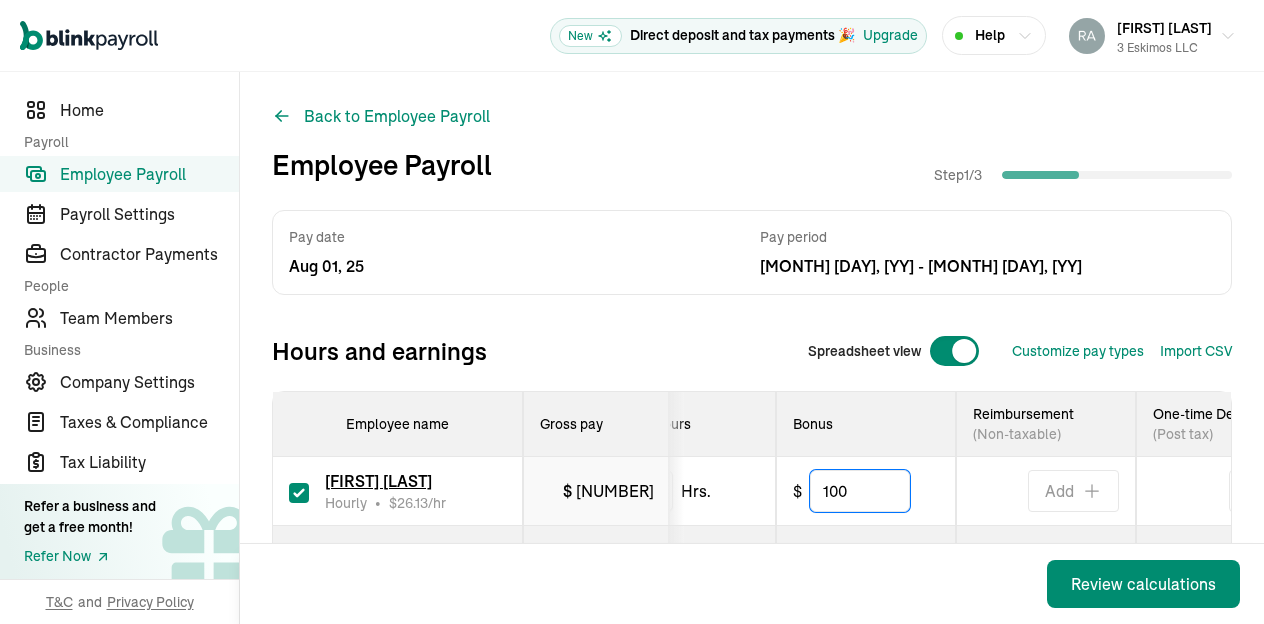 type on "100" 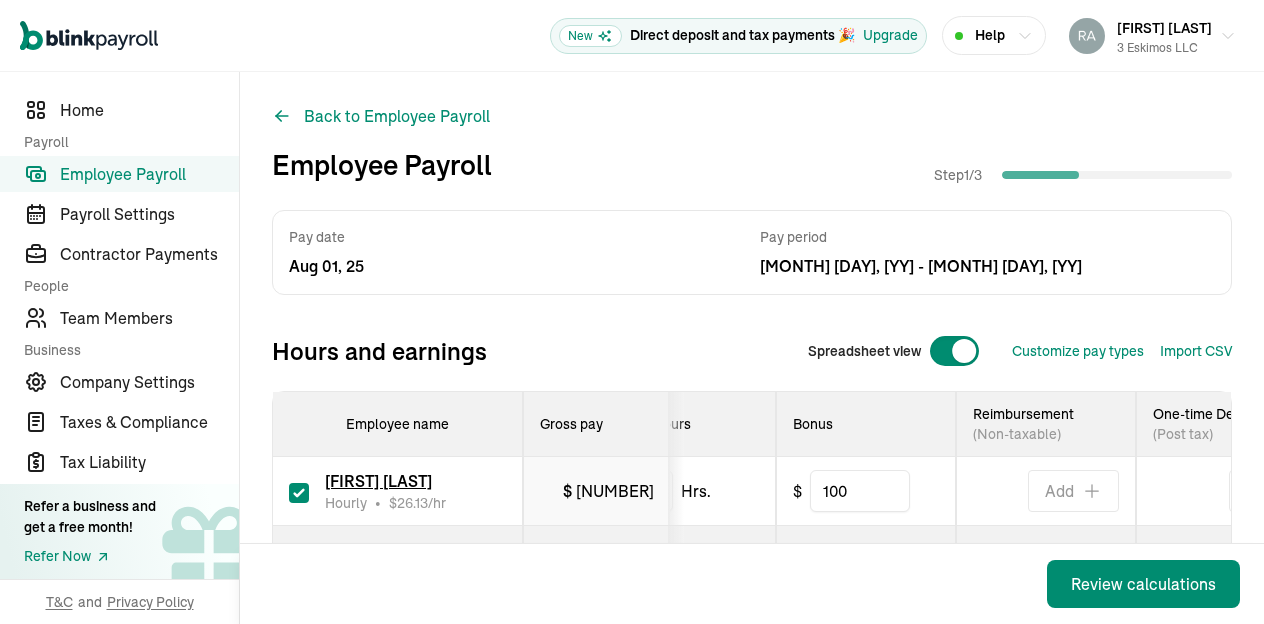 click on "Back Review calculations" at bounding box center (752, 584) 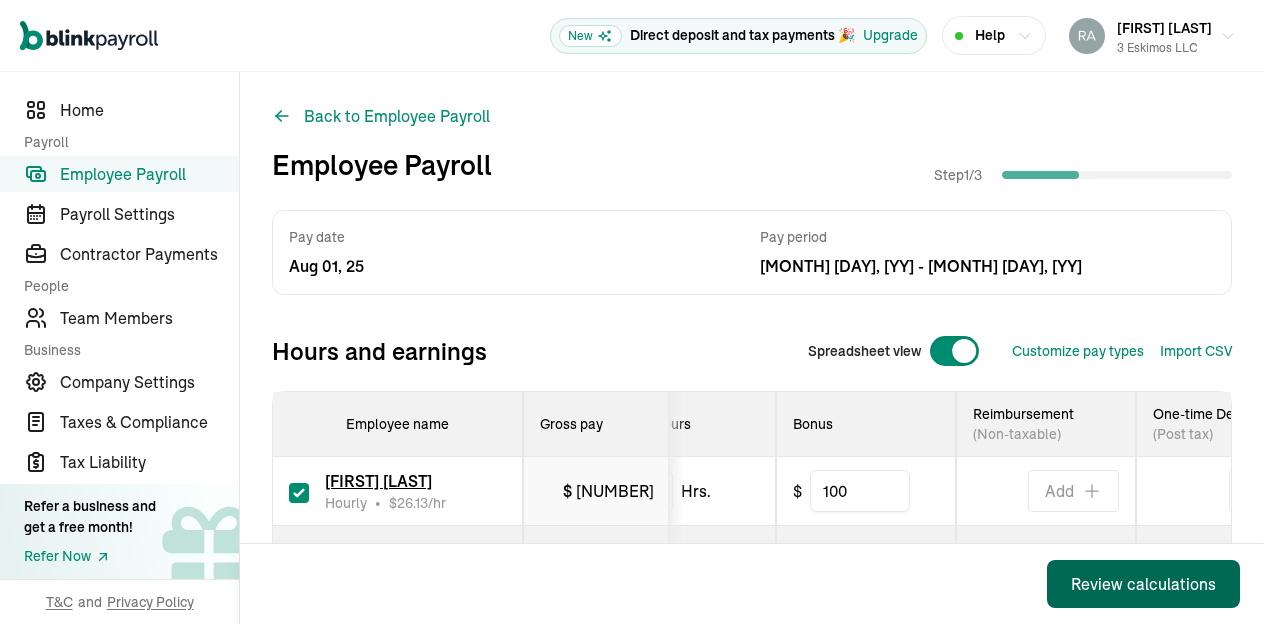 click on "Review calculations" at bounding box center (1143, 584) 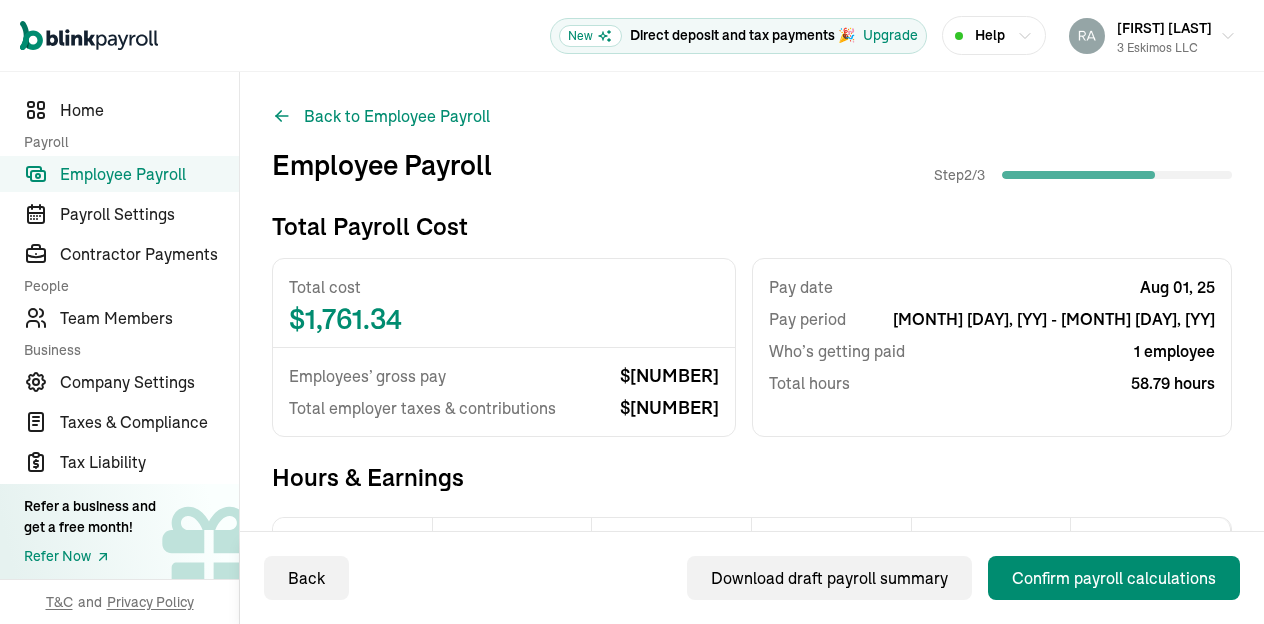 scroll, scrollTop: 319, scrollLeft: 0, axis: vertical 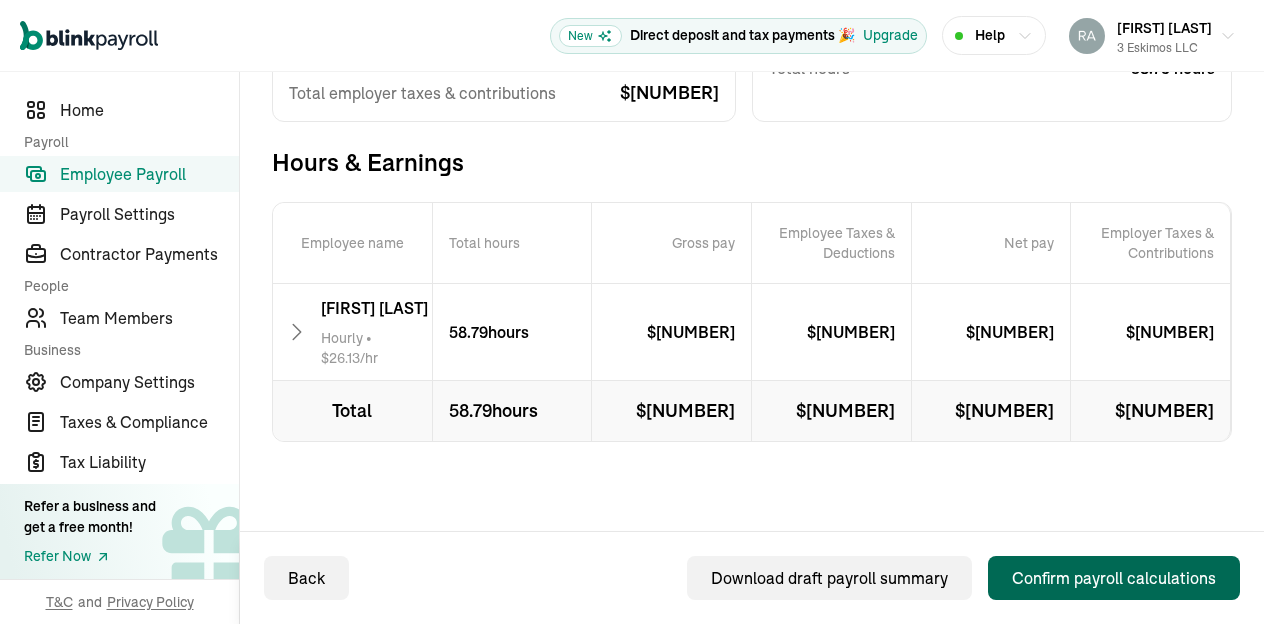 click on "Confirm payroll calculations" at bounding box center [1114, 578] 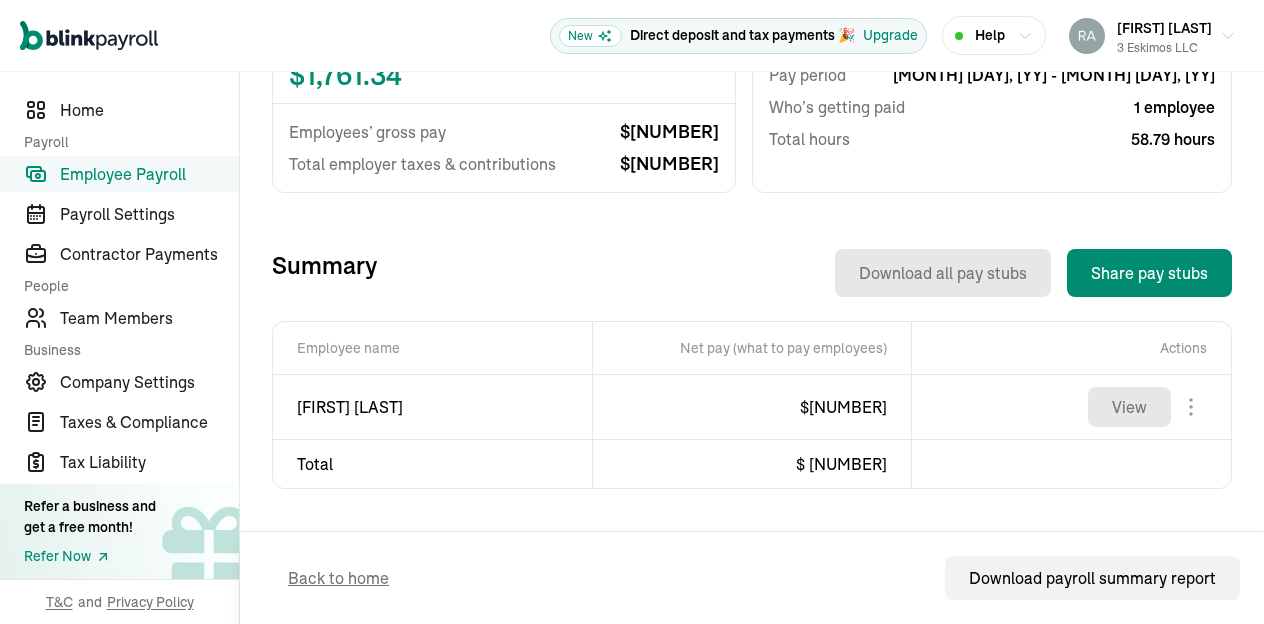 scroll, scrollTop: 0, scrollLeft: 0, axis: both 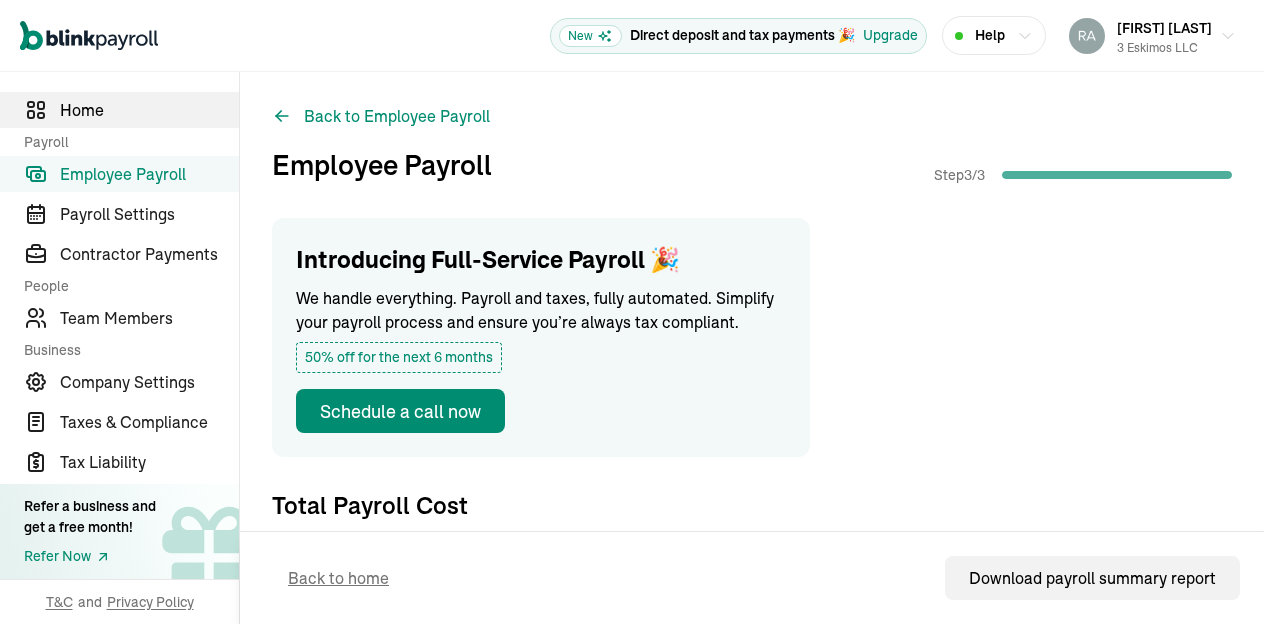 click on "Home" at bounding box center (149, 110) 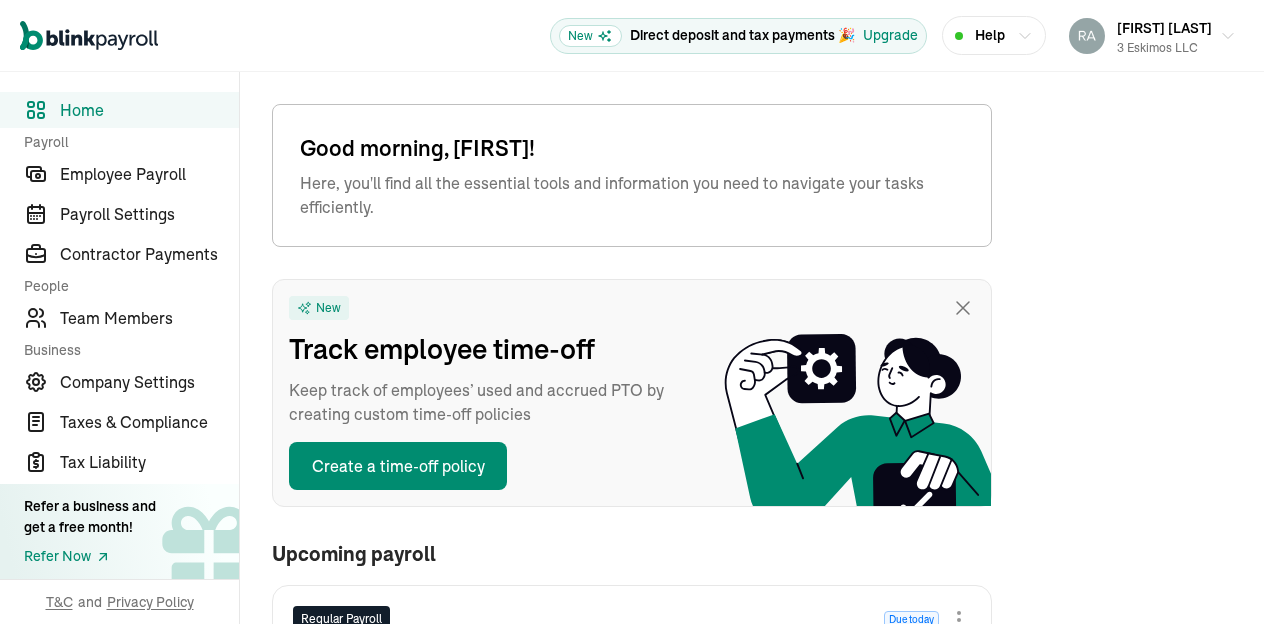 type on "08/15/2025" 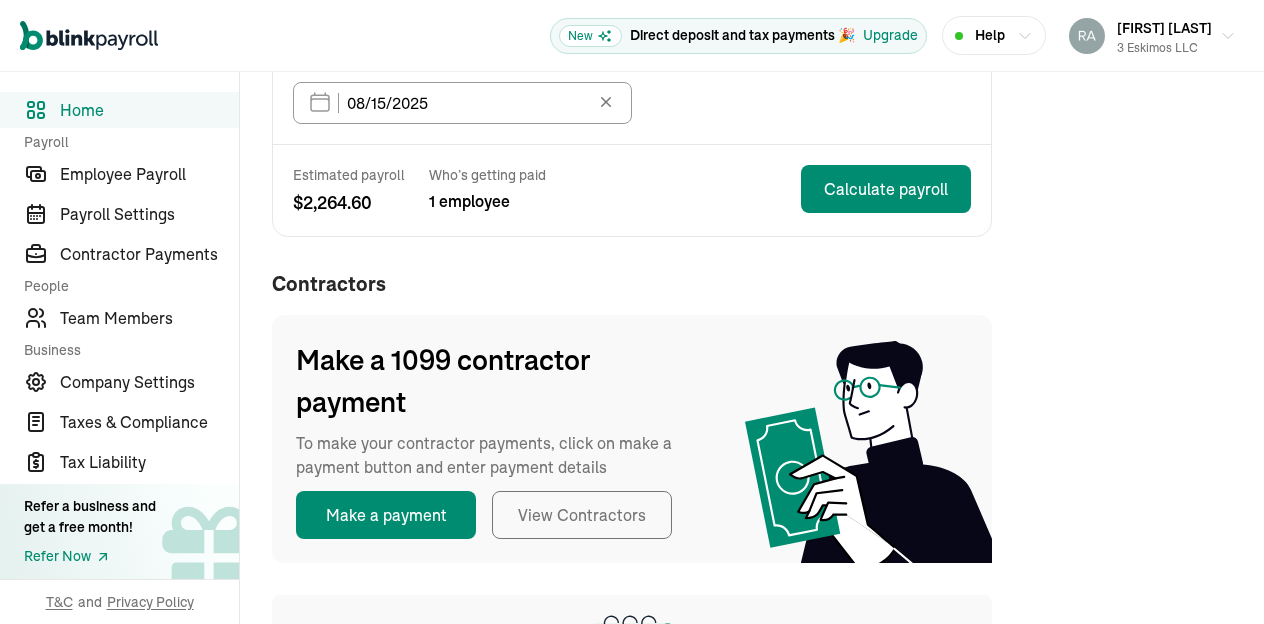 scroll, scrollTop: 532, scrollLeft: 0, axis: vertical 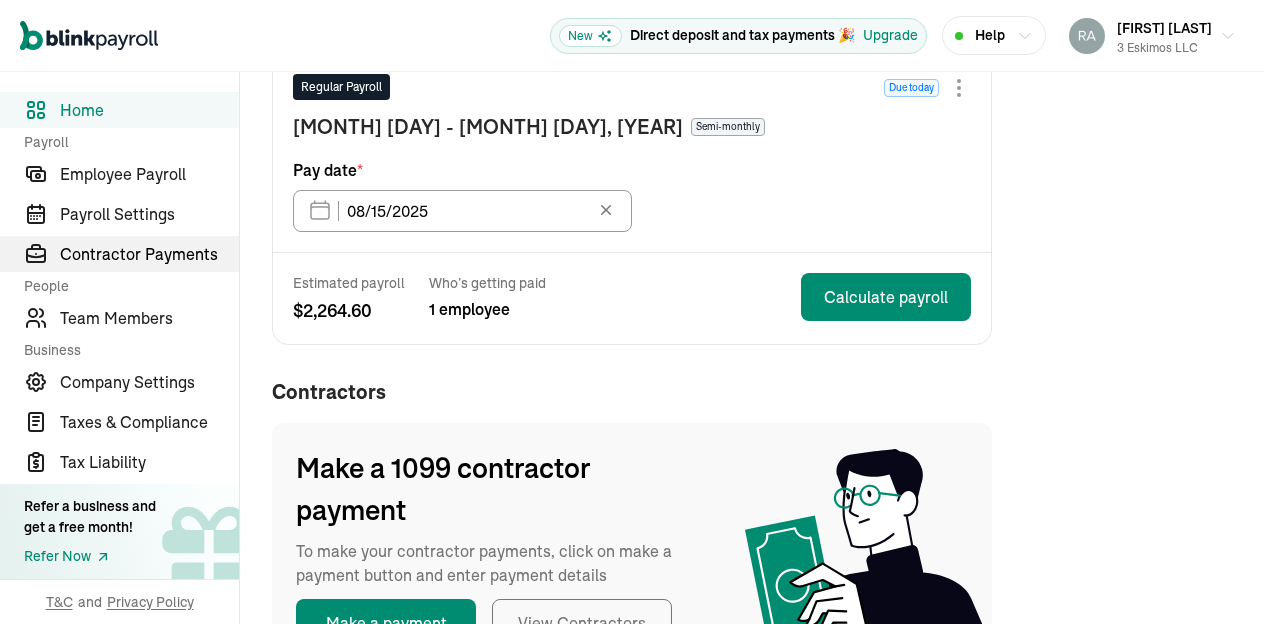 click on "Contractor Payments" at bounding box center [149, 254] 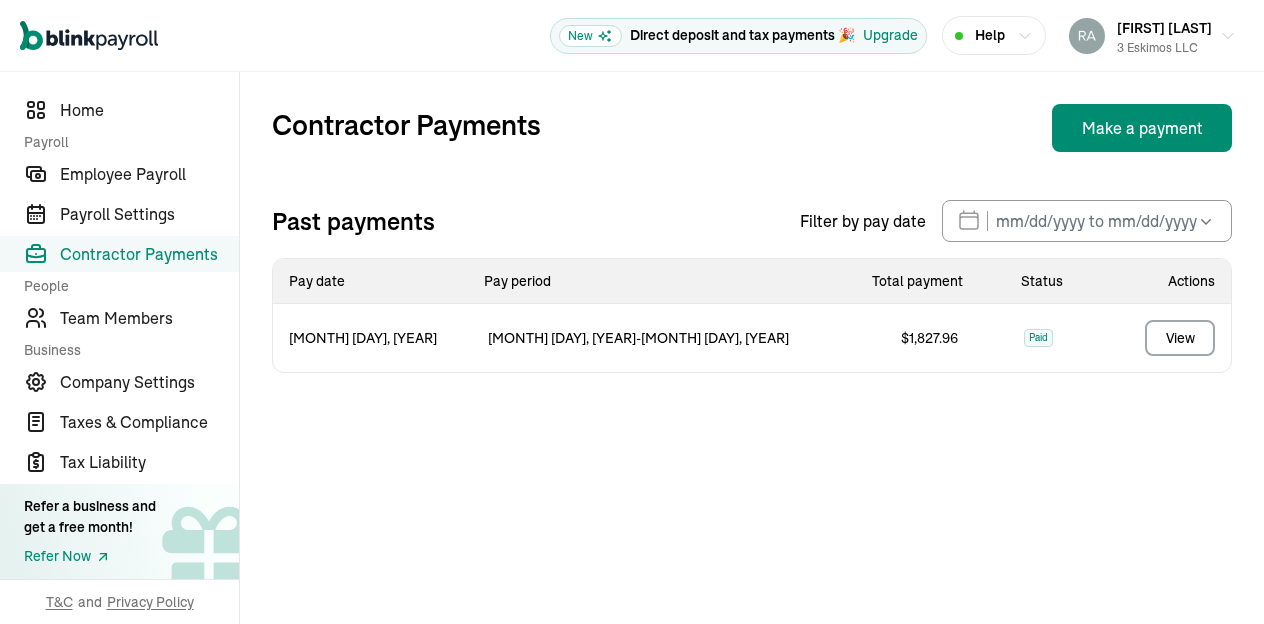 scroll, scrollTop: 0, scrollLeft: 0, axis: both 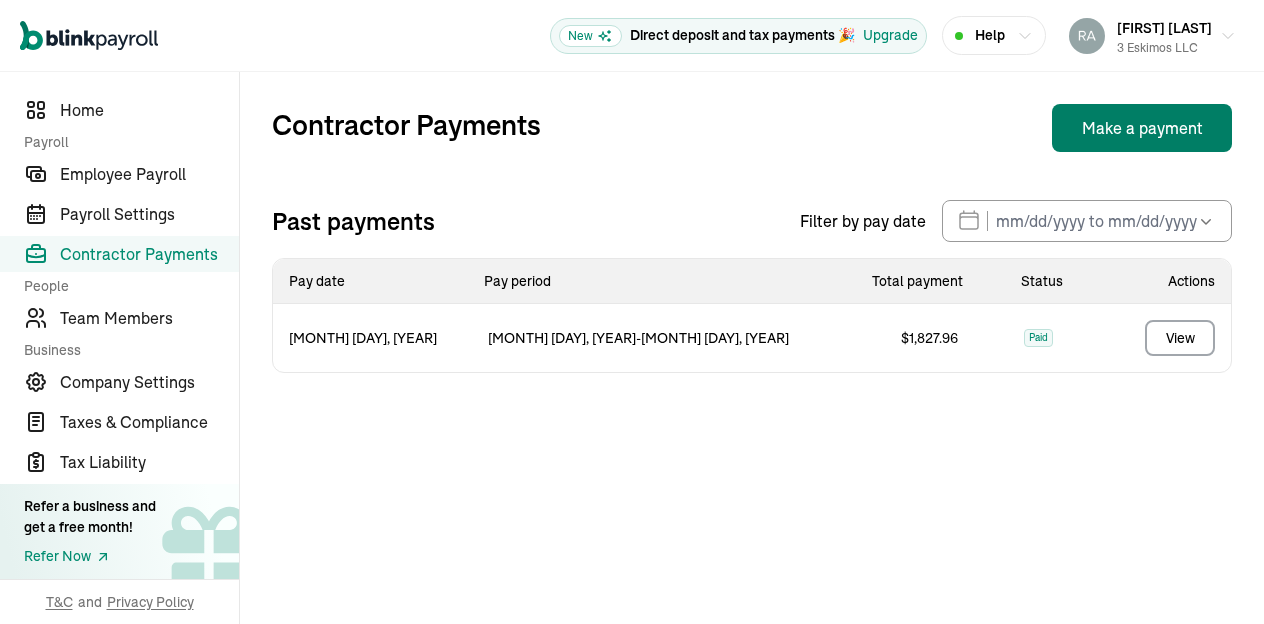 click on "Make a payment" at bounding box center [1142, 128] 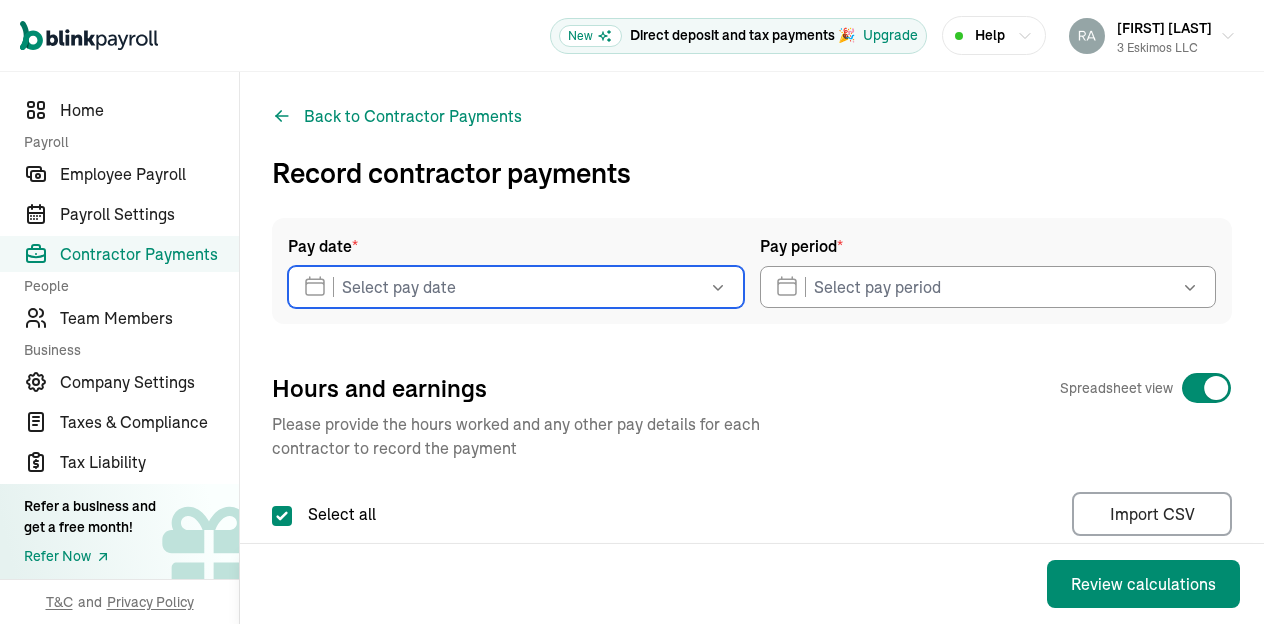 click at bounding box center [516, 287] 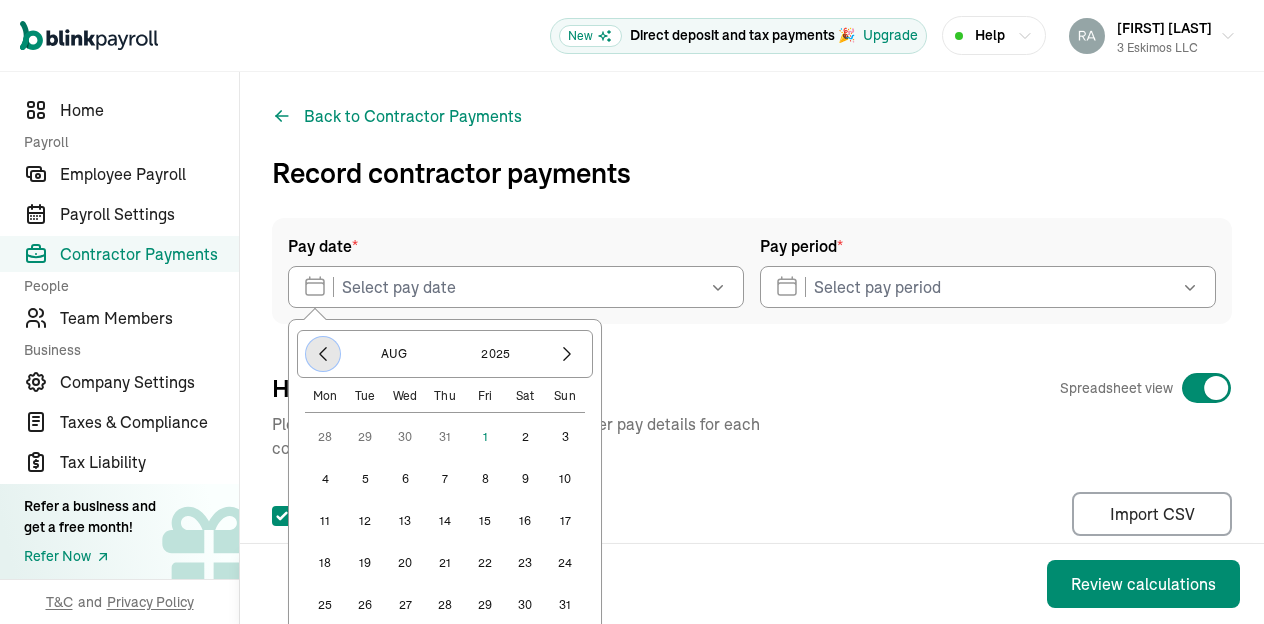 click 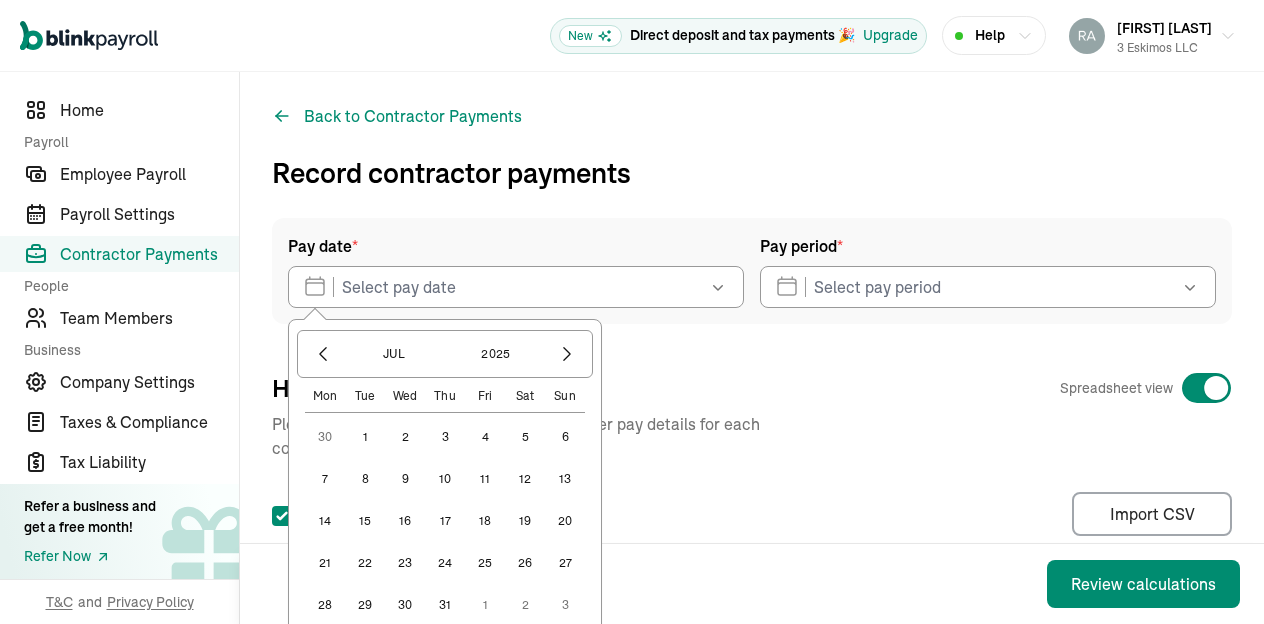 click on "15" at bounding box center (365, 521) 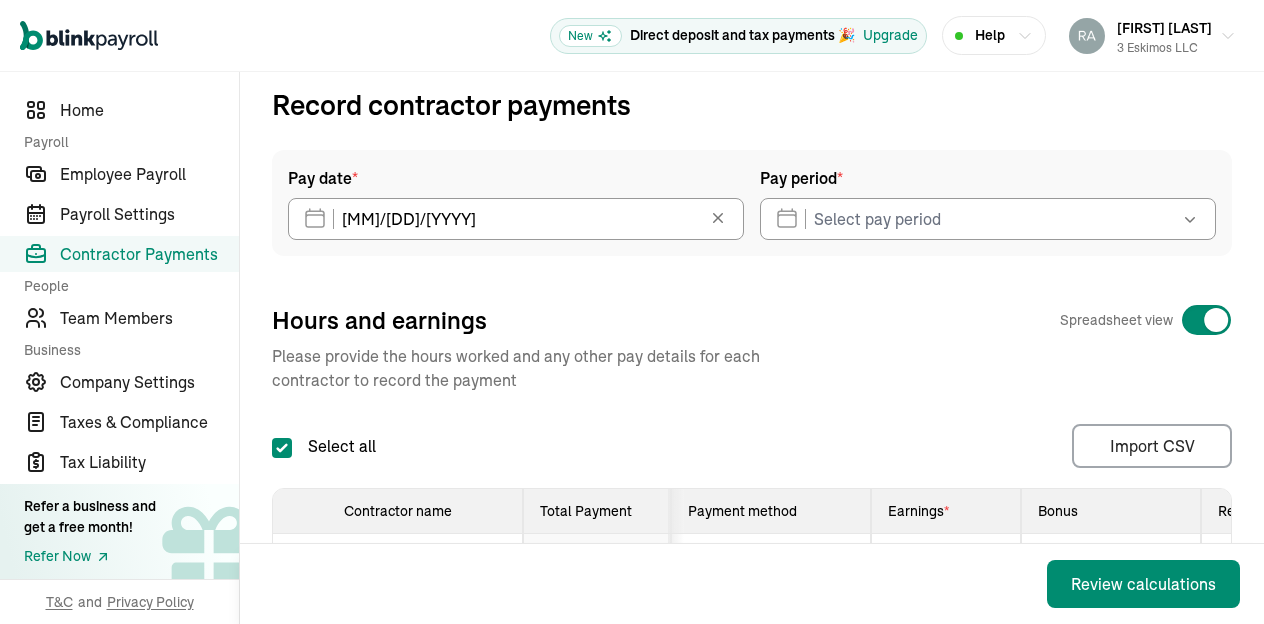 scroll, scrollTop: 70, scrollLeft: 0, axis: vertical 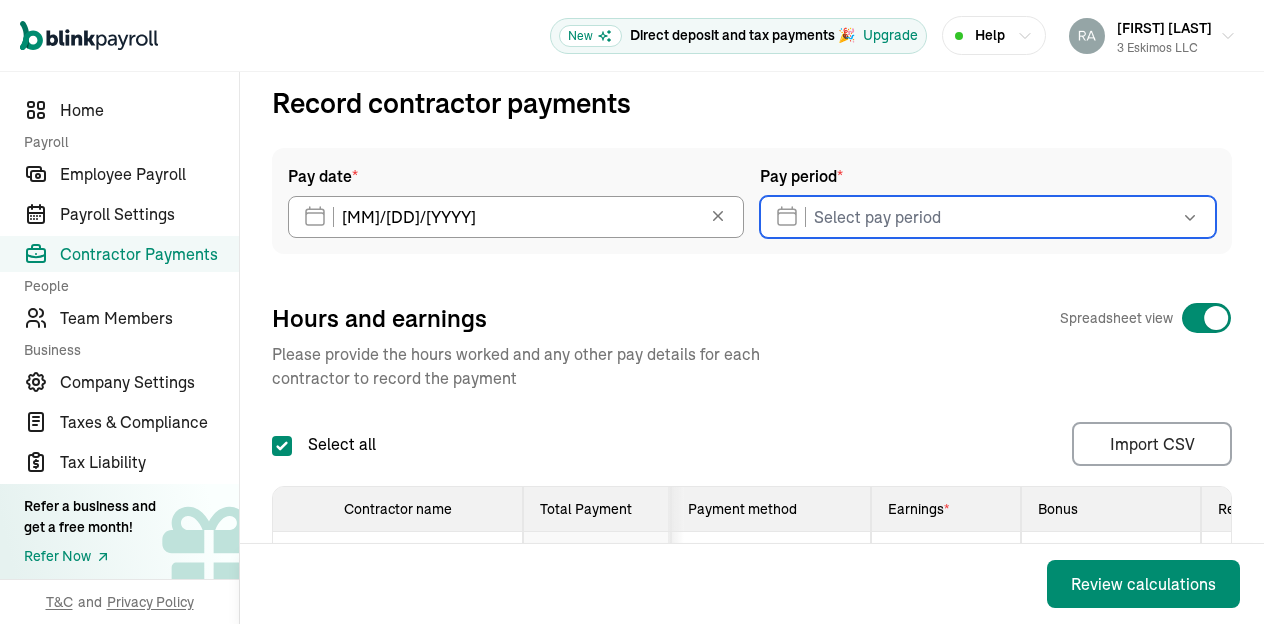 click at bounding box center [988, 217] 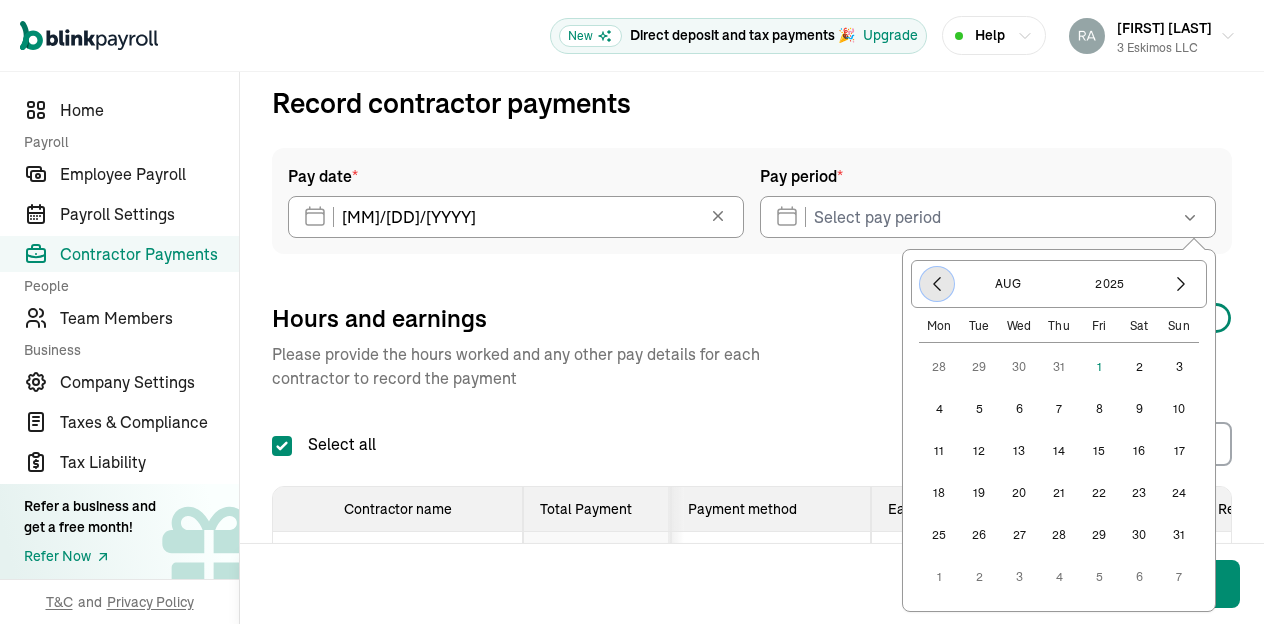 click 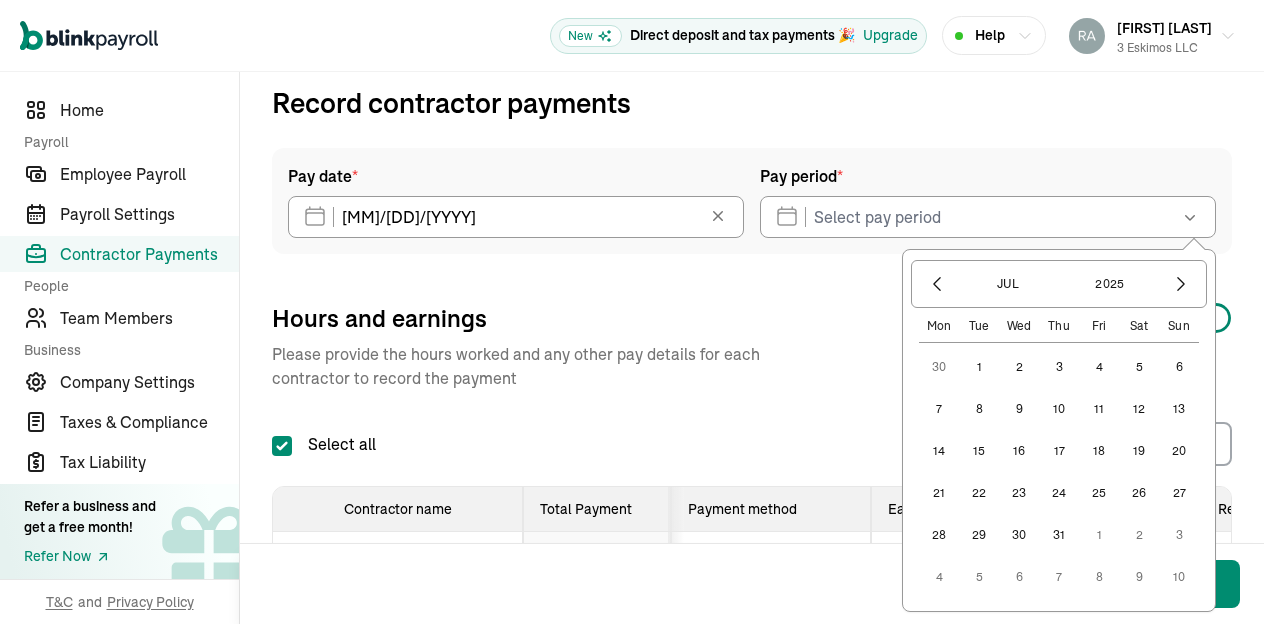 click on "1" at bounding box center (979, 367) 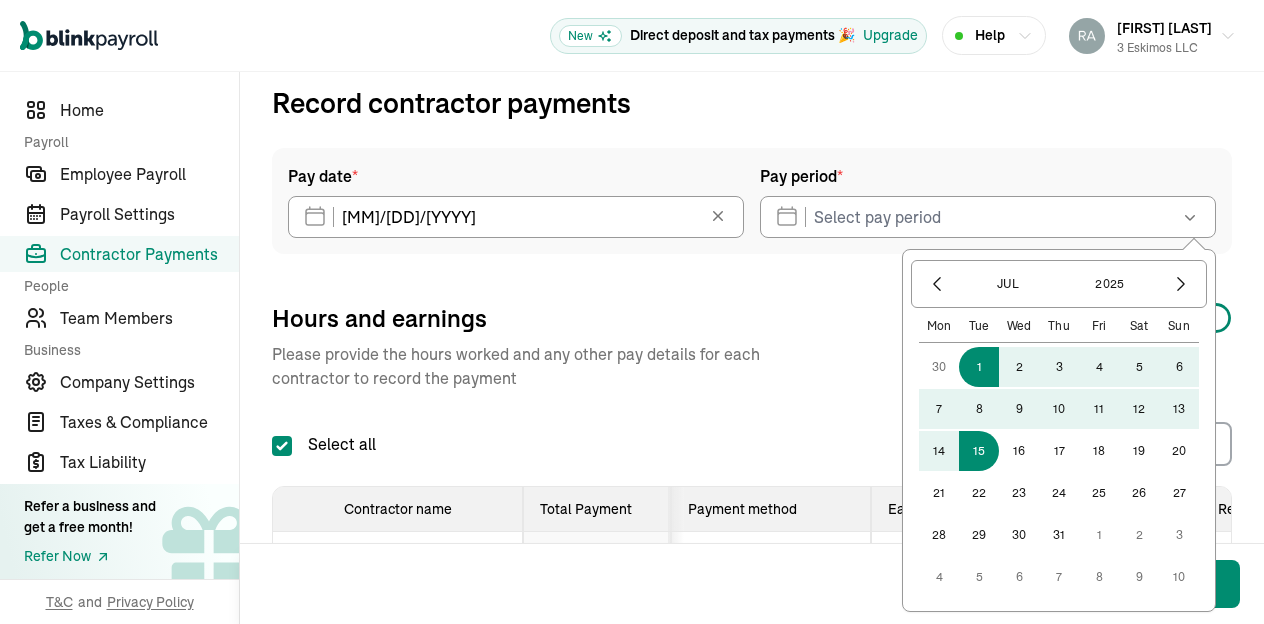 click on "15" at bounding box center (979, 451) 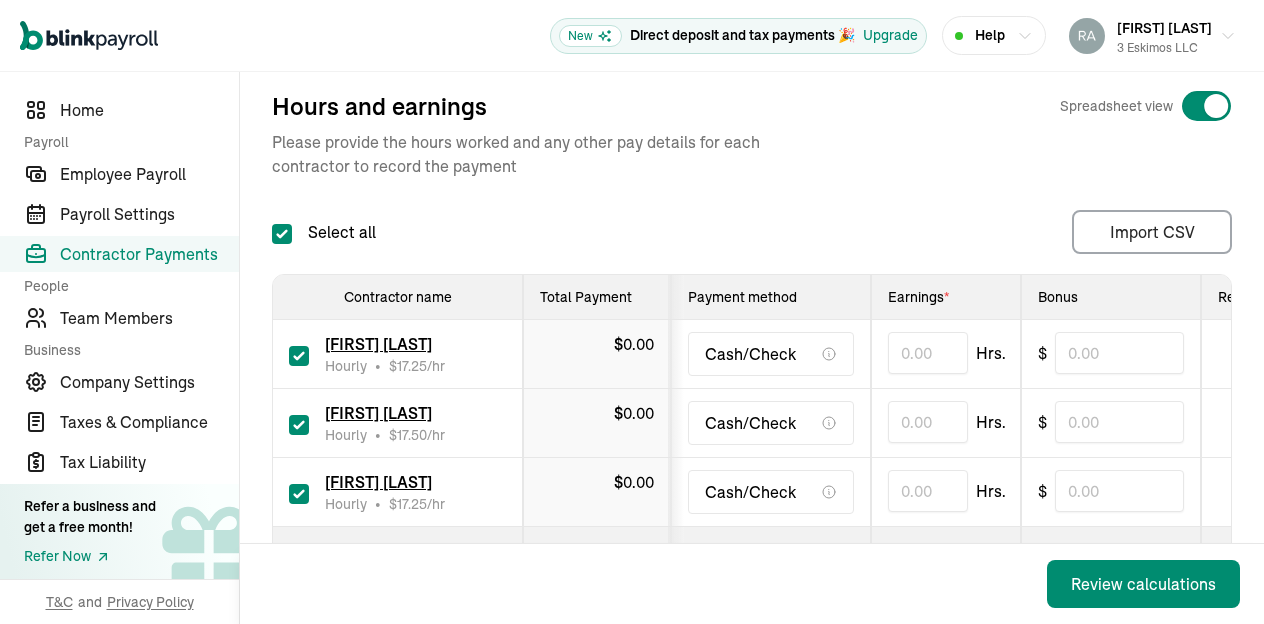 scroll, scrollTop: 370, scrollLeft: 0, axis: vertical 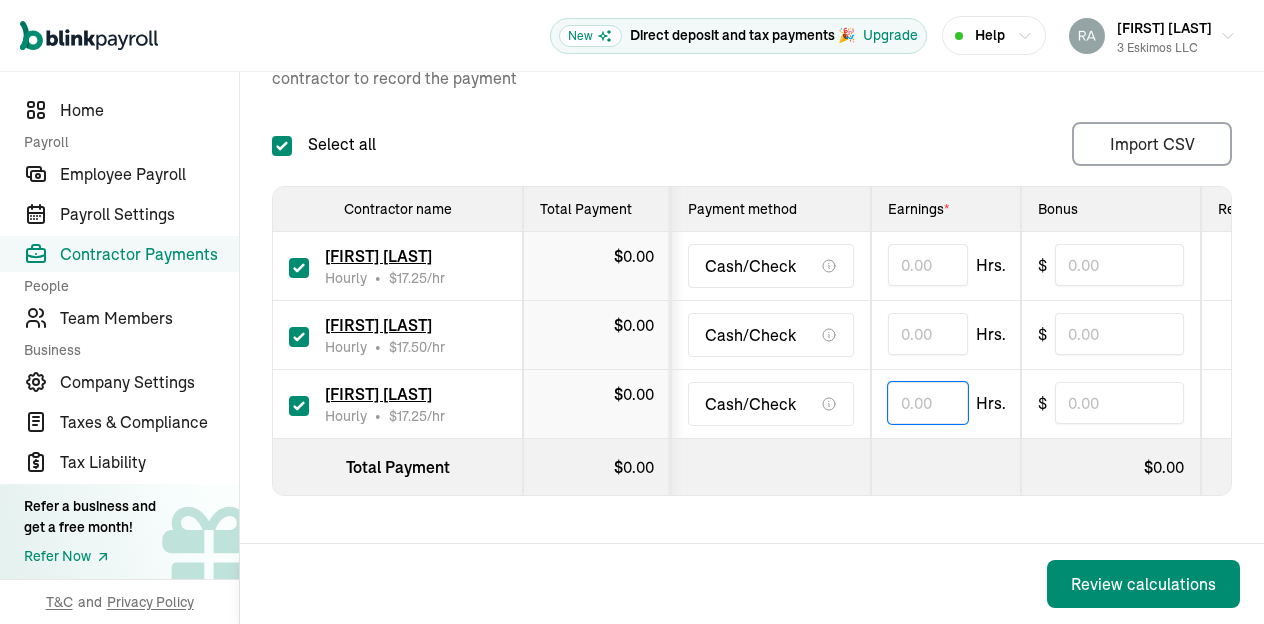 click at bounding box center [928, 403] 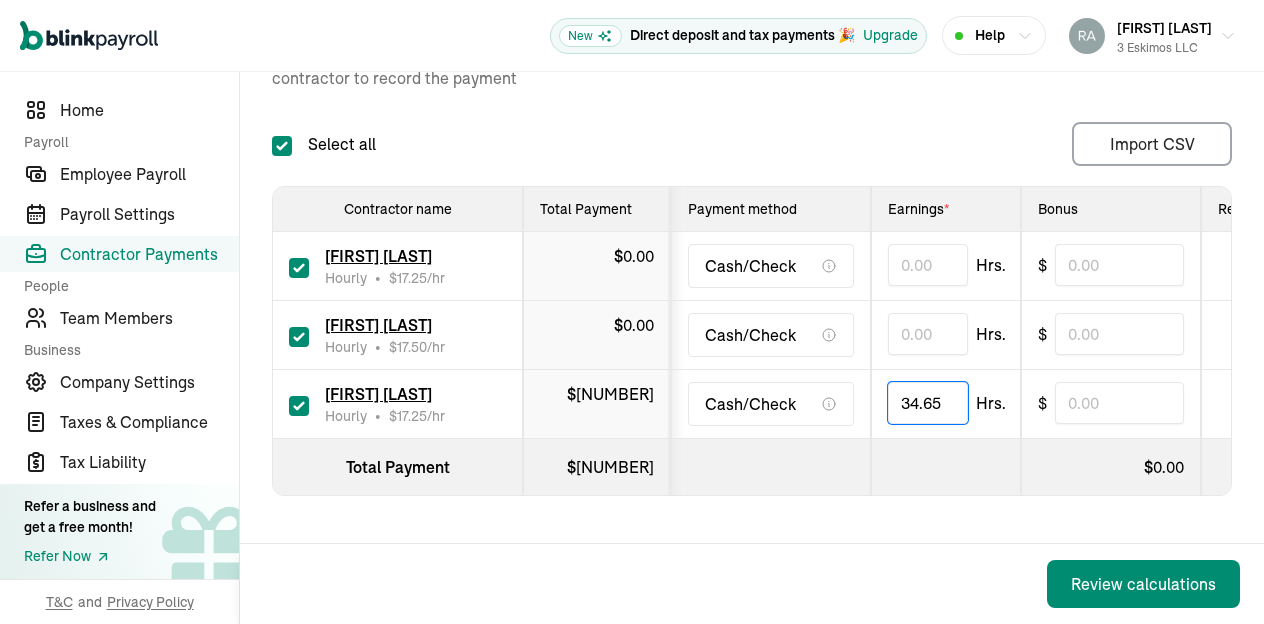 type on "34.65" 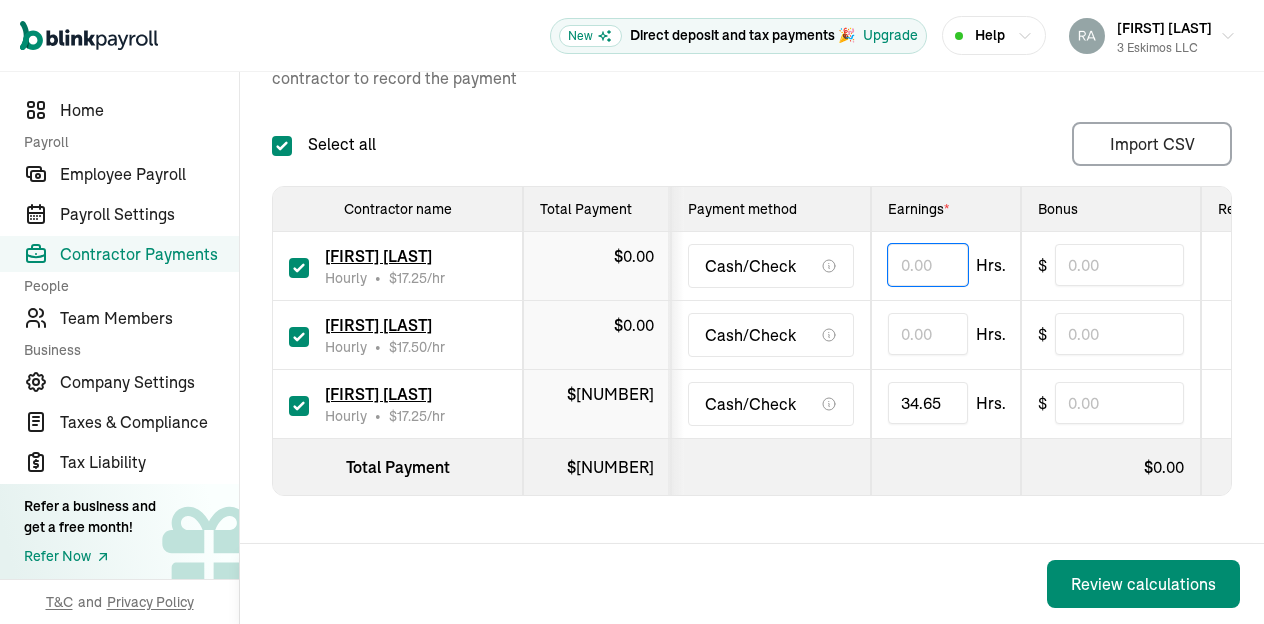 click at bounding box center (928, 265) 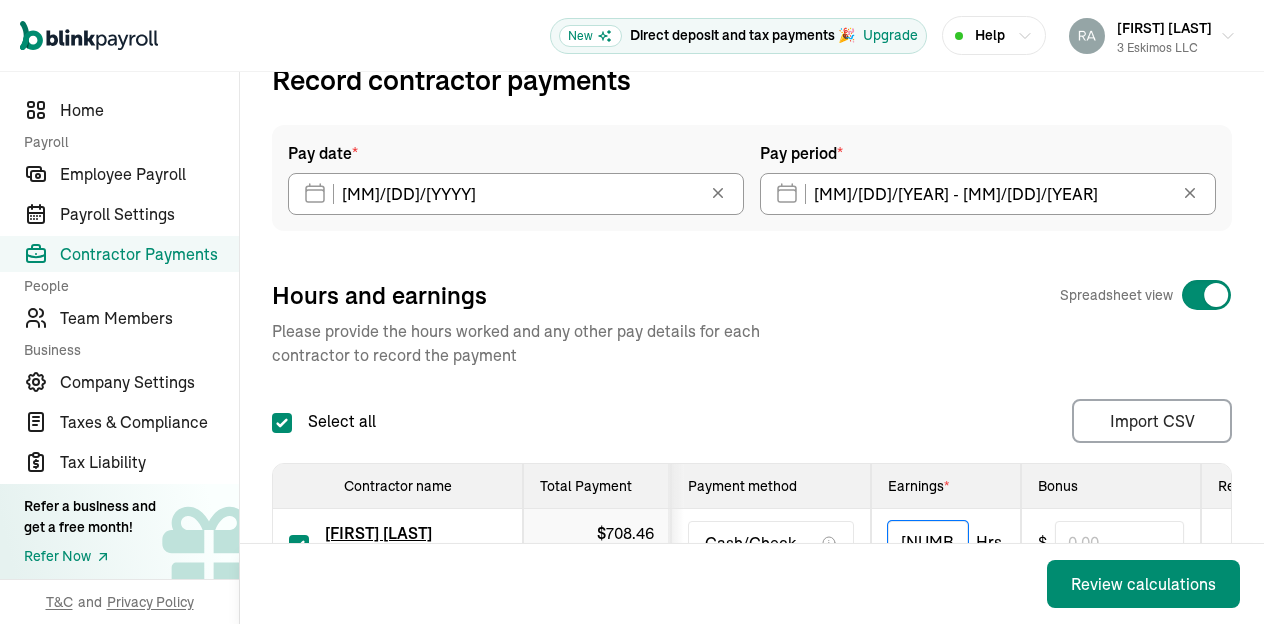 scroll, scrollTop: 370, scrollLeft: 0, axis: vertical 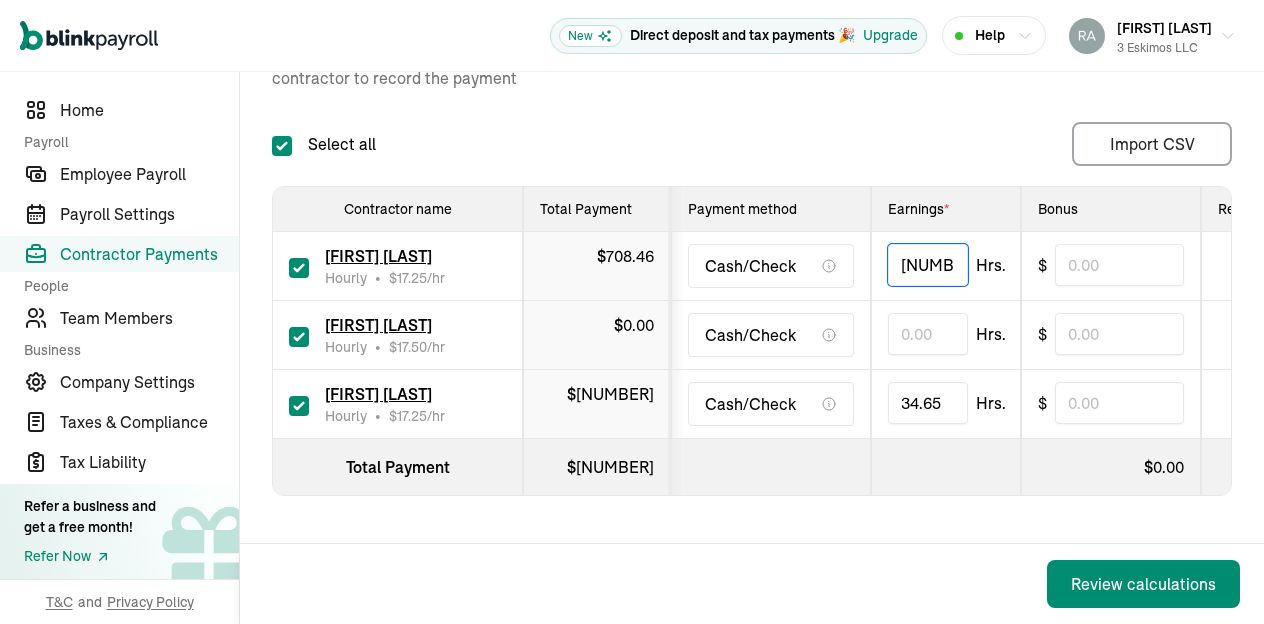 type on "41.07" 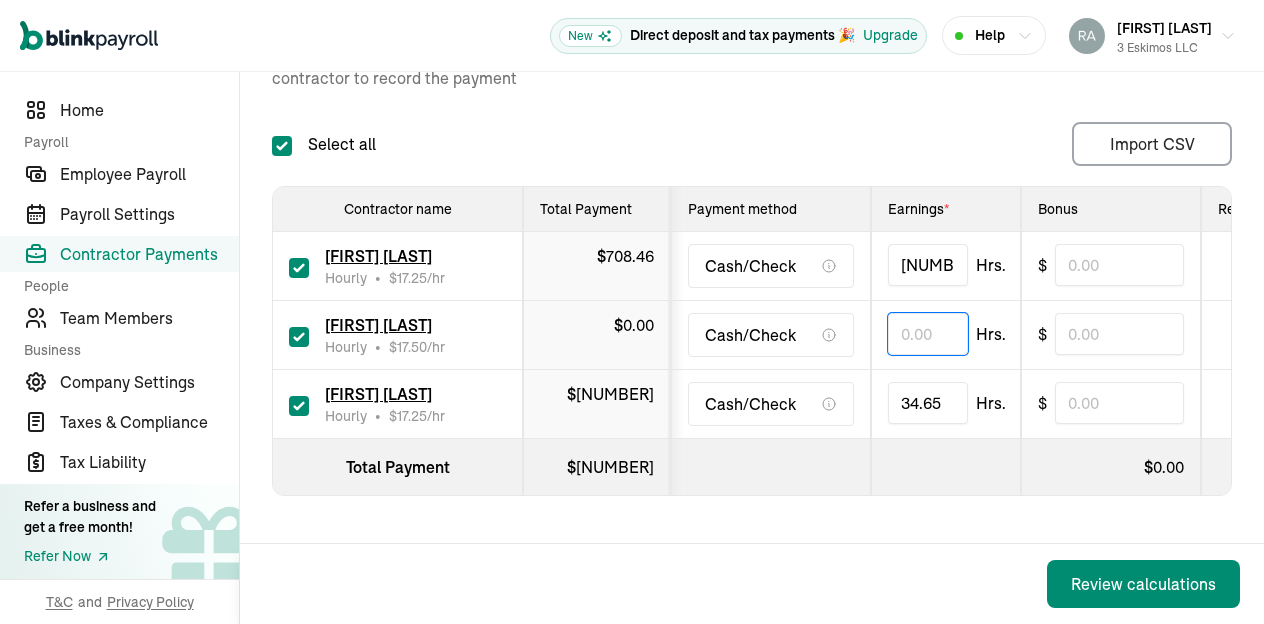 click at bounding box center (928, 334) 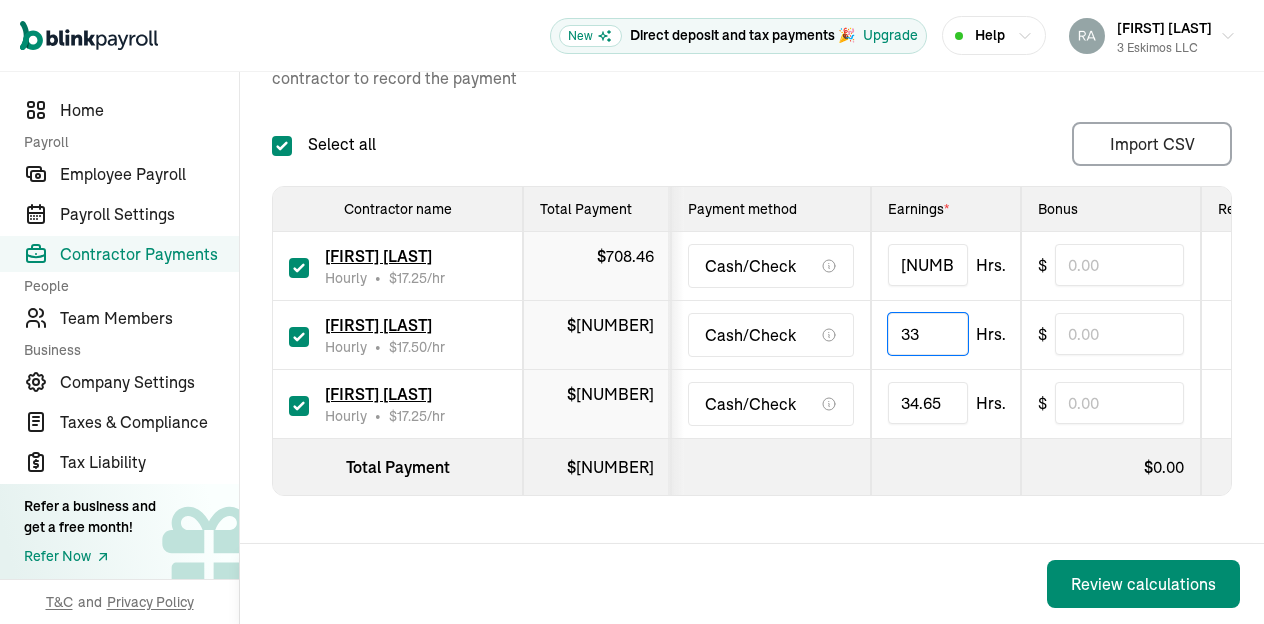 type on "3" 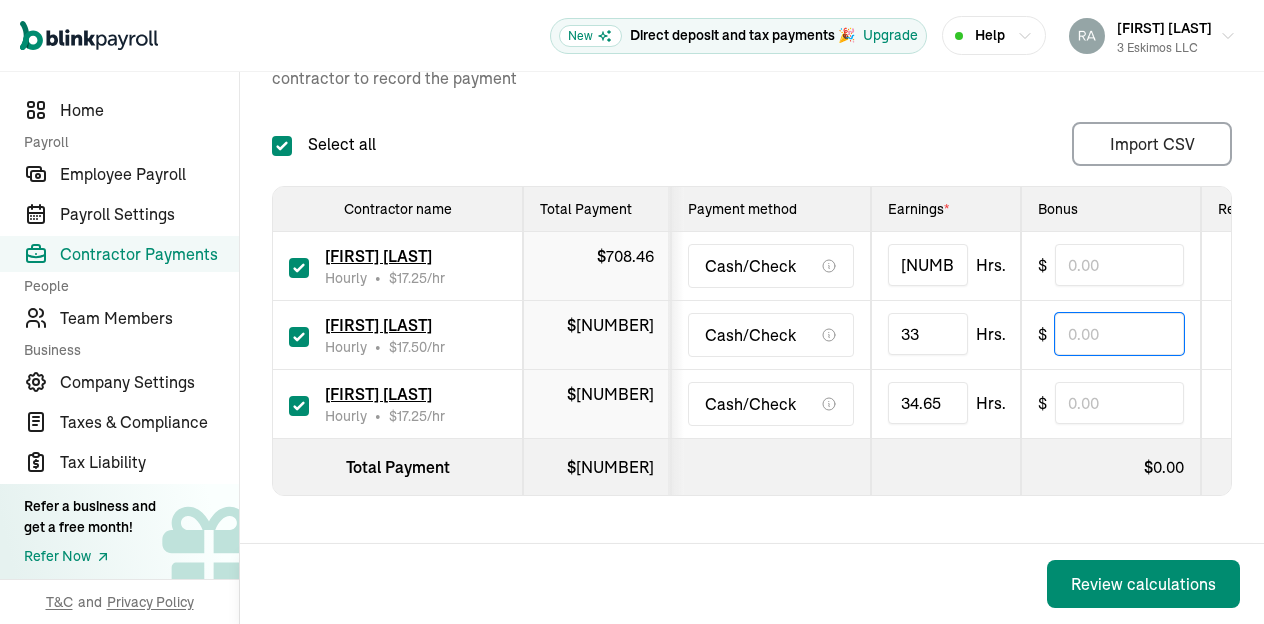 type on "33.00" 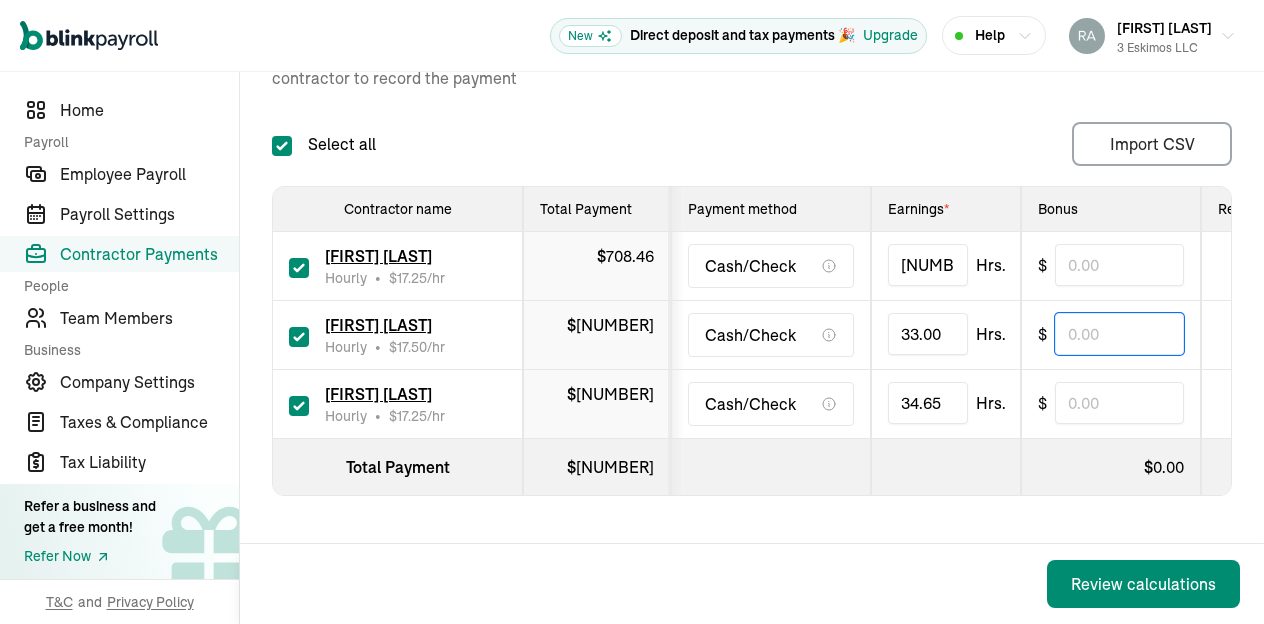 scroll, scrollTop: 0, scrollLeft: 480, axis: horizontal 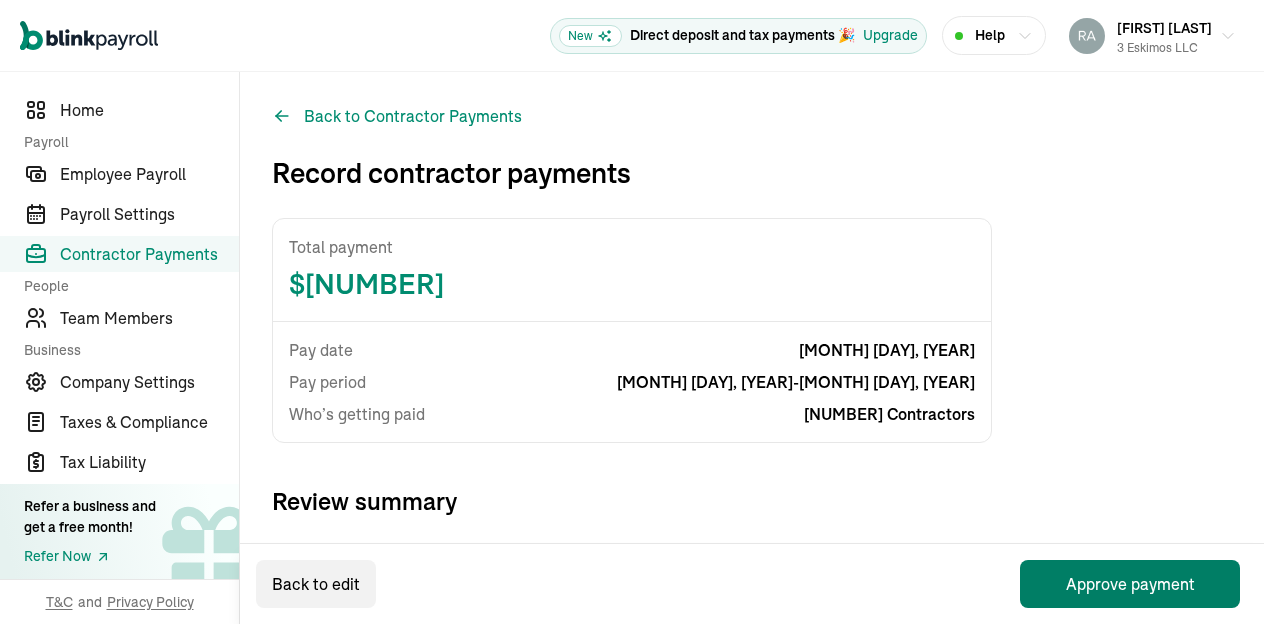 click on "Approve payment" at bounding box center (1130, 584) 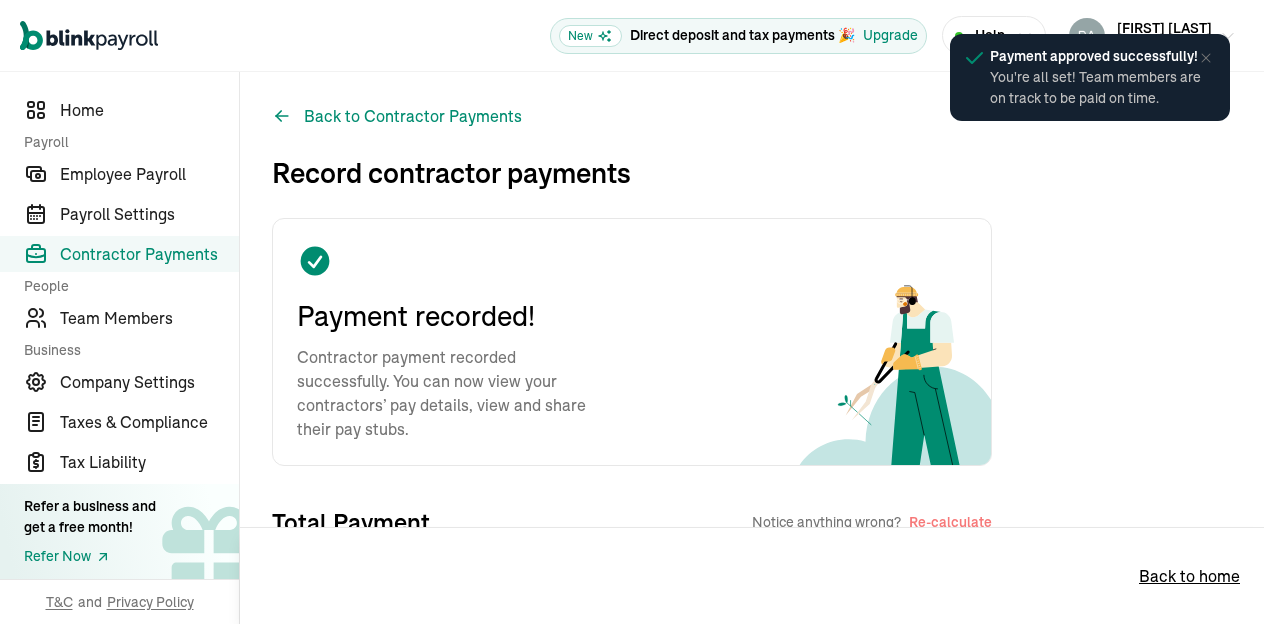 click on "Contractor Payments" at bounding box center (149, 254) 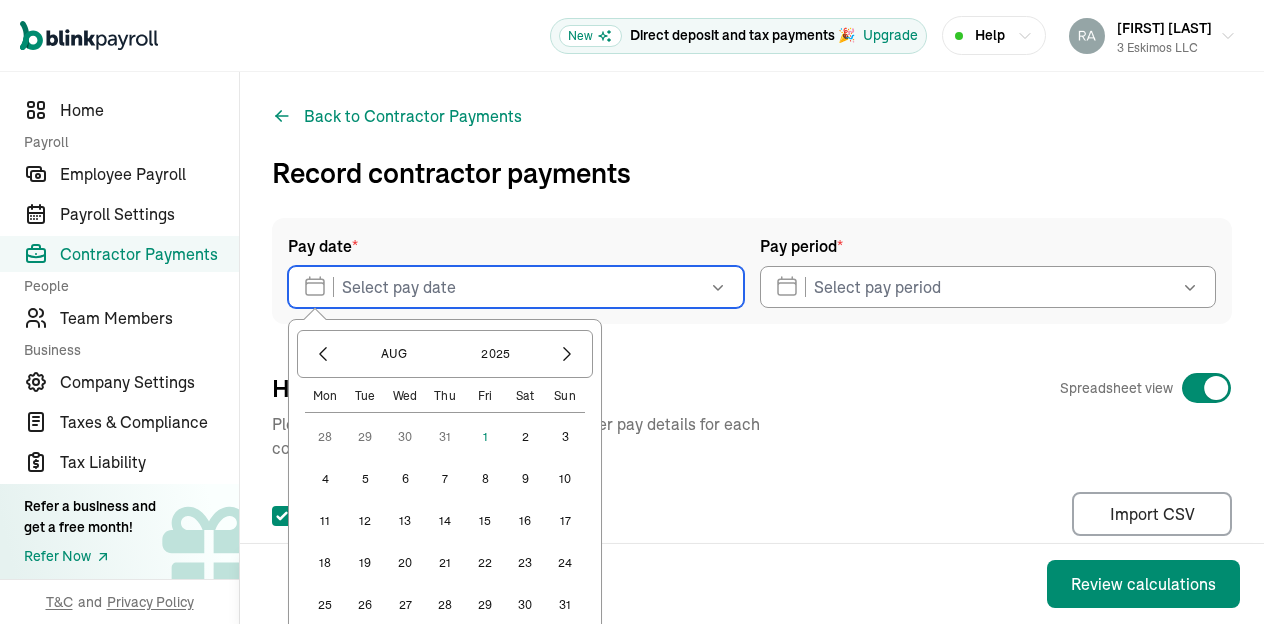 click at bounding box center (516, 287) 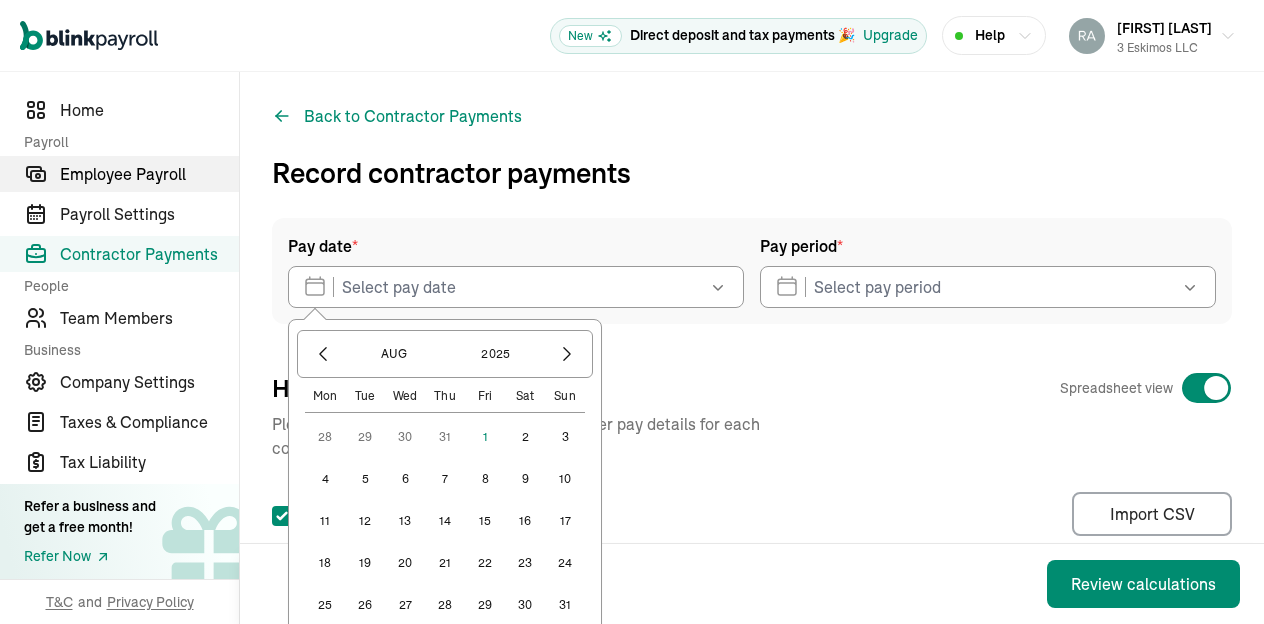 click on "Employee Payroll" at bounding box center (149, 174) 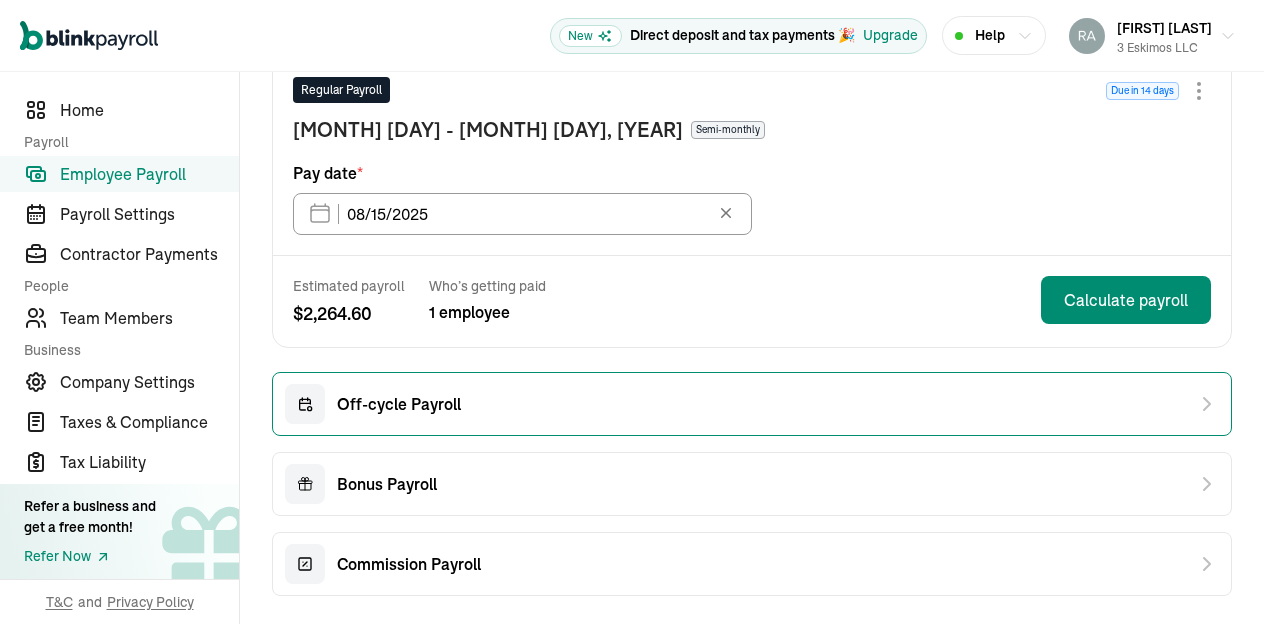 scroll, scrollTop: 431, scrollLeft: 0, axis: vertical 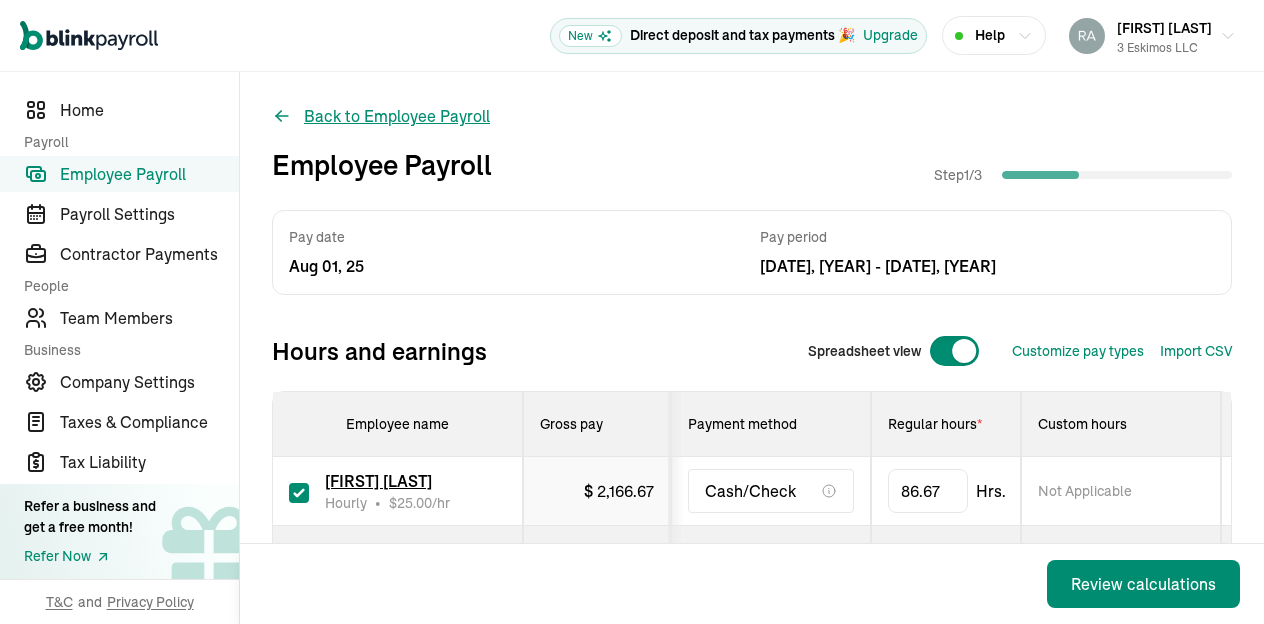 click 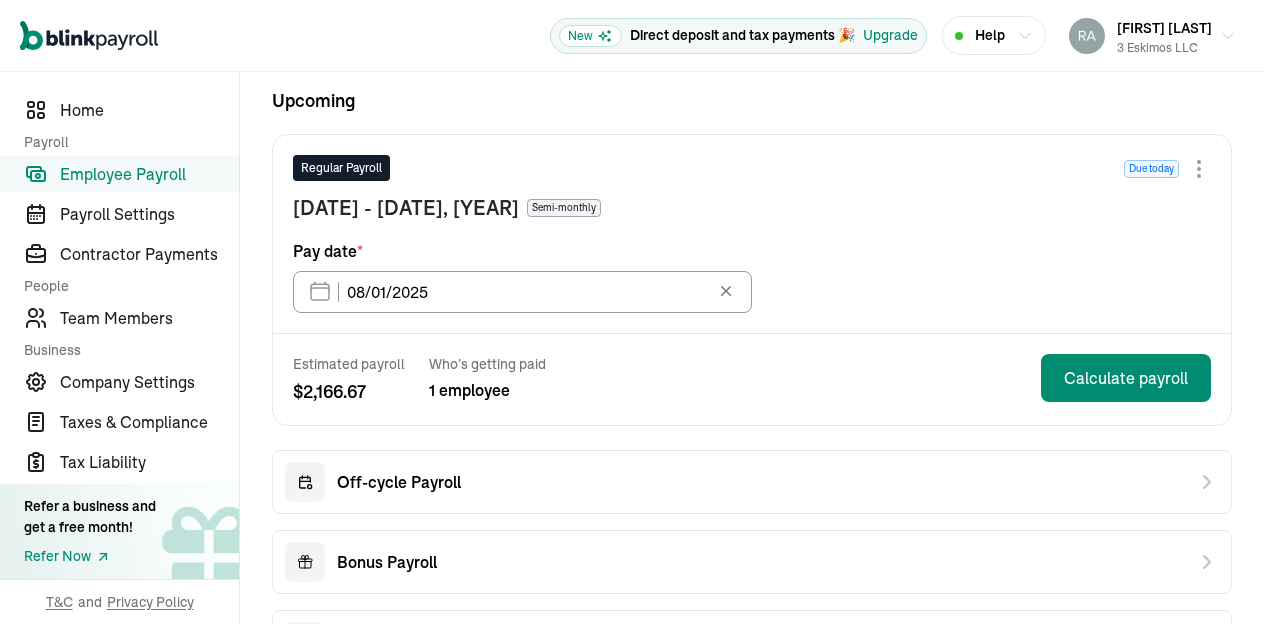 scroll, scrollTop: 356, scrollLeft: 0, axis: vertical 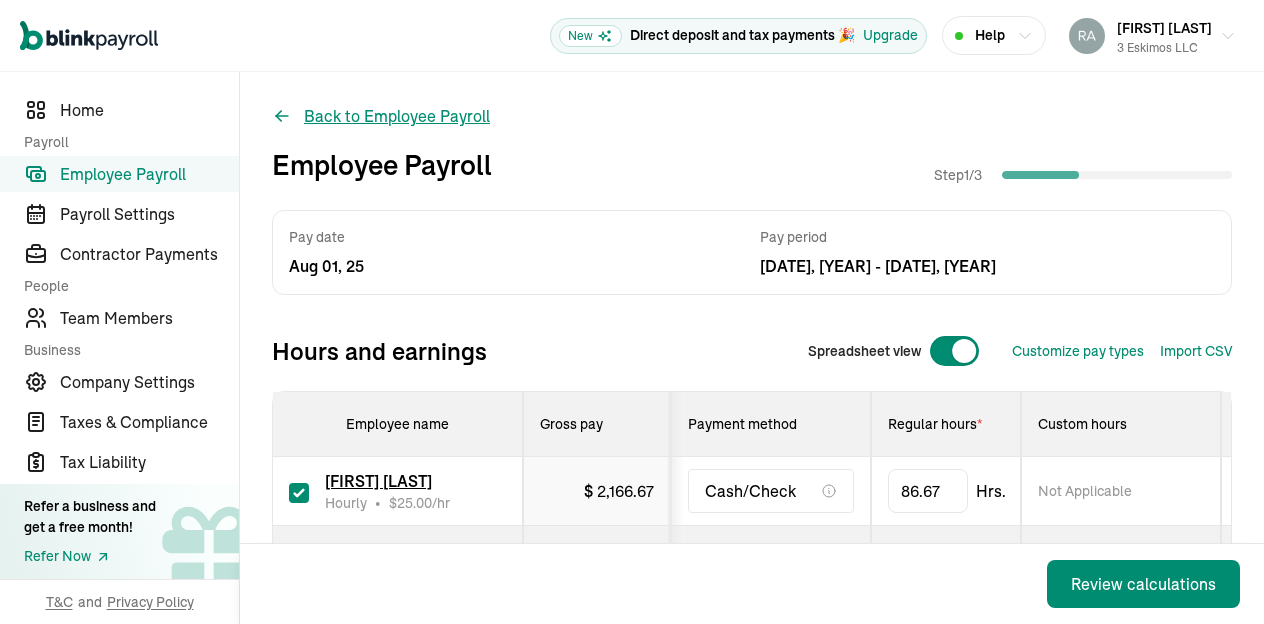 click on "Back to Employee Payroll" at bounding box center (381, 116) 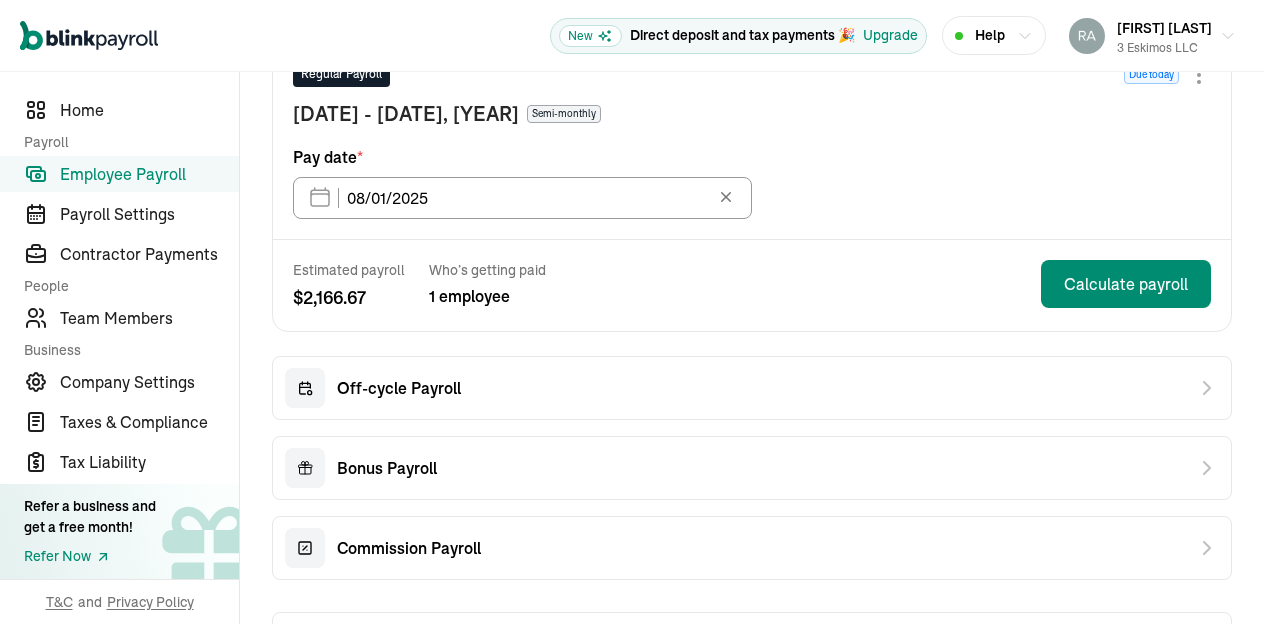 scroll, scrollTop: 402, scrollLeft: 0, axis: vertical 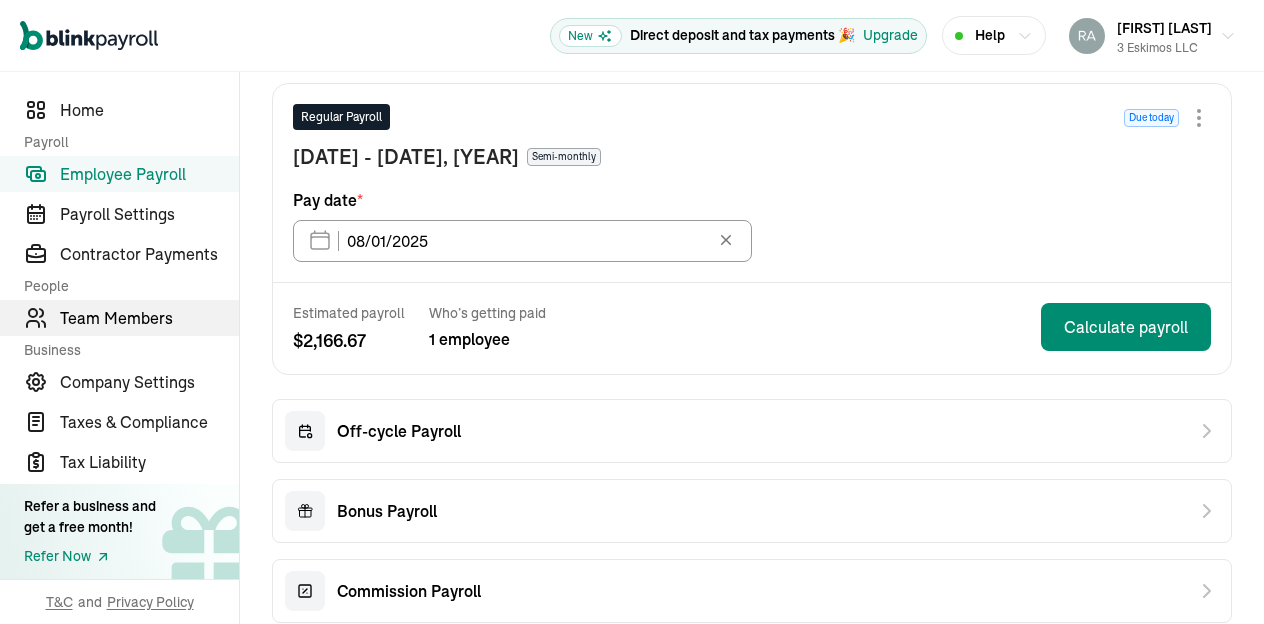 click on "Team Members" at bounding box center [149, 318] 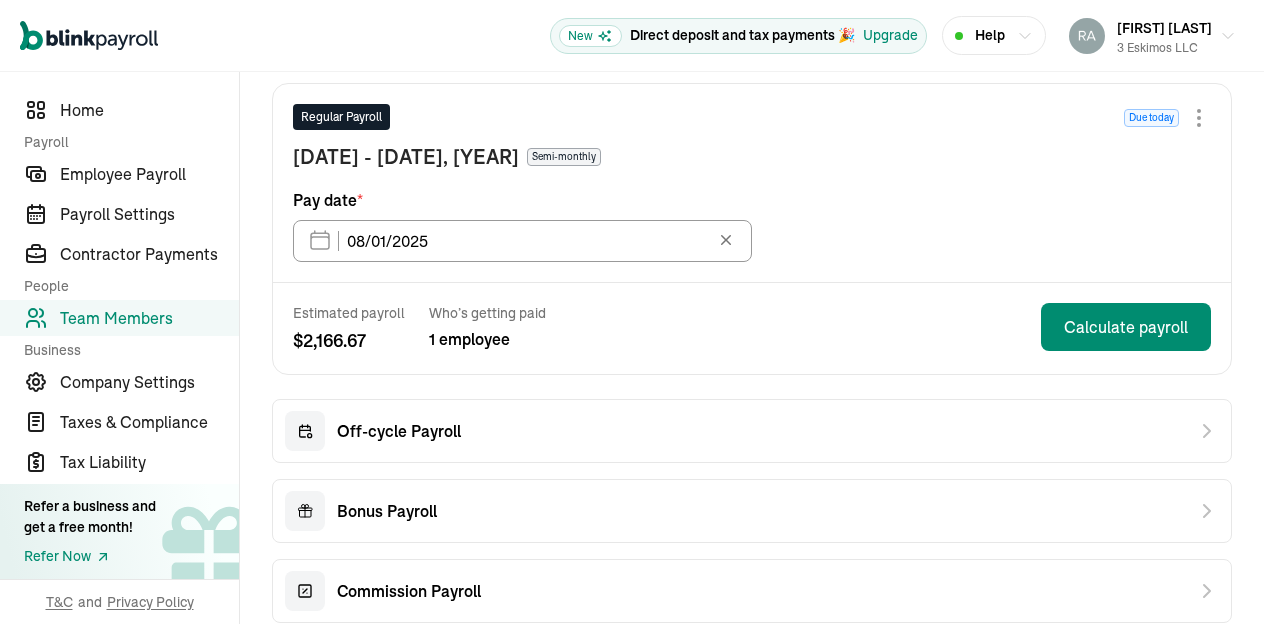 scroll, scrollTop: 132, scrollLeft: 0, axis: vertical 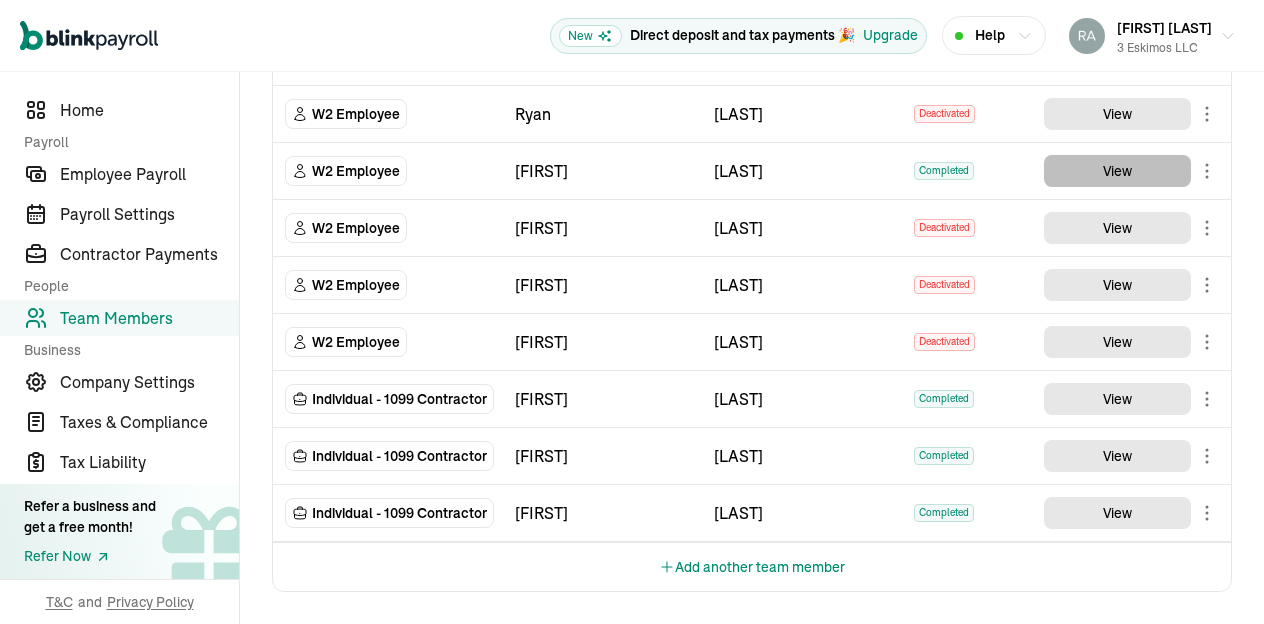 click on "View" at bounding box center [1117, 171] 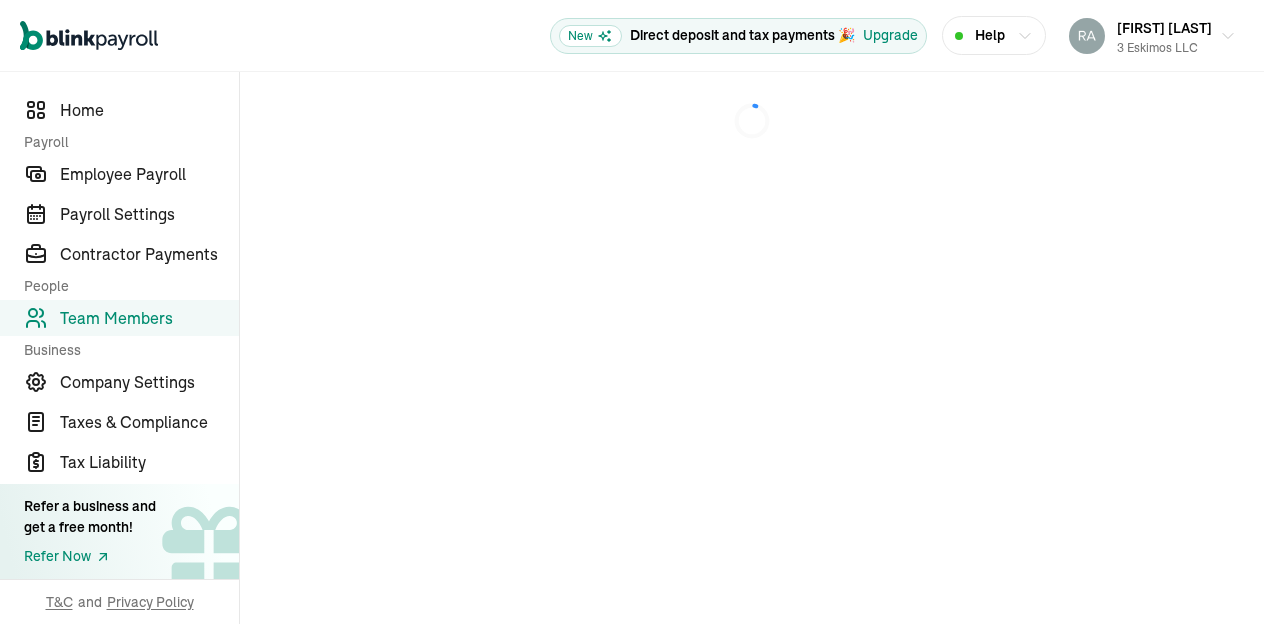 scroll, scrollTop: 0, scrollLeft: 0, axis: both 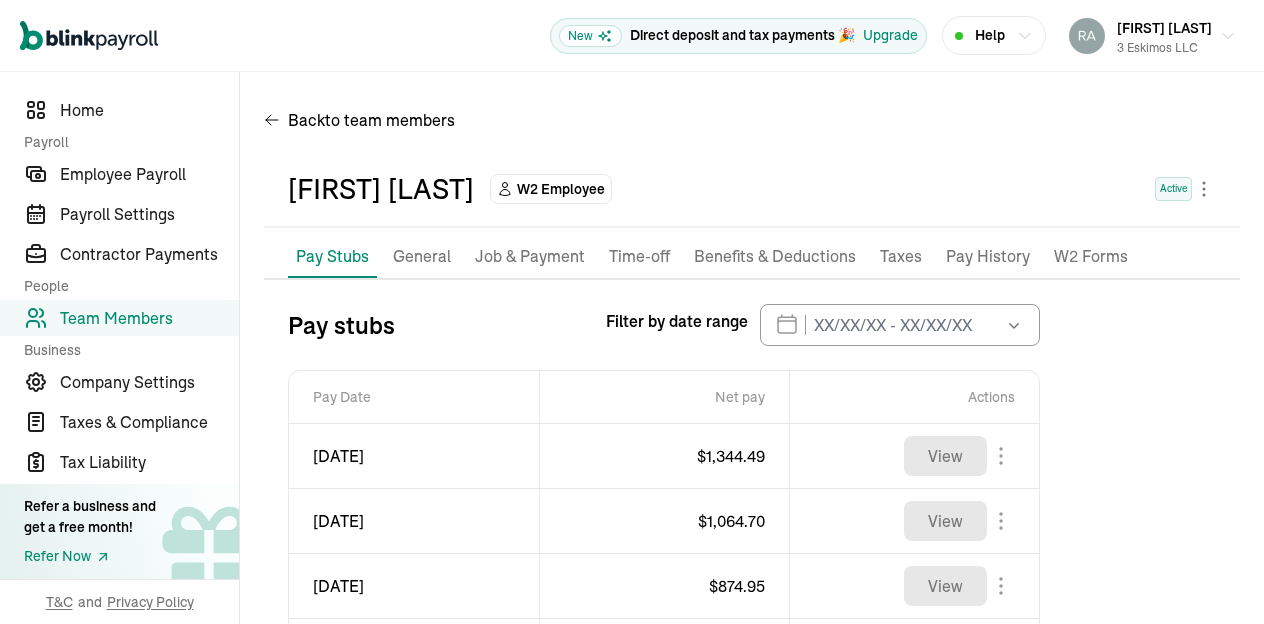 click on "Job & Payment" at bounding box center (530, 257) 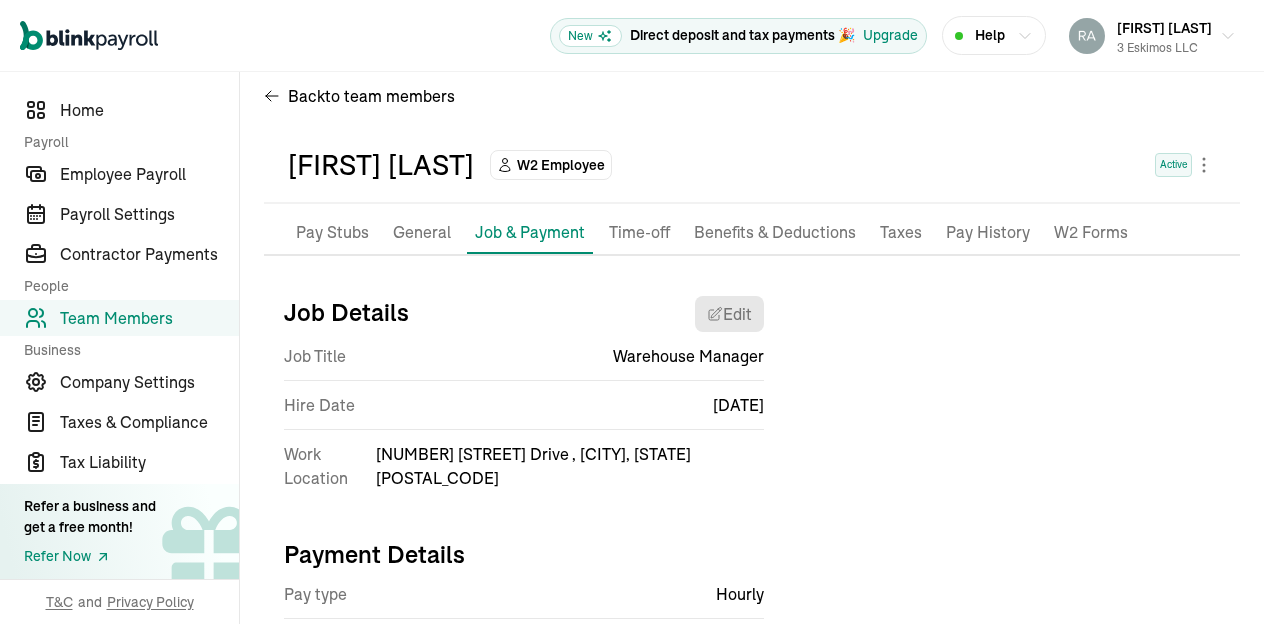 scroll, scrollTop: 0, scrollLeft: 0, axis: both 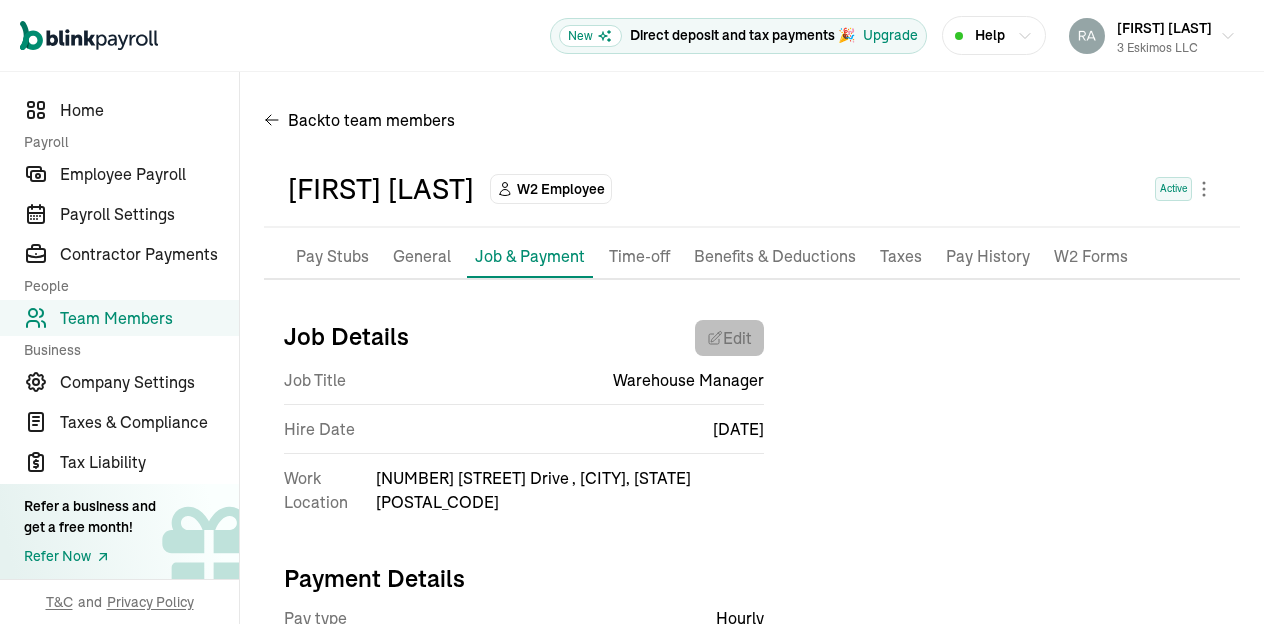 select on "[NUMBER] [STREET]" 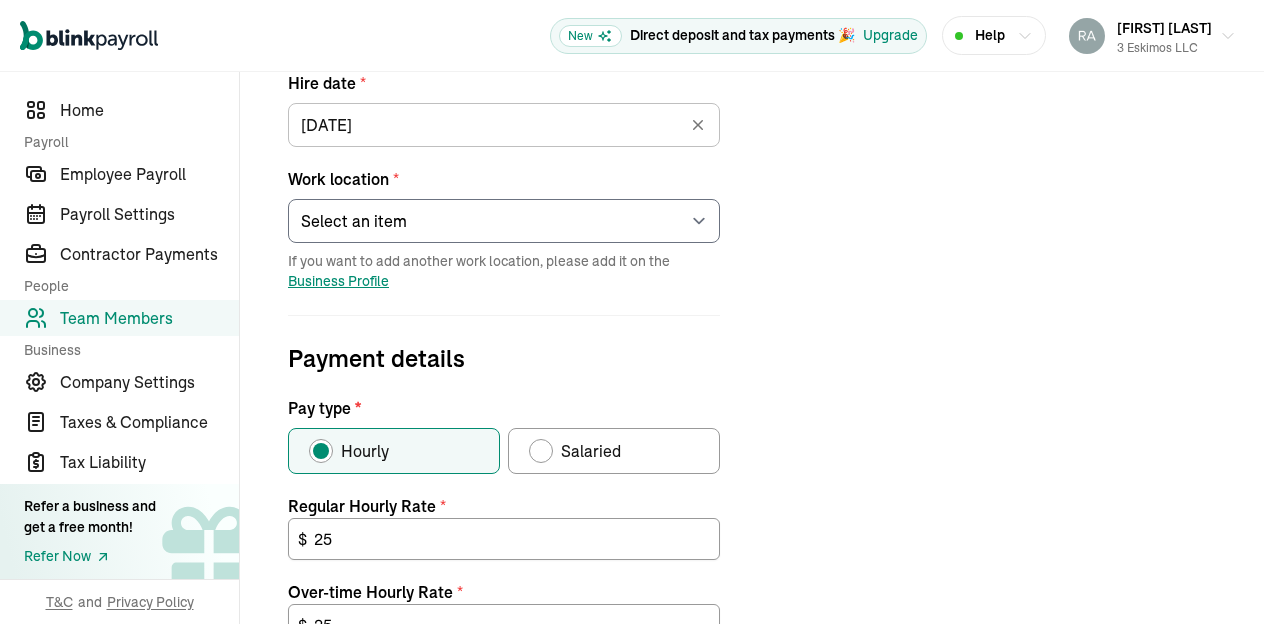 scroll, scrollTop: 575, scrollLeft: 0, axis: vertical 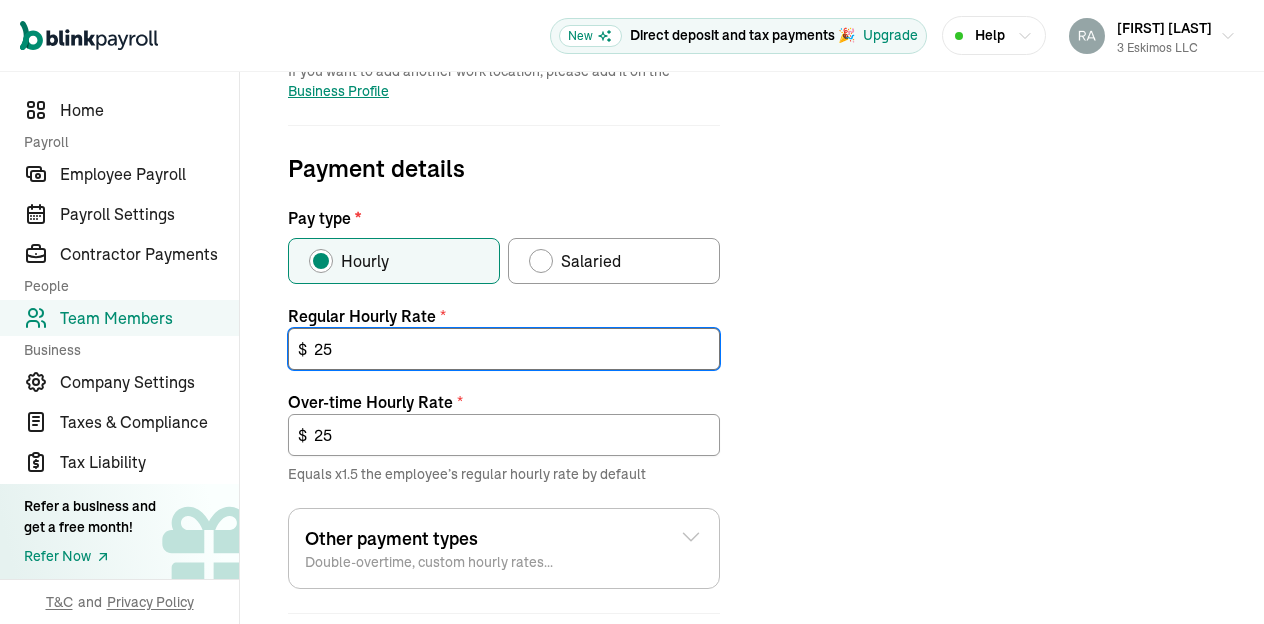 click on "25" at bounding box center [504, 349] 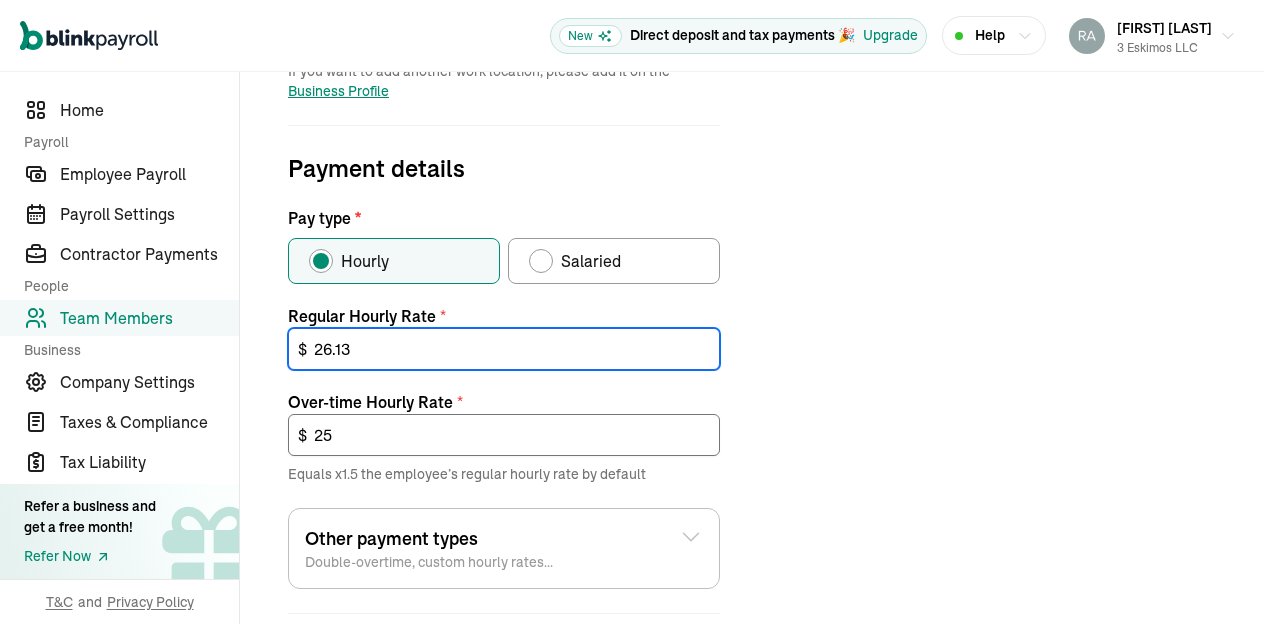 type on "26.13" 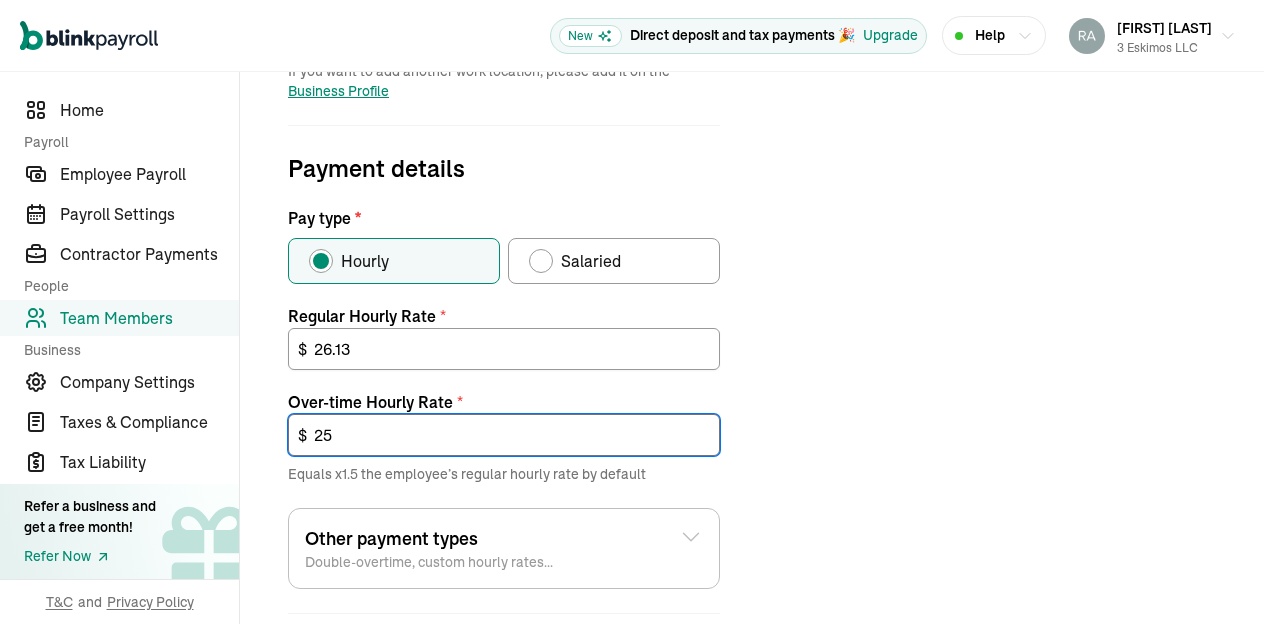 click on "25" at bounding box center (504, 435) 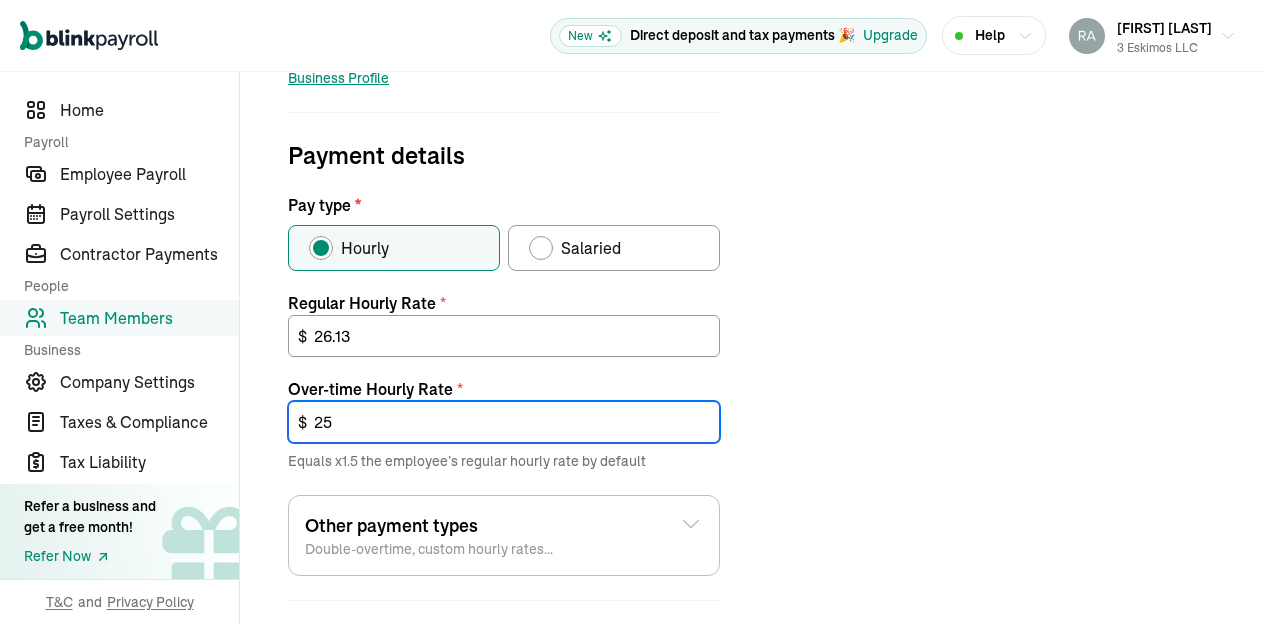 scroll, scrollTop: 838, scrollLeft: 0, axis: vertical 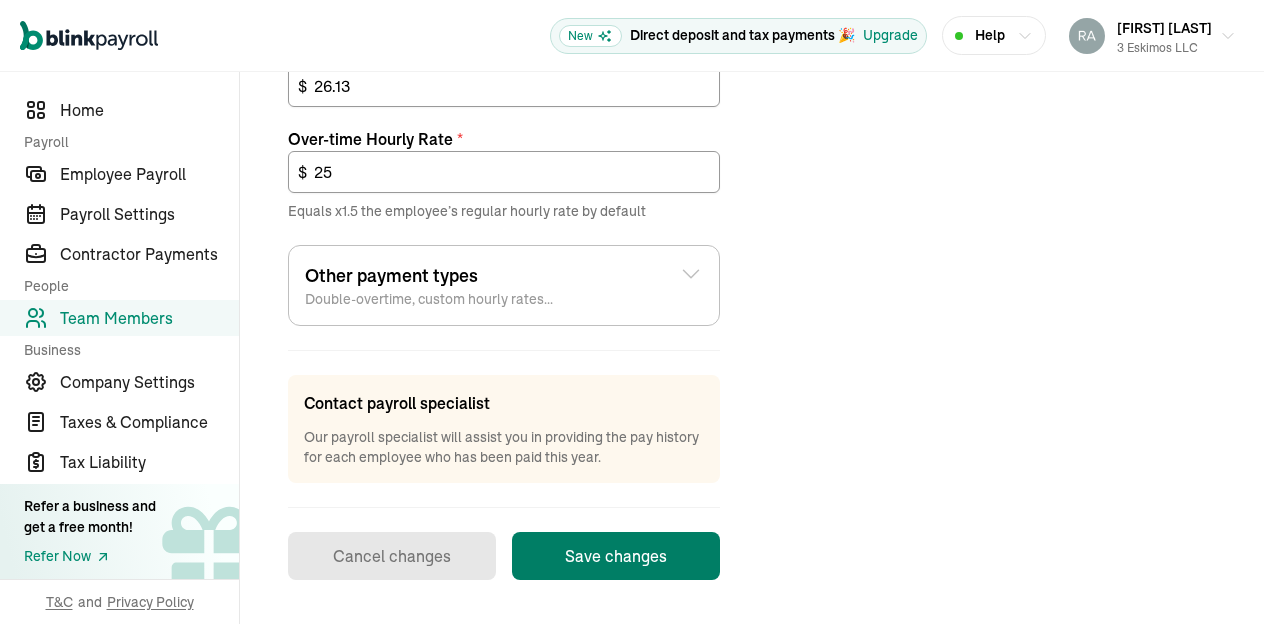 click on "Save changes" at bounding box center [616, 556] 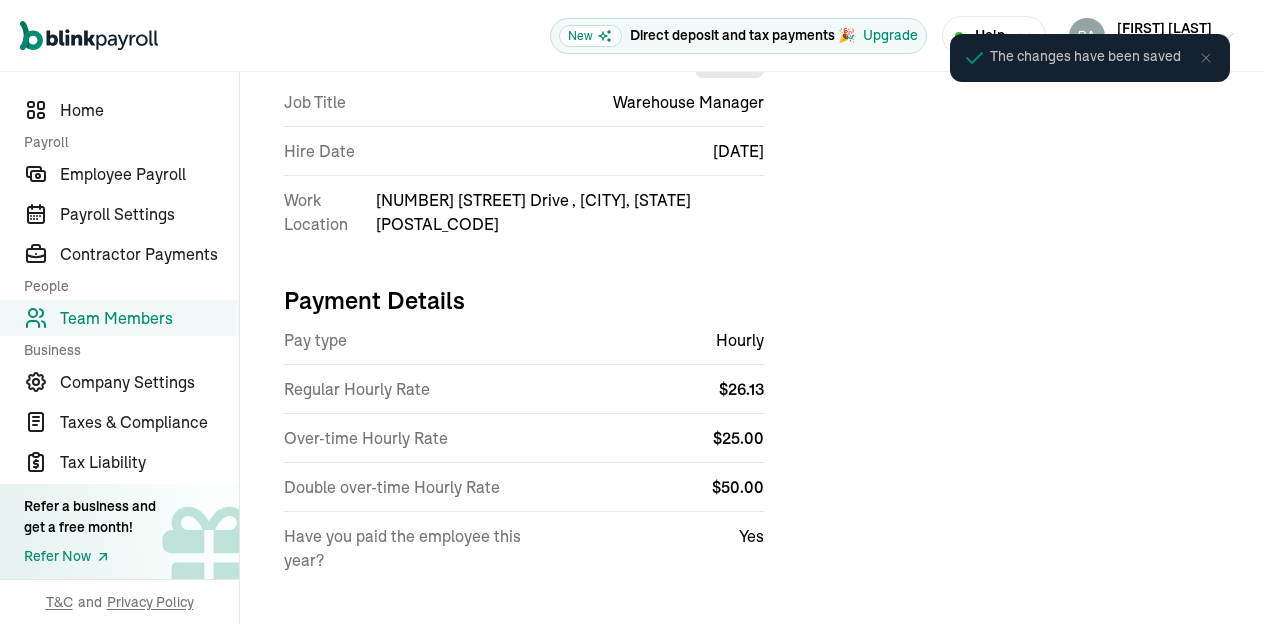 scroll, scrollTop: 0, scrollLeft: 0, axis: both 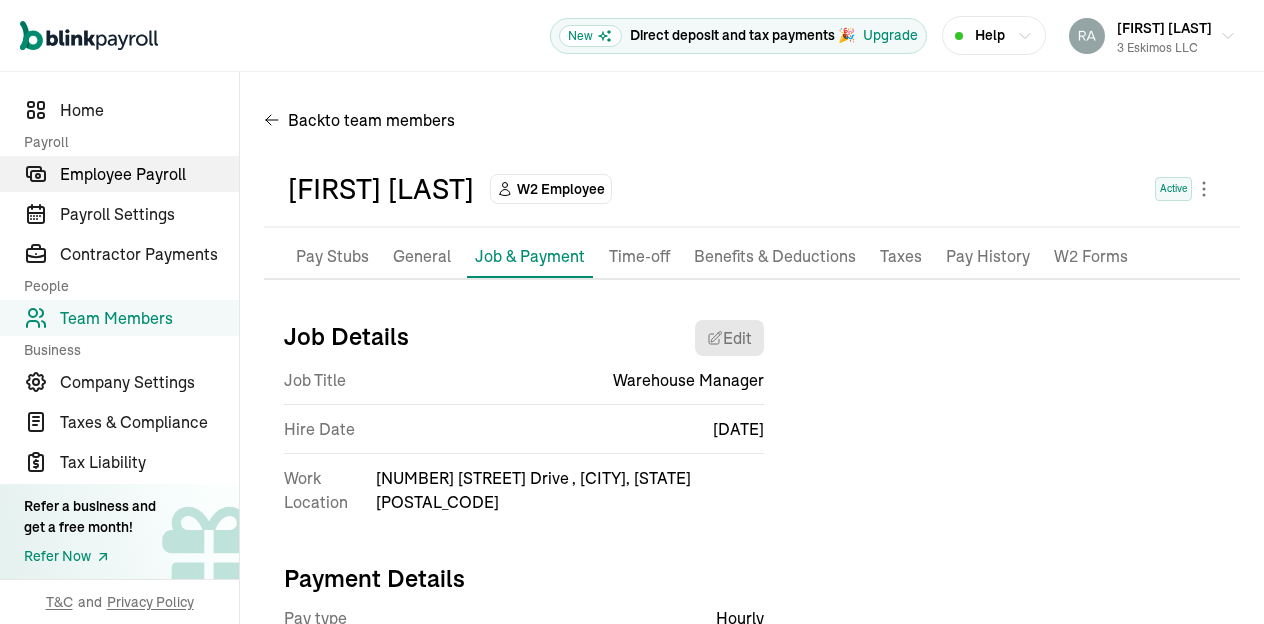 click on "Employee Payroll" at bounding box center (149, 174) 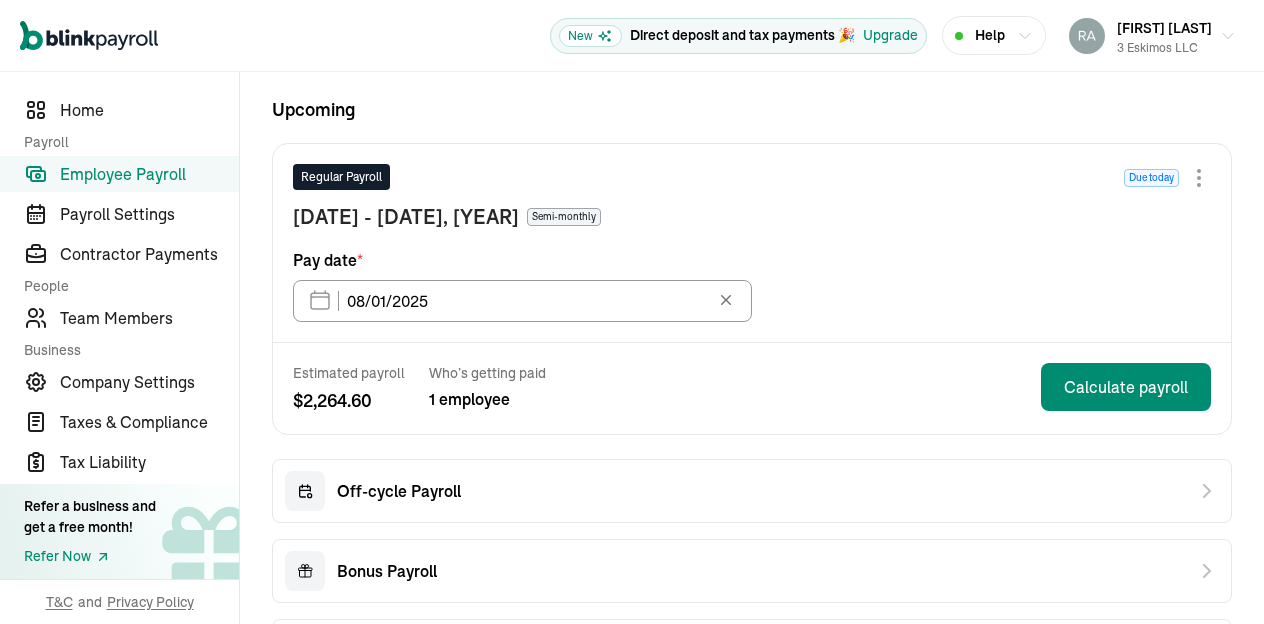 scroll, scrollTop: 345, scrollLeft: 0, axis: vertical 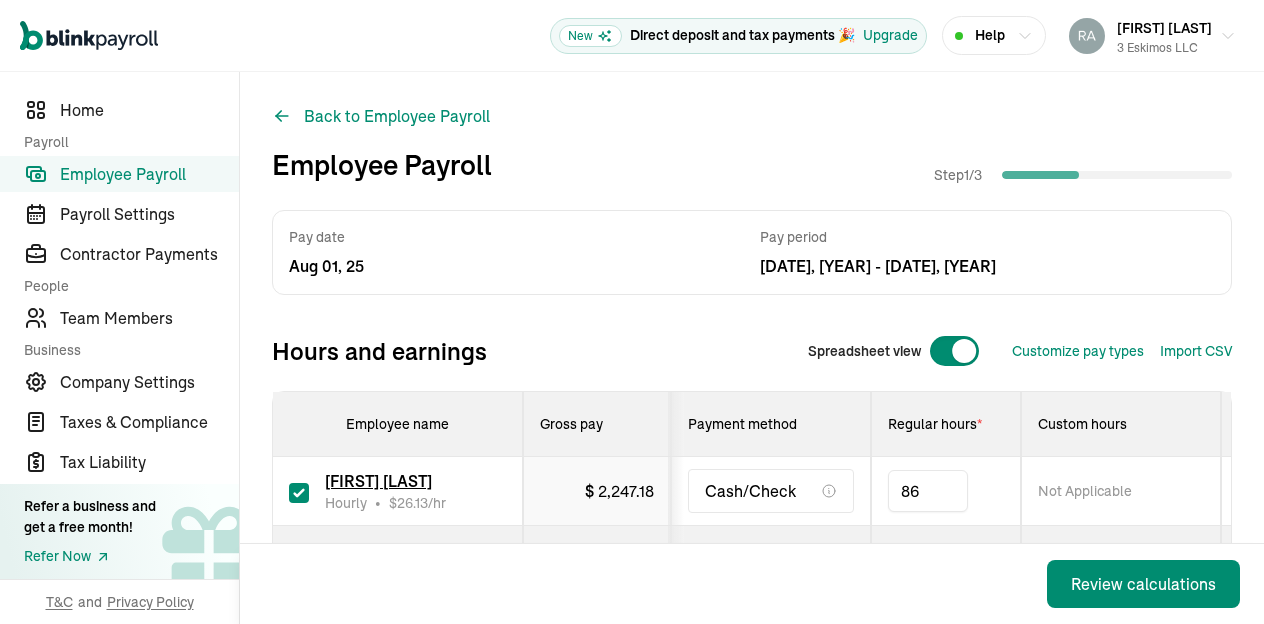 type on "8" 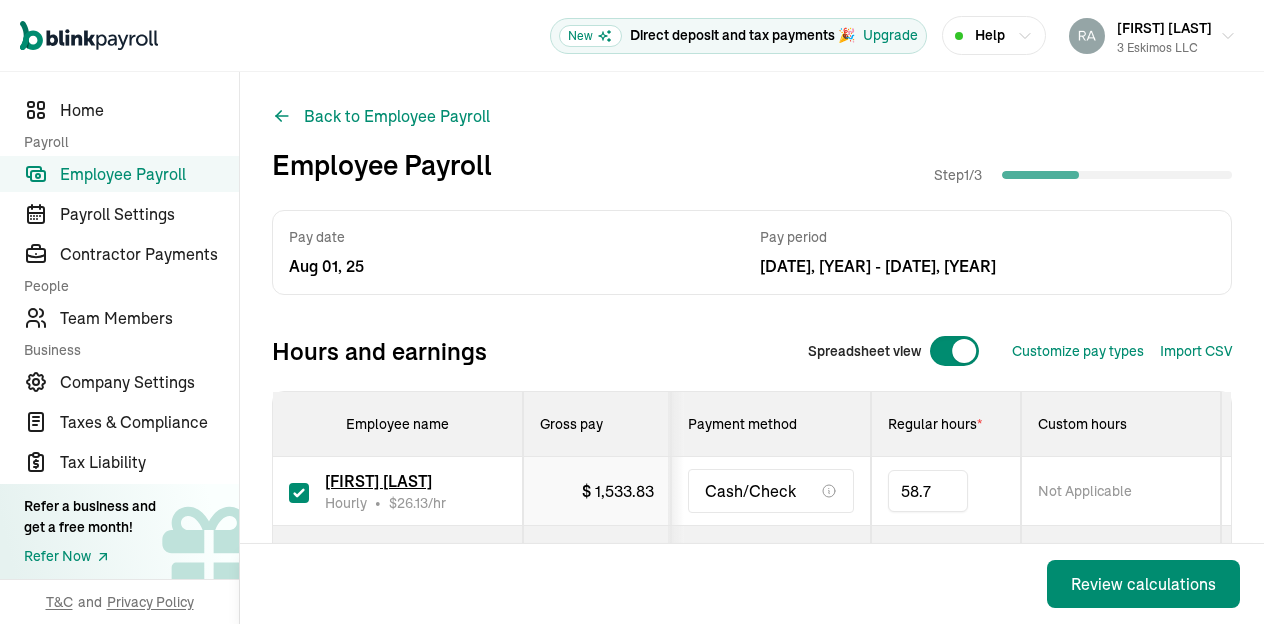 type on "58.79" 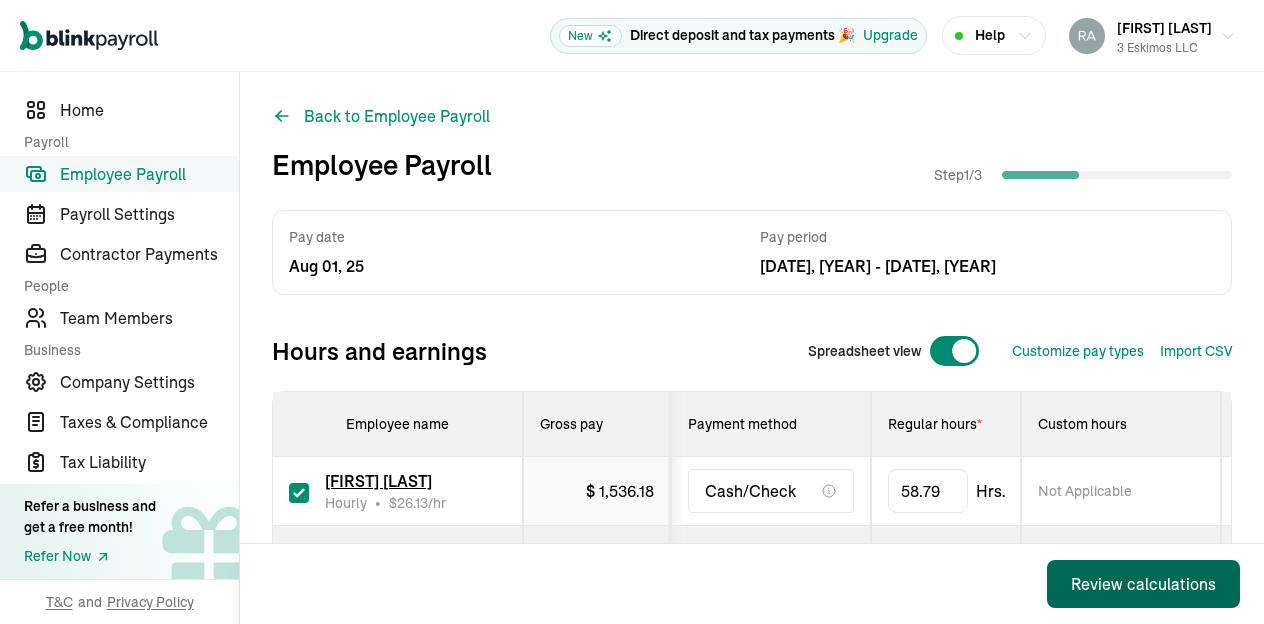 click on "Review calculations" at bounding box center [1143, 584] 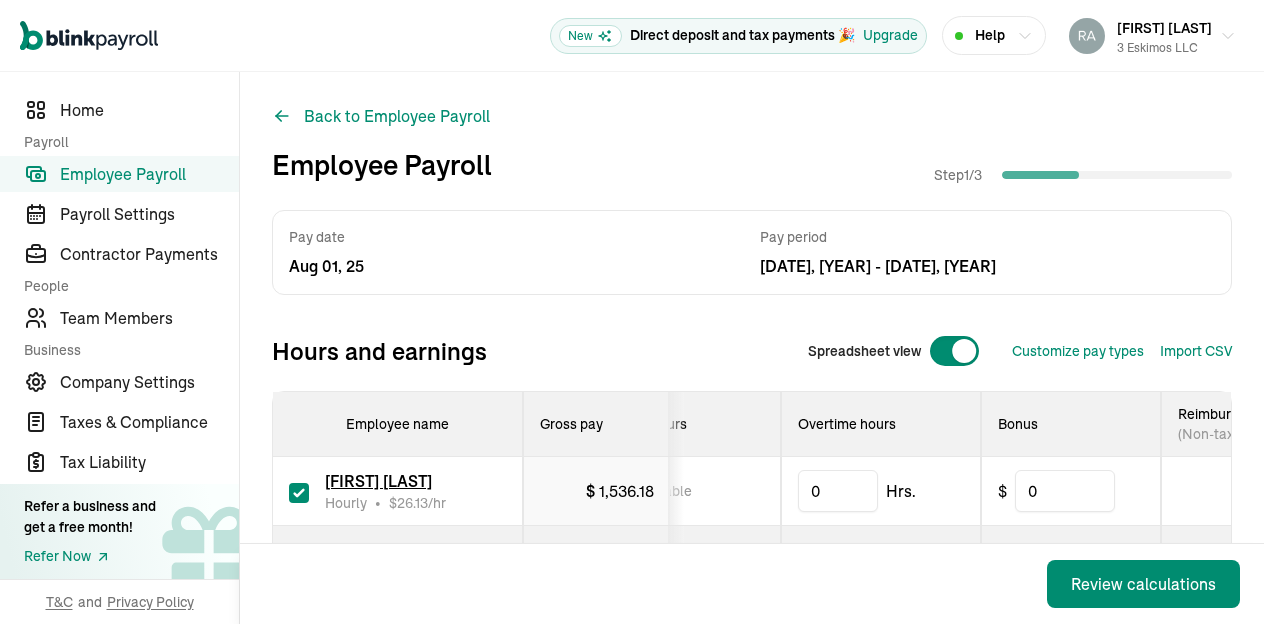 scroll, scrollTop: 0, scrollLeft: 750, axis: horizontal 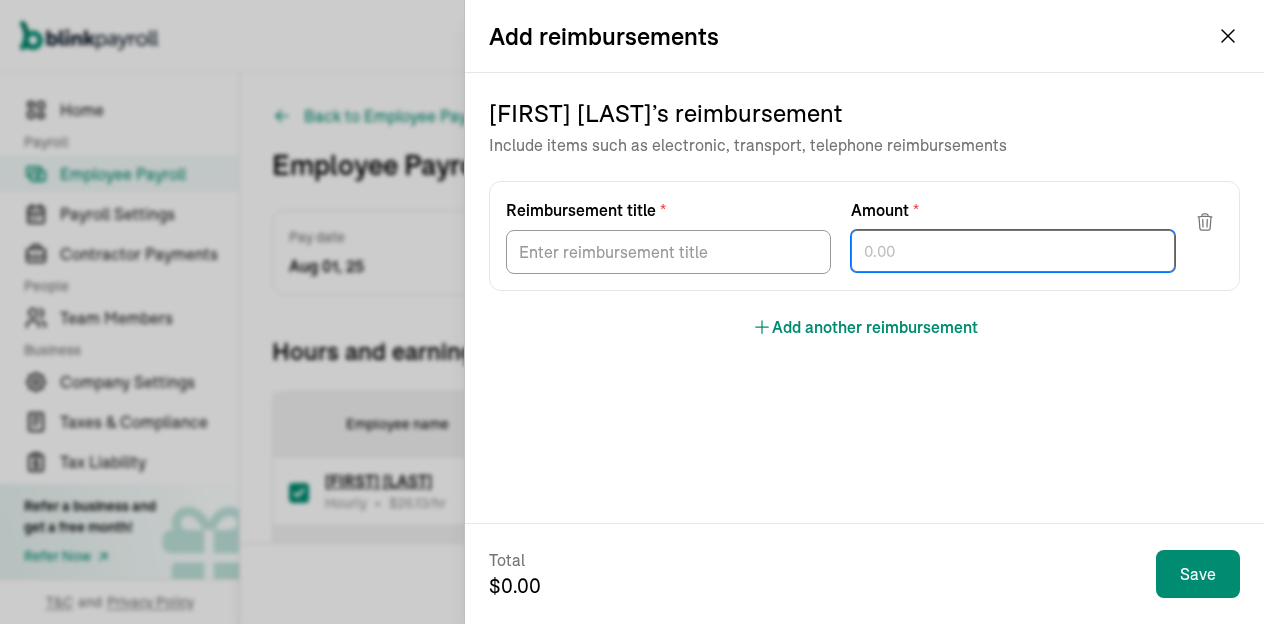 click at bounding box center (1013, 251) 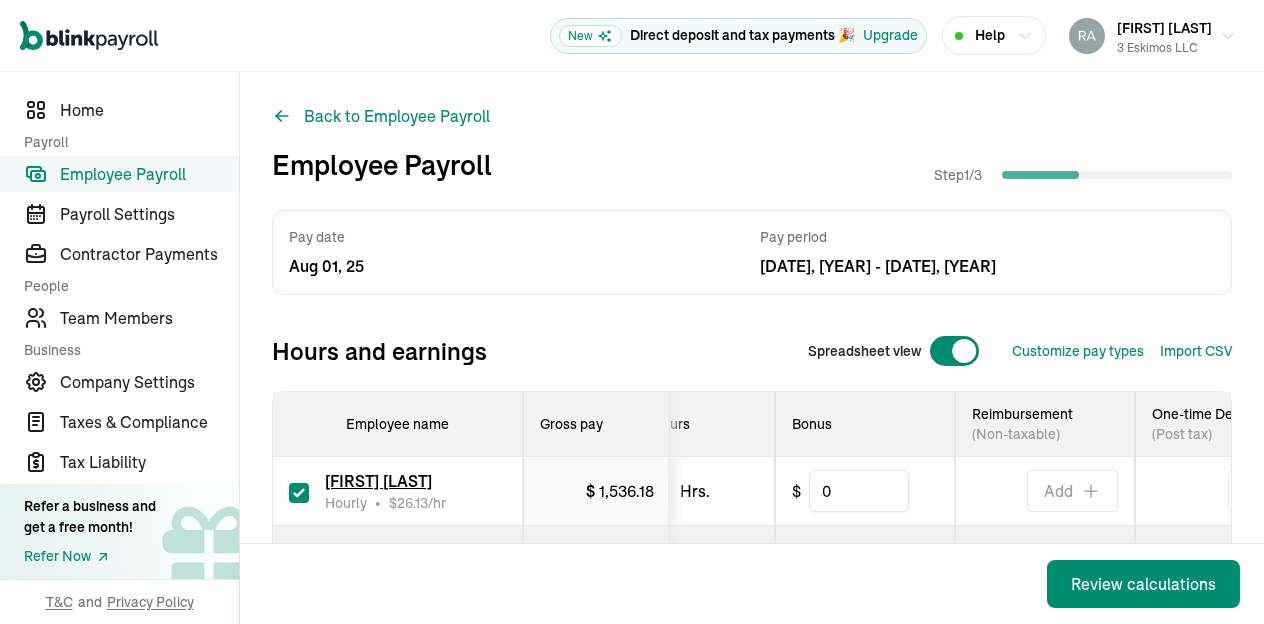 scroll, scrollTop: 0, scrollLeft: 645, axis: horizontal 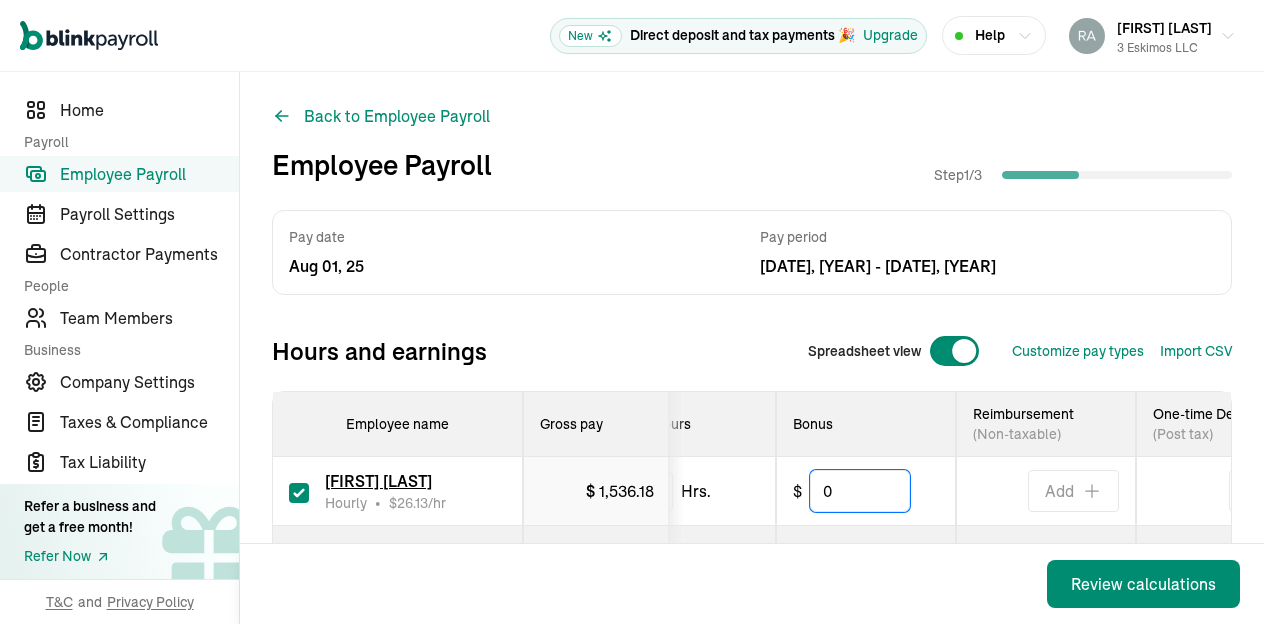 click on "0" at bounding box center (860, 491) 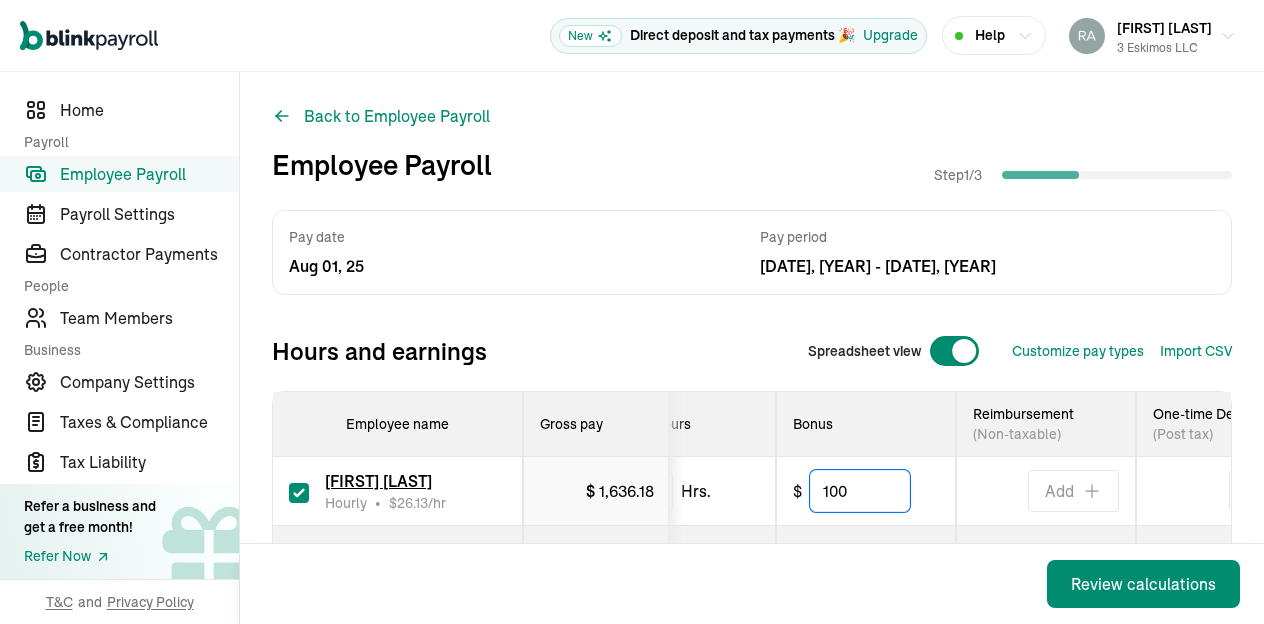 type on "100" 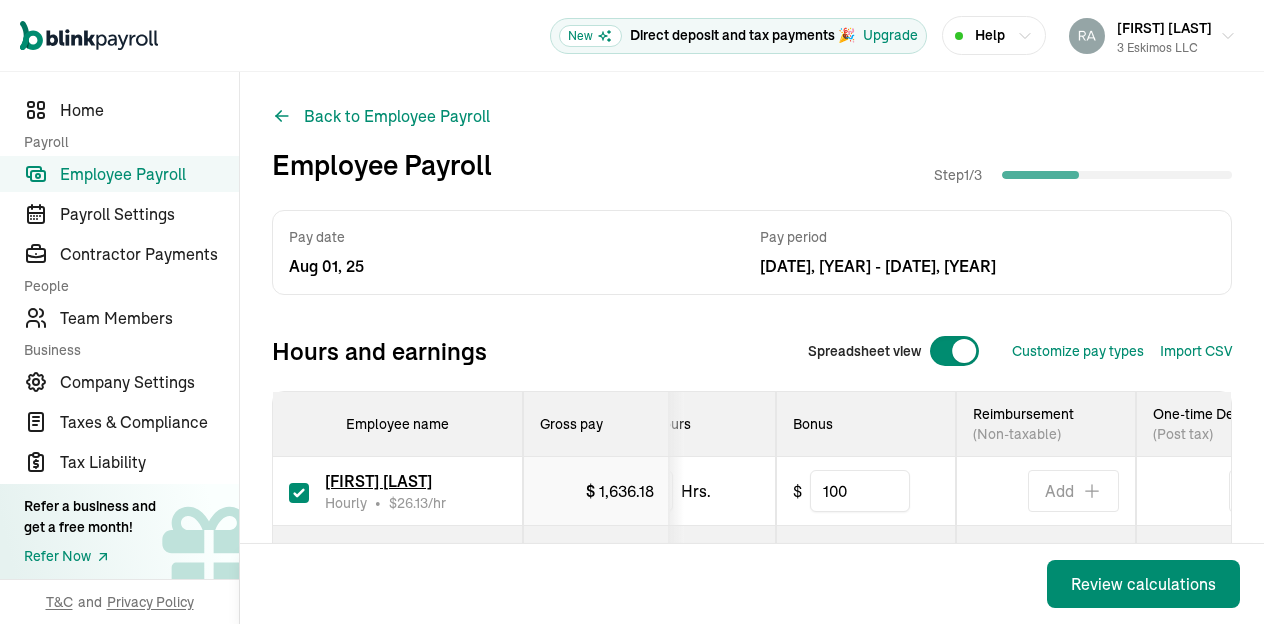 click on "Back Review calculations" at bounding box center [752, 584] 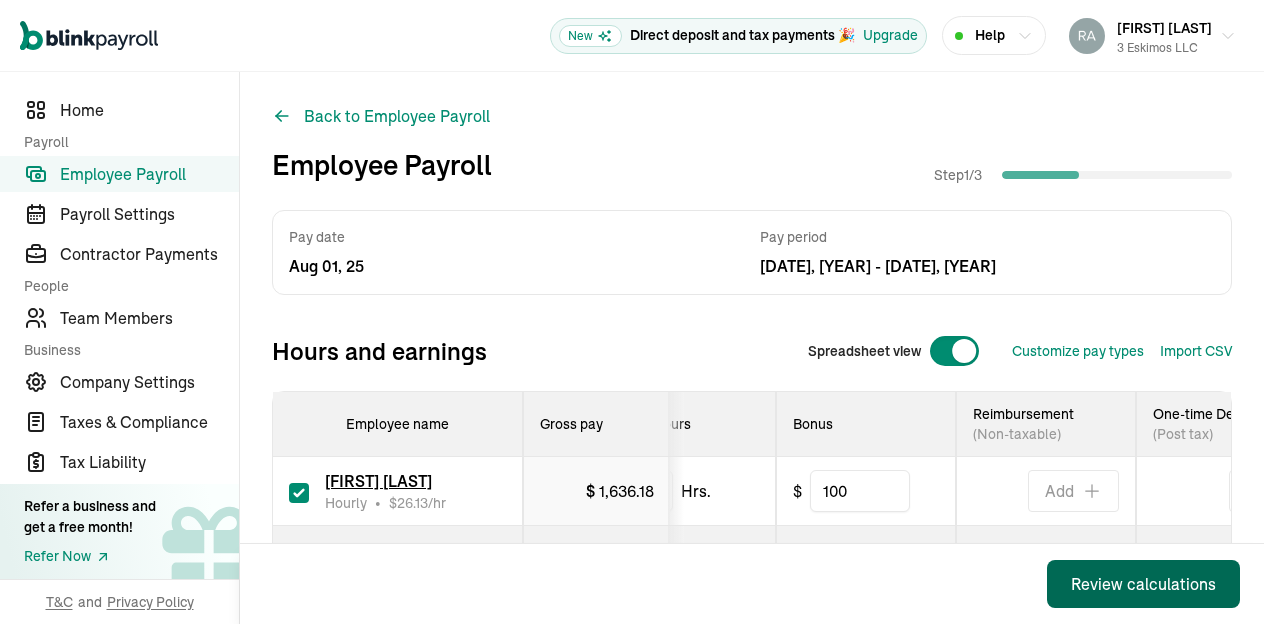 click on "Review calculations" at bounding box center [1143, 584] 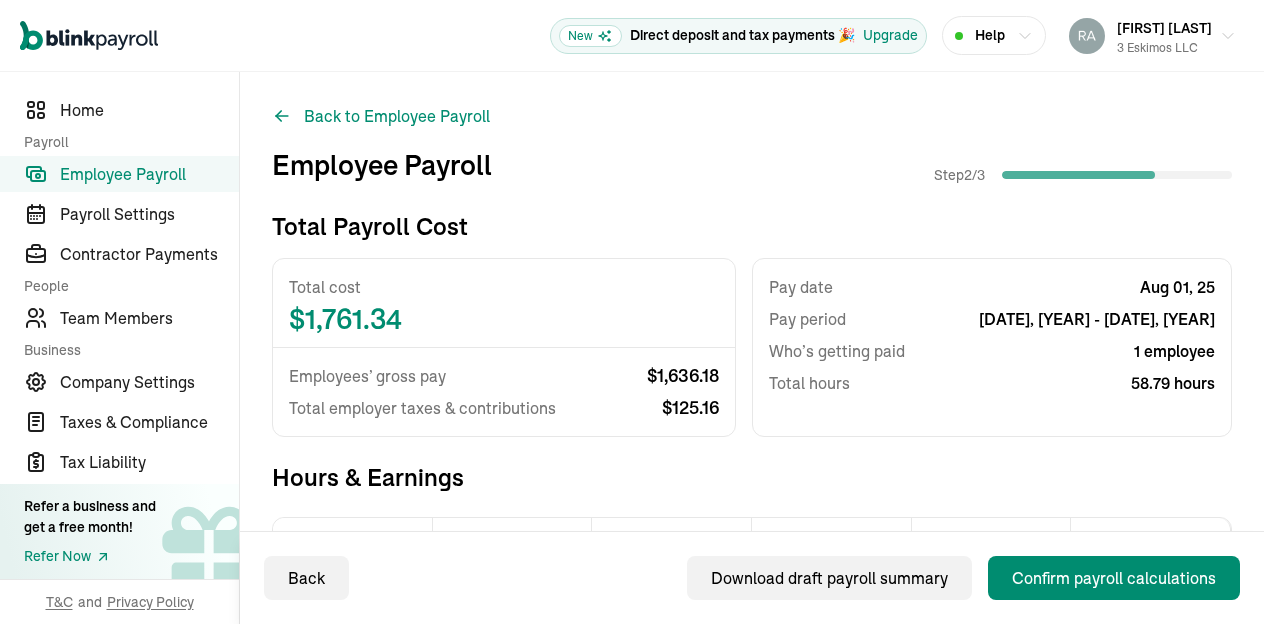 scroll, scrollTop: 319, scrollLeft: 0, axis: vertical 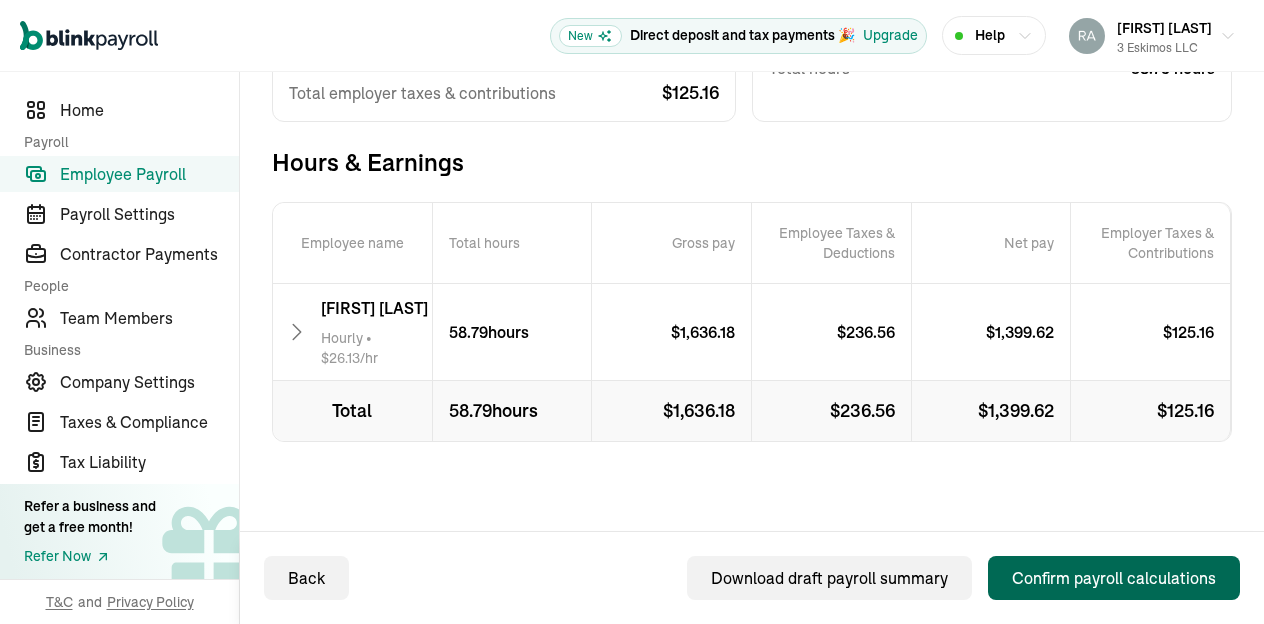 click on "Confirm payroll calculations" at bounding box center (1114, 578) 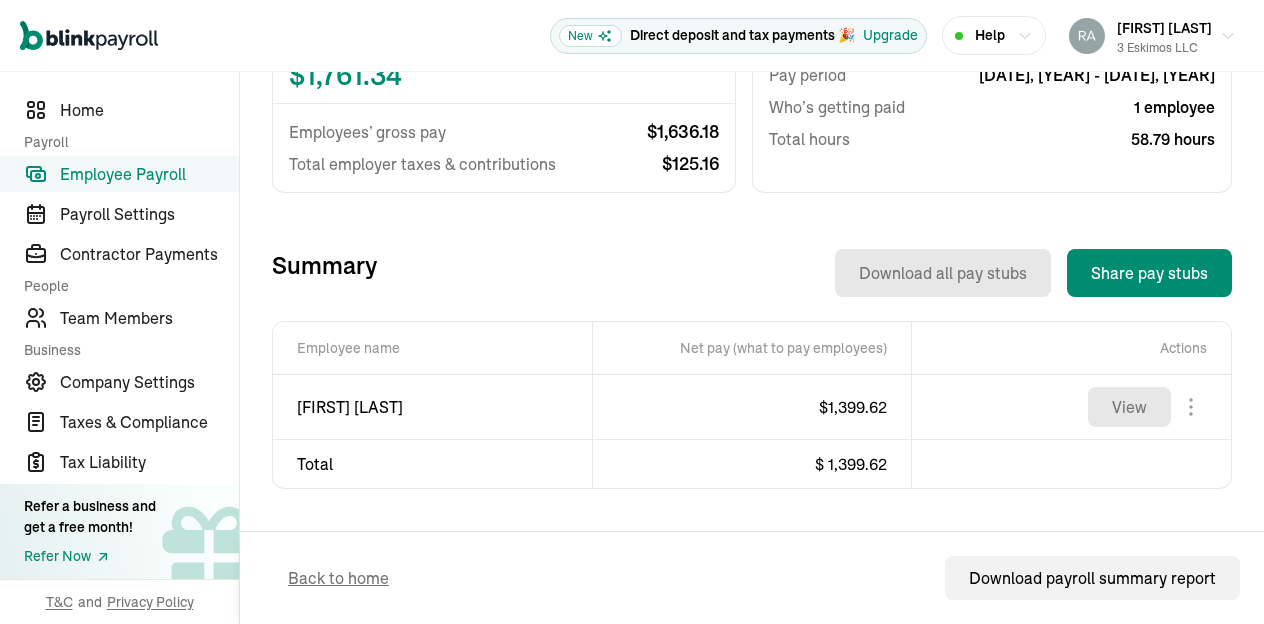 scroll, scrollTop: 0, scrollLeft: 0, axis: both 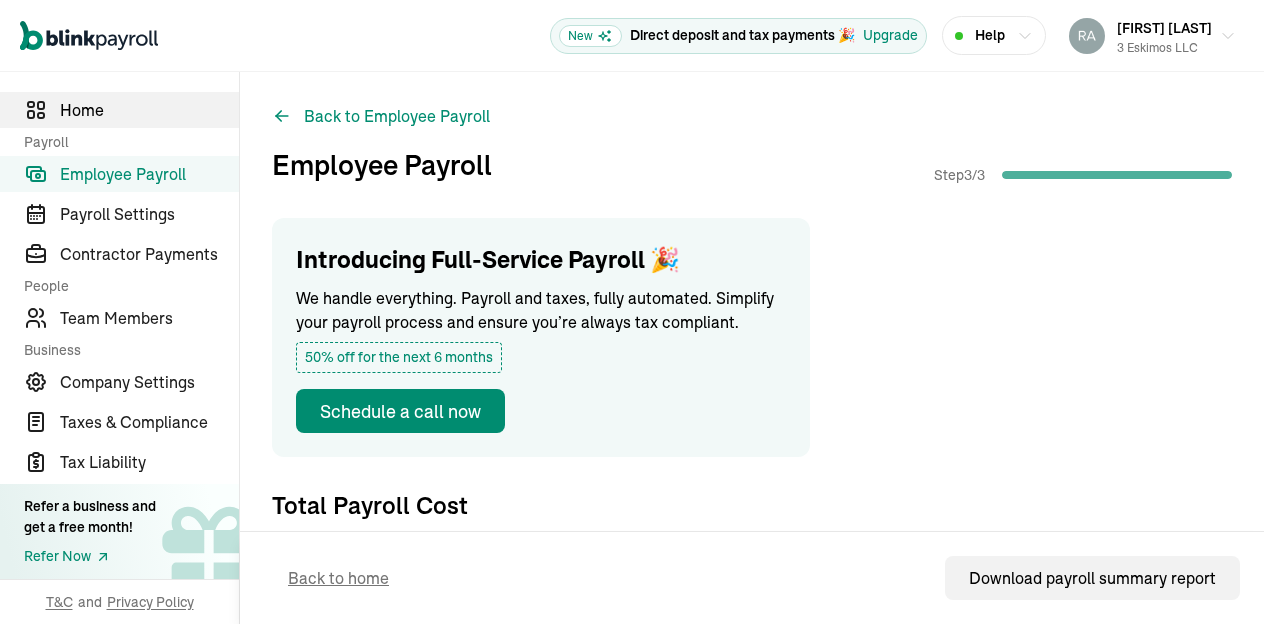 click on "Home" at bounding box center (149, 110) 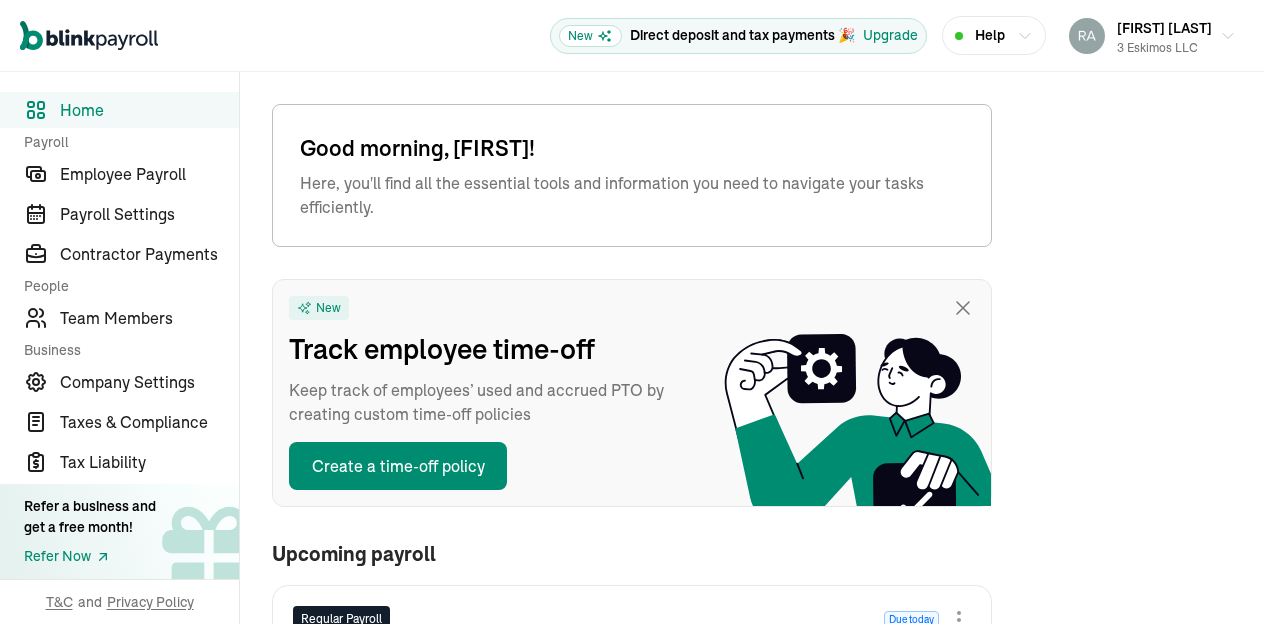 type on "08/15/2025" 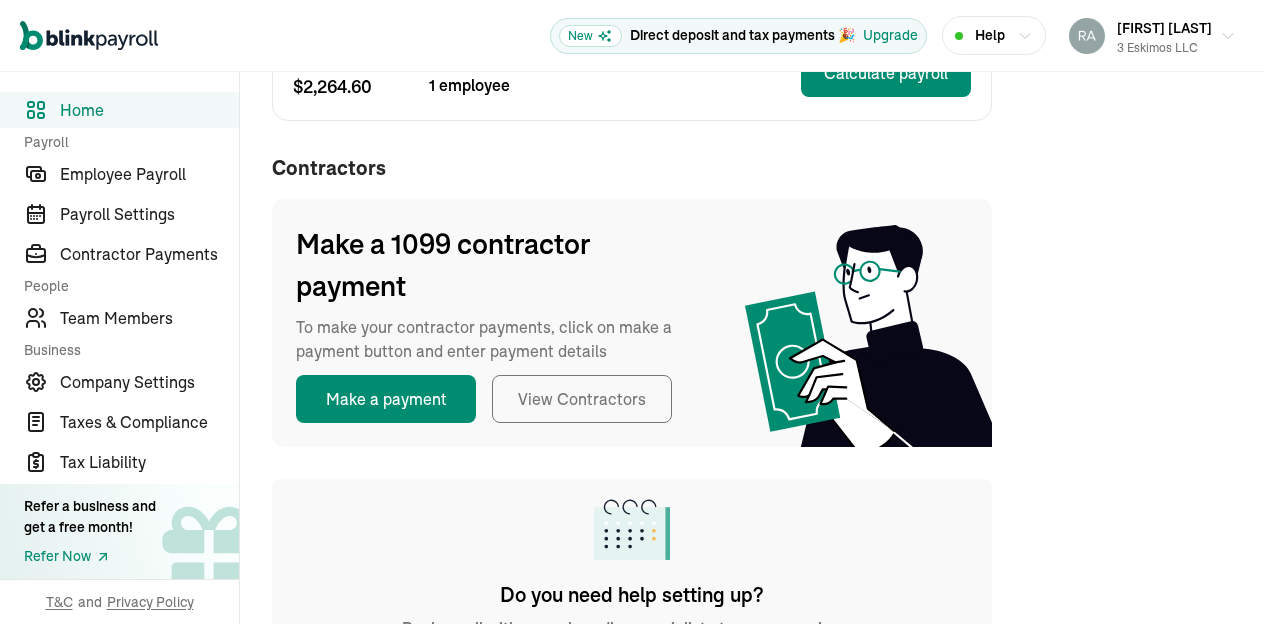 scroll, scrollTop: 532, scrollLeft: 0, axis: vertical 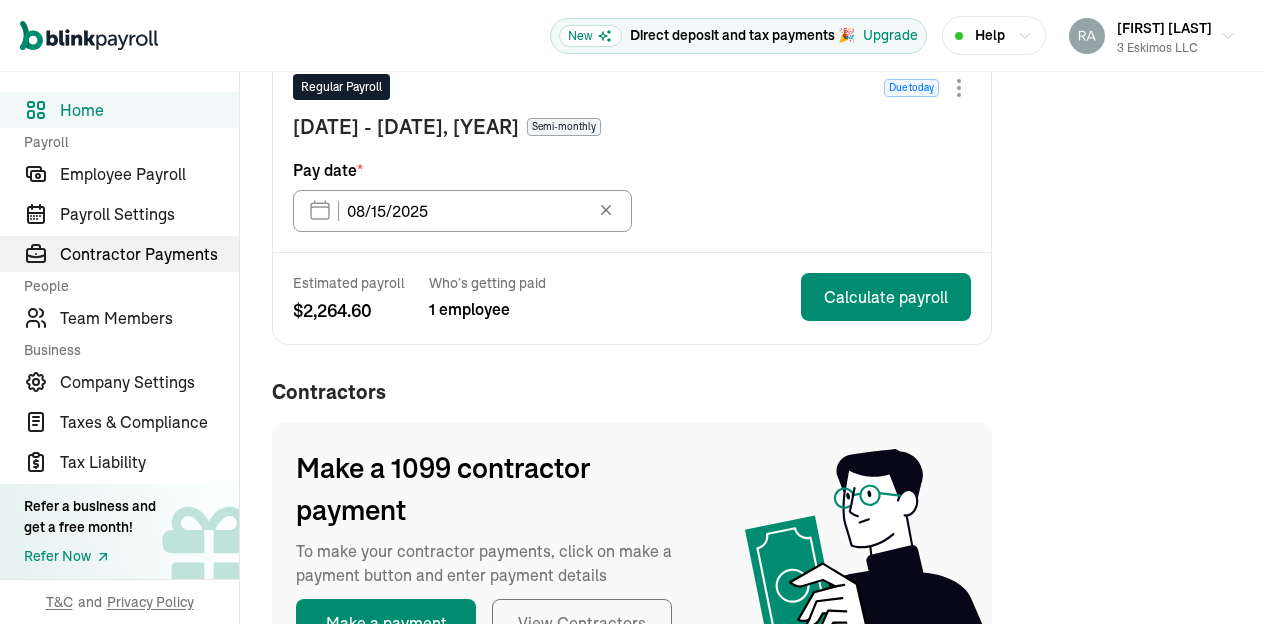 click on "Contractor Payments" at bounding box center [149, 254] 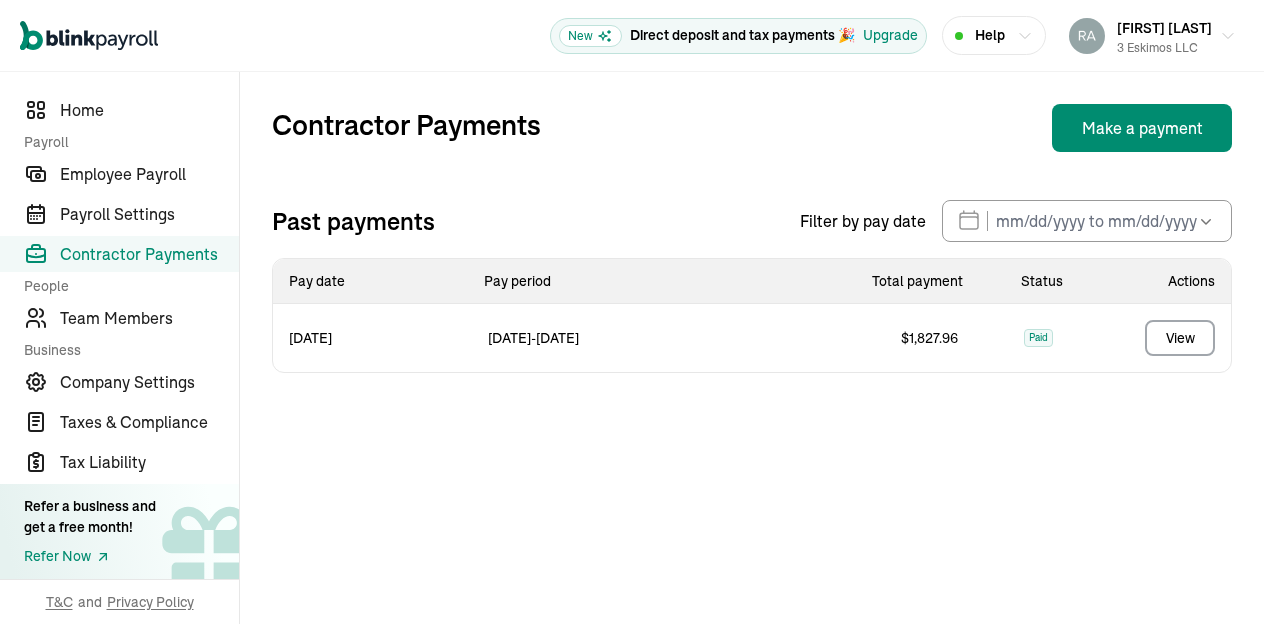 scroll, scrollTop: 0, scrollLeft: 0, axis: both 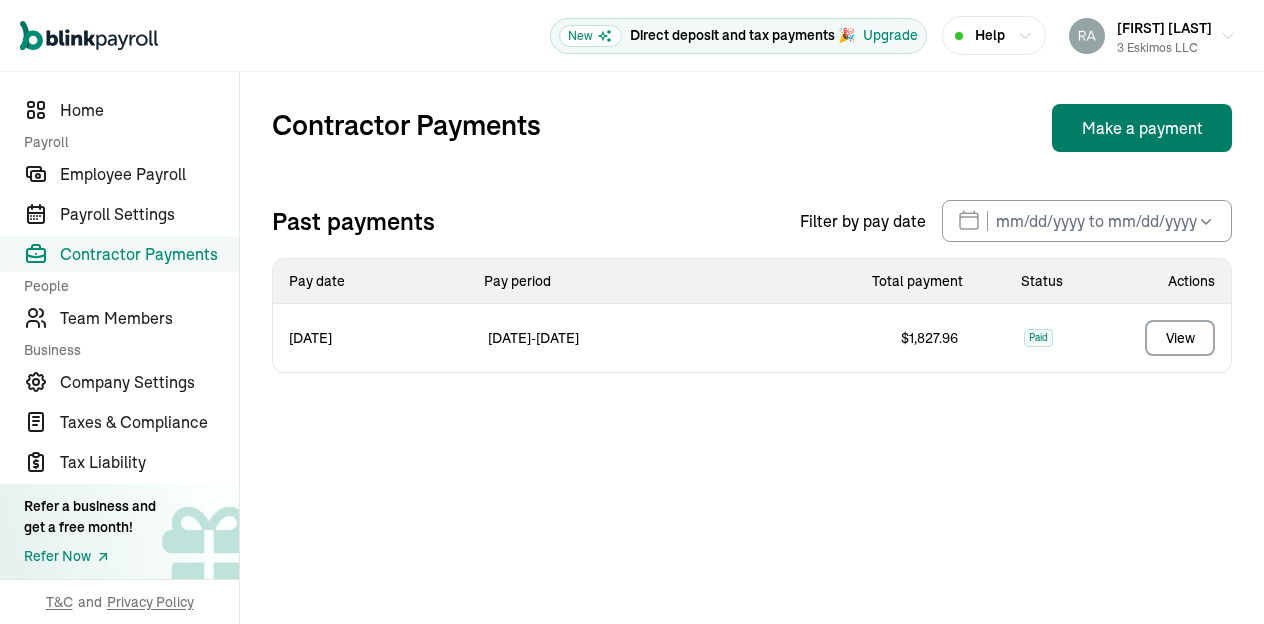 click on "Make a payment" at bounding box center [1142, 128] 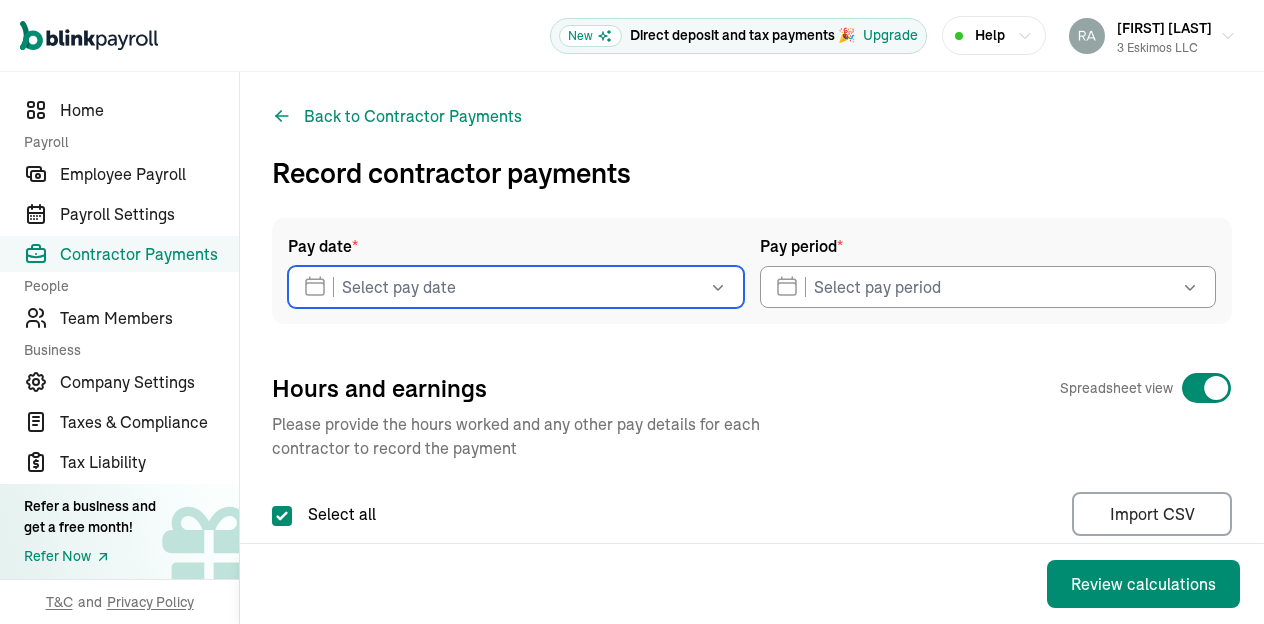 click at bounding box center [516, 287] 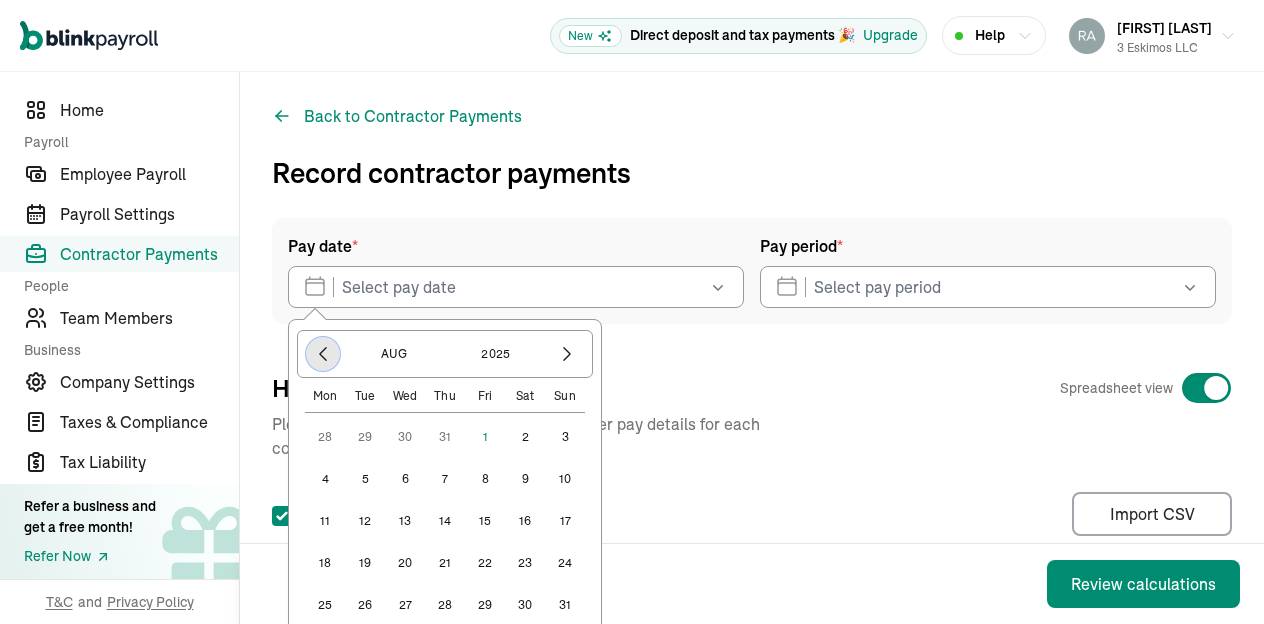 click 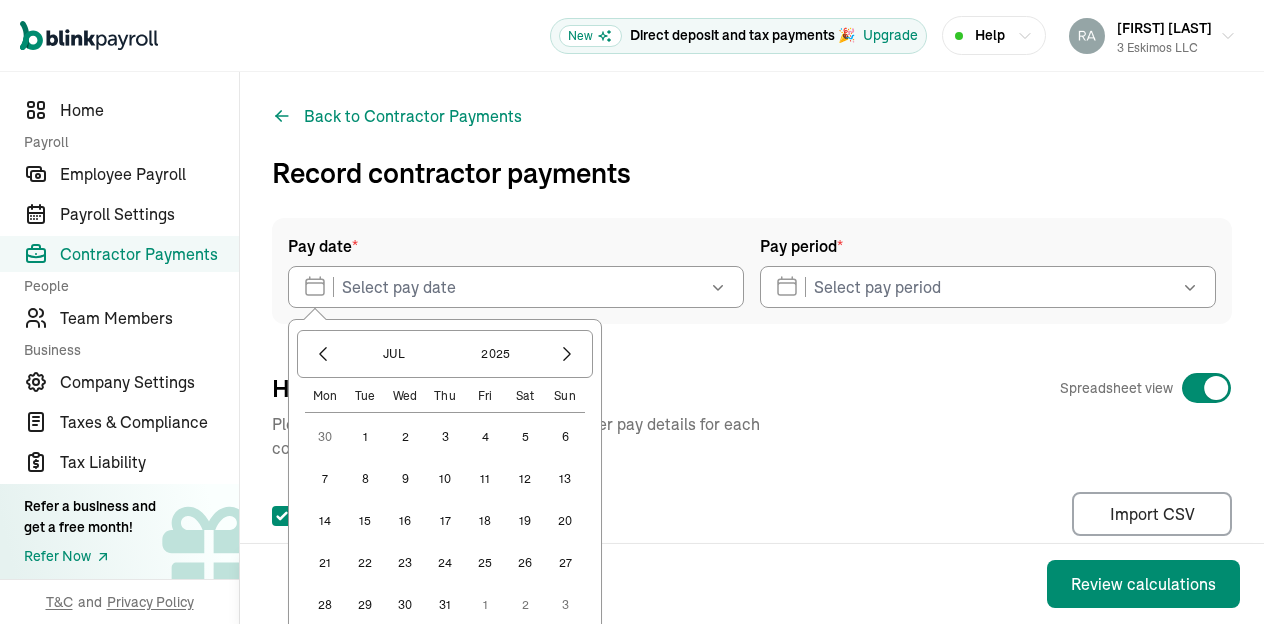 click on "15" at bounding box center (365, 521) 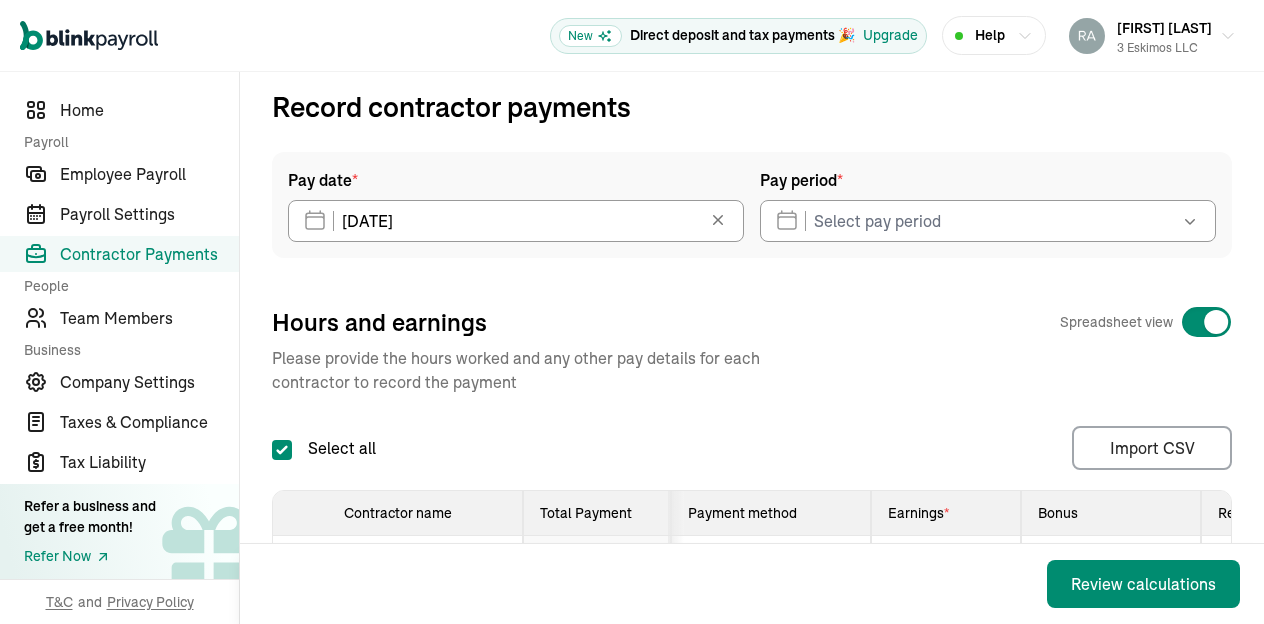 scroll, scrollTop: 70, scrollLeft: 0, axis: vertical 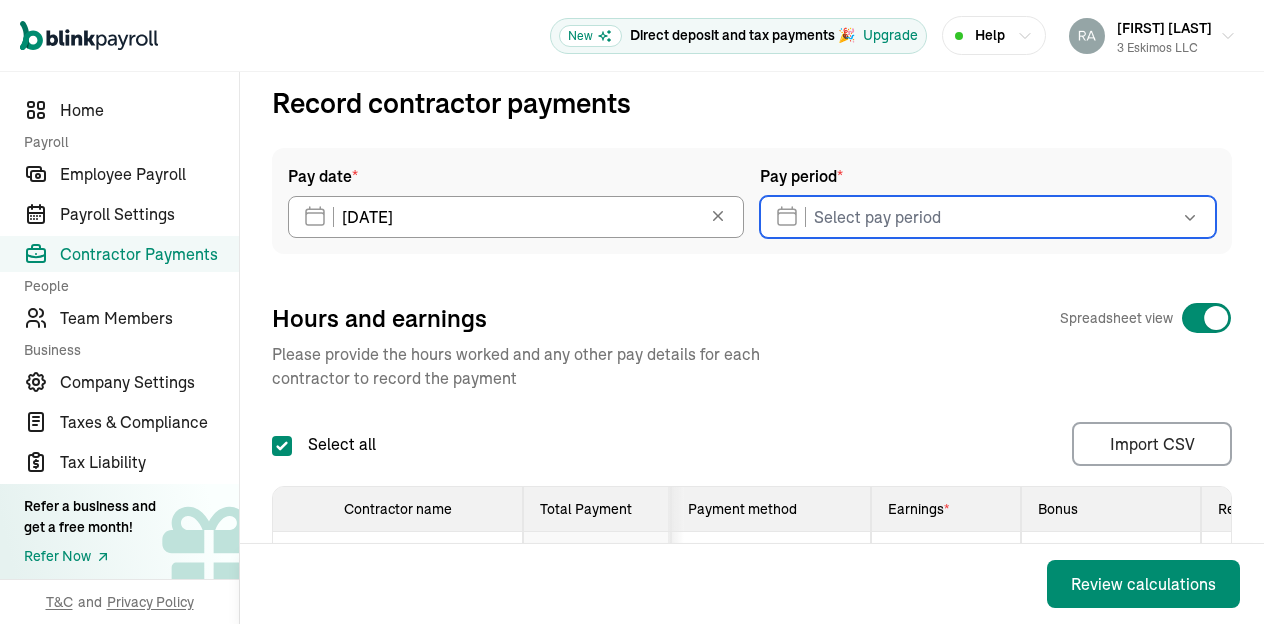click at bounding box center [988, 217] 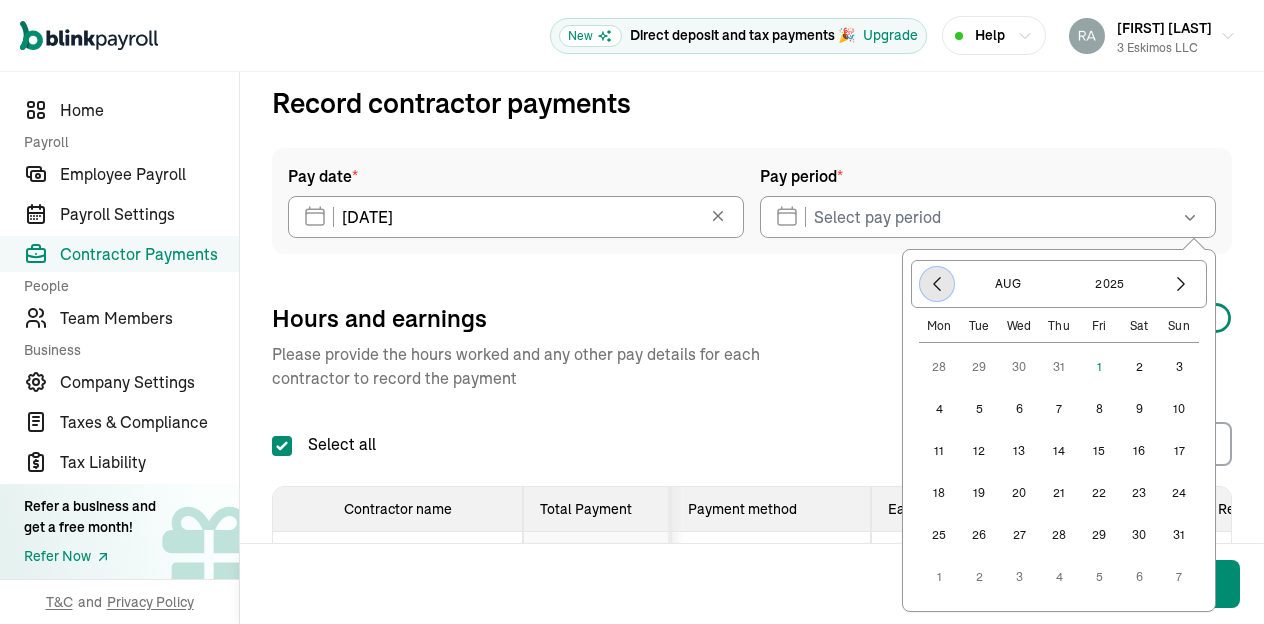 click 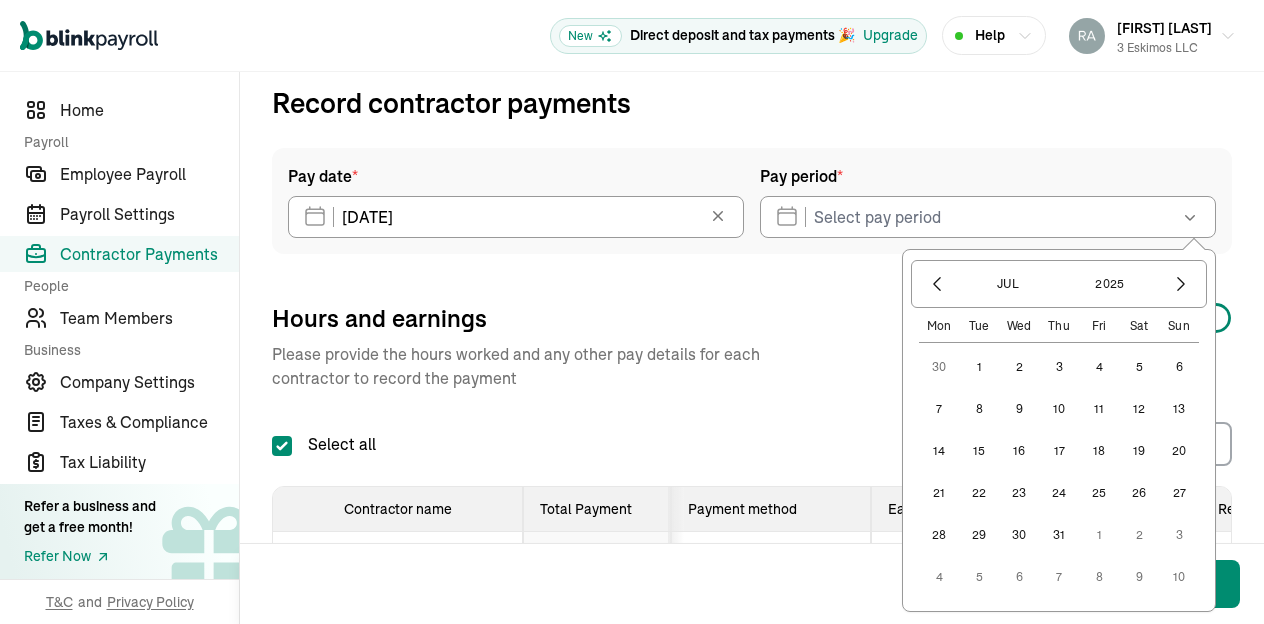 click on "1" at bounding box center [979, 367] 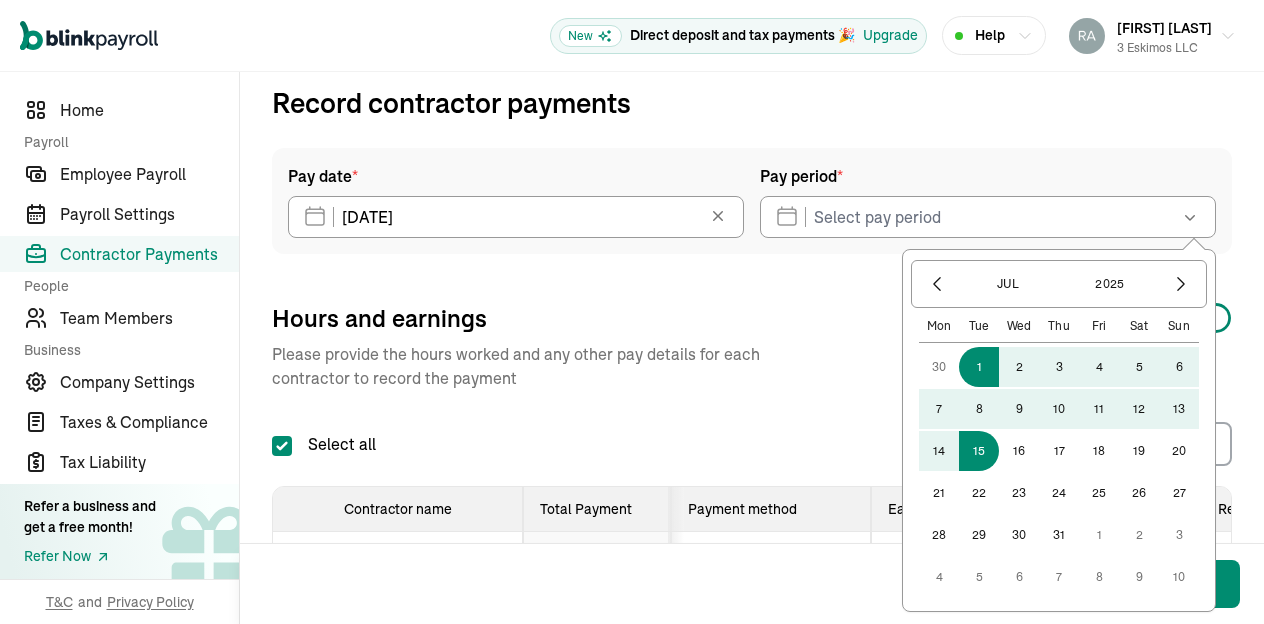 click on "15" at bounding box center (979, 451) 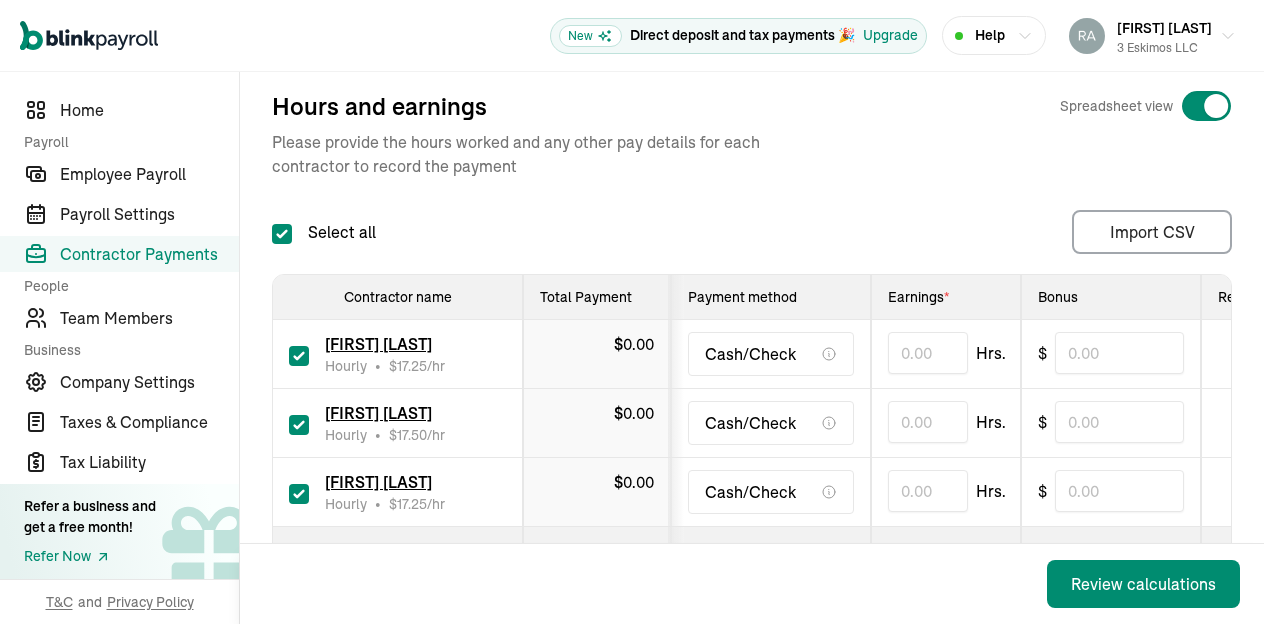 scroll, scrollTop: 370, scrollLeft: 0, axis: vertical 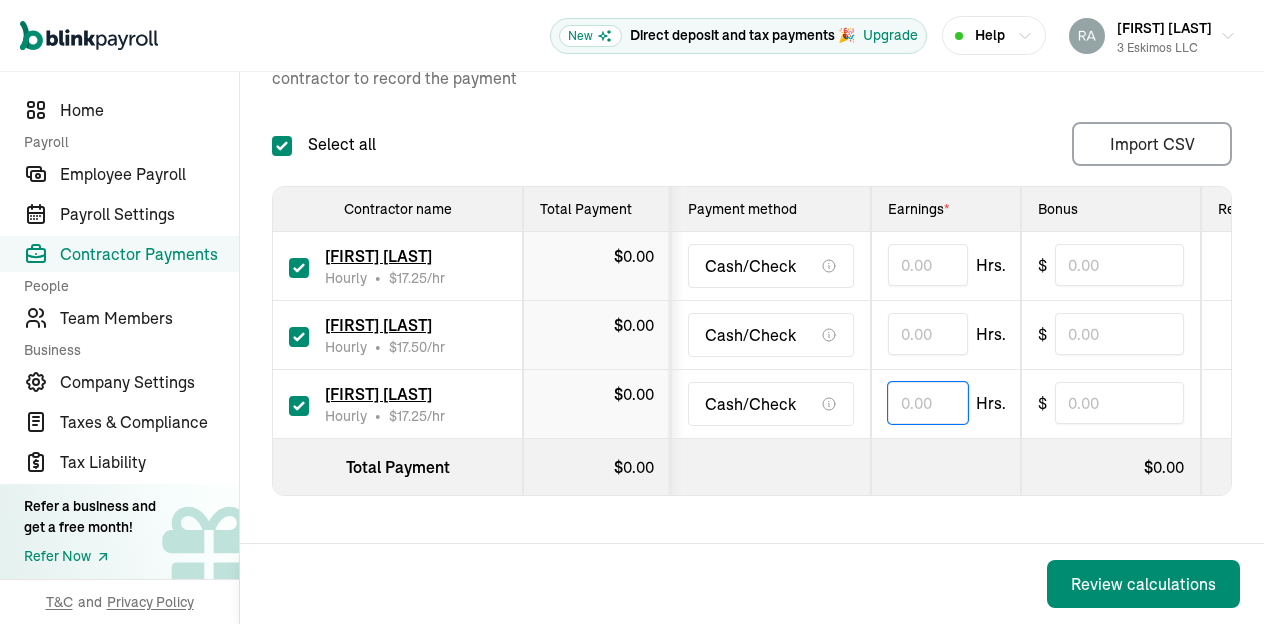 click at bounding box center [928, 403] 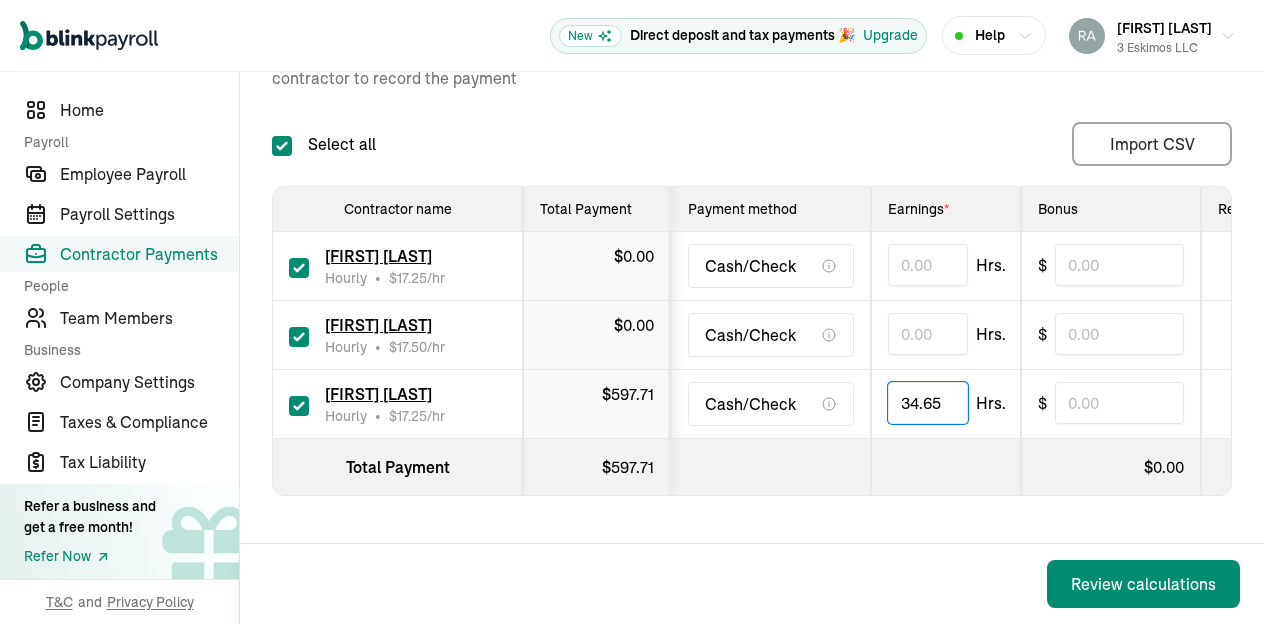 type on "34.65" 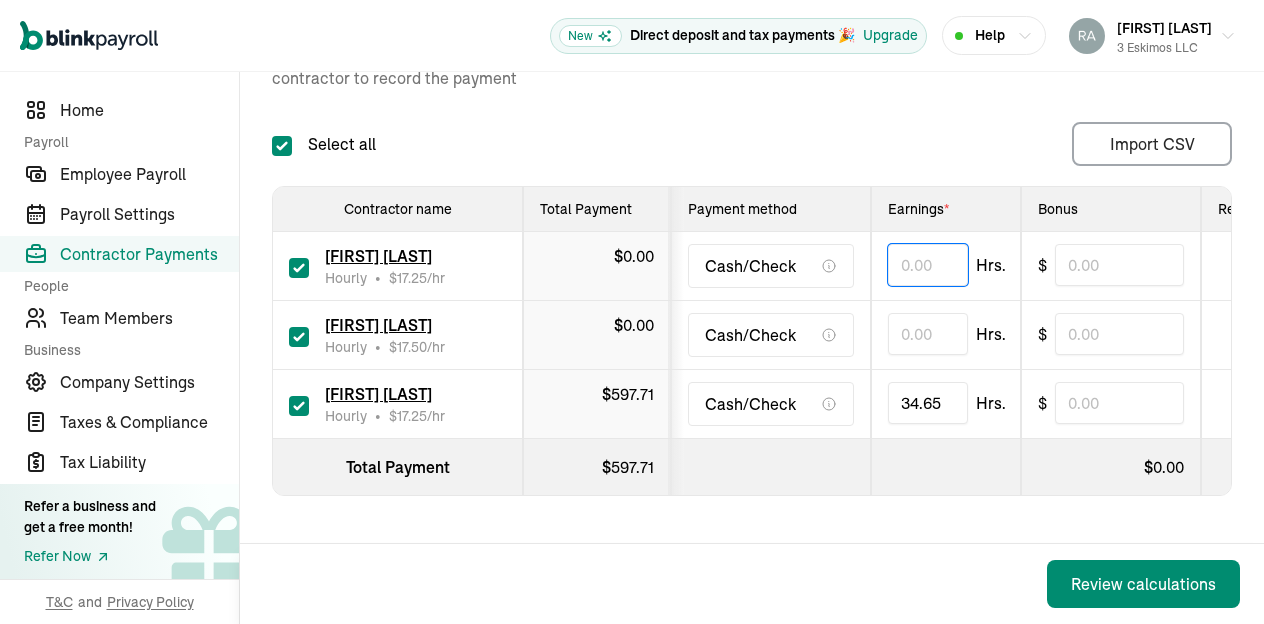 click at bounding box center (928, 265) 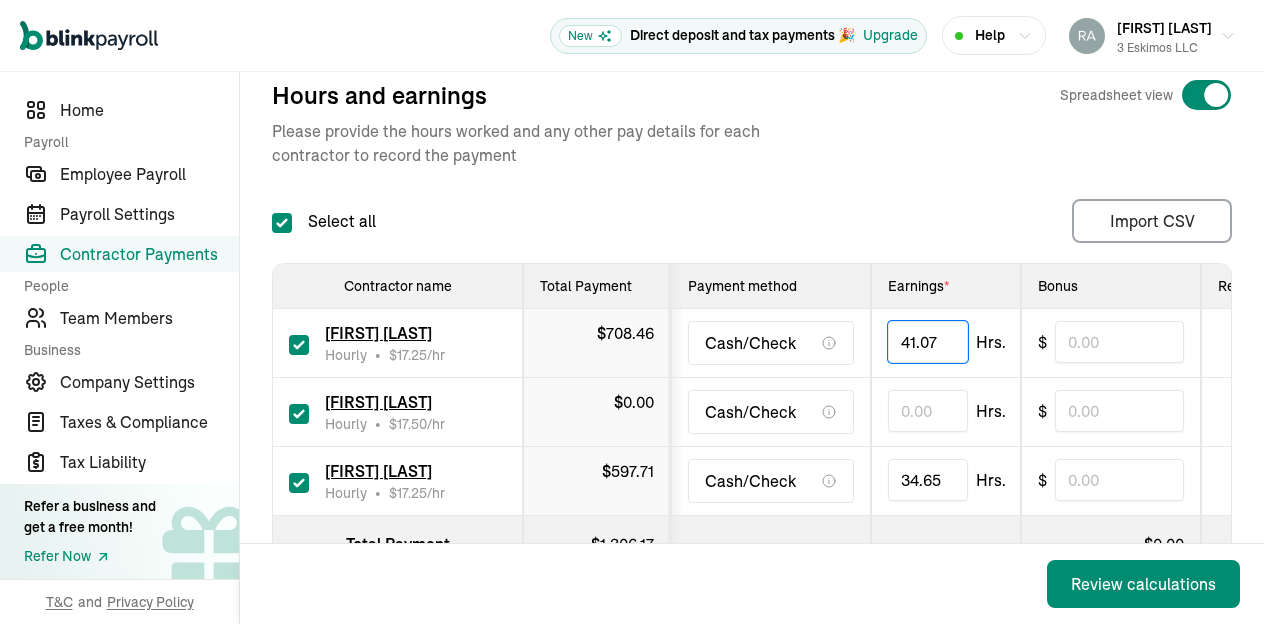 scroll, scrollTop: 370, scrollLeft: 0, axis: vertical 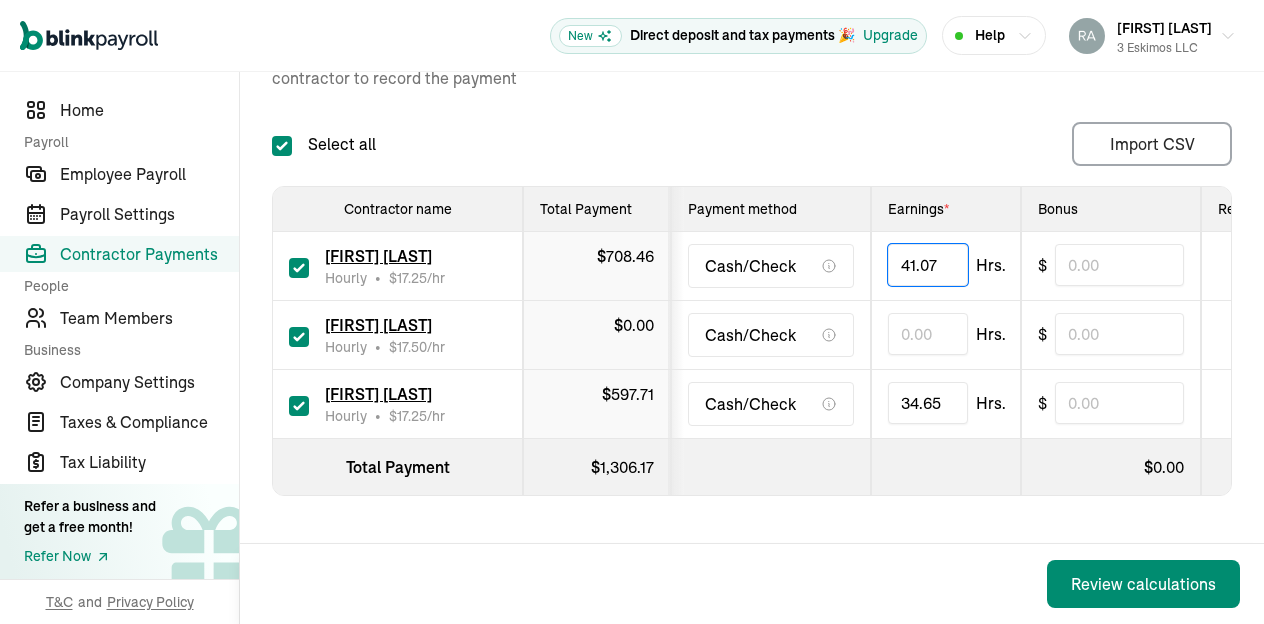 type on "41.07" 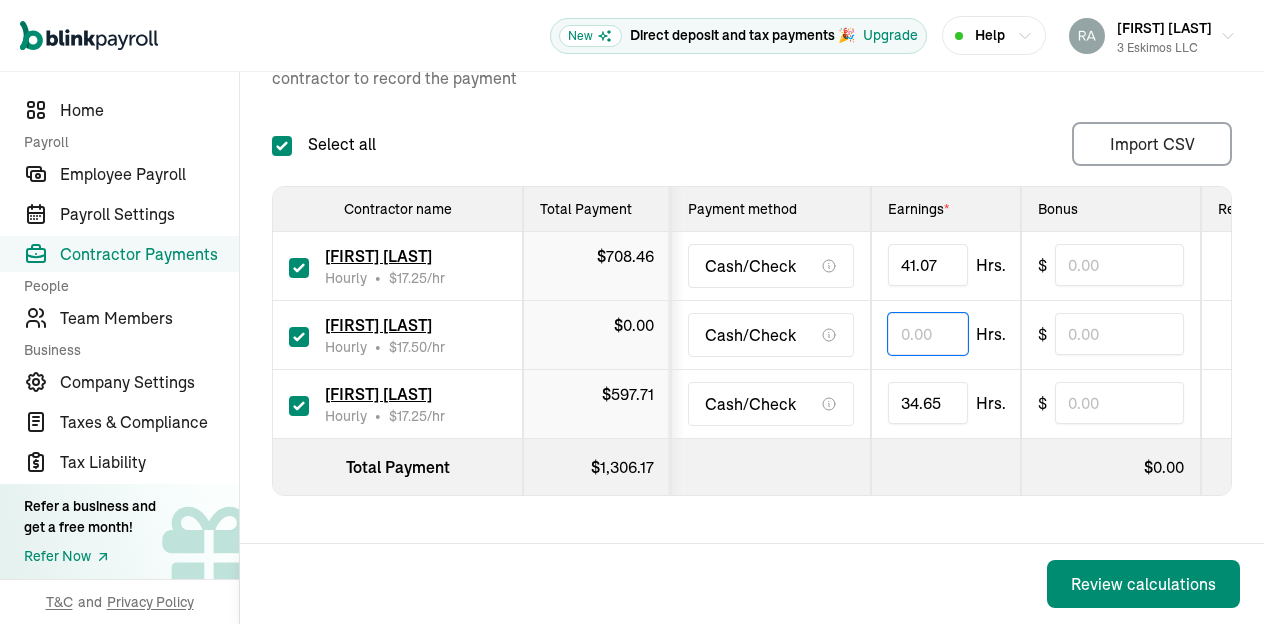 click at bounding box center [928, 334] 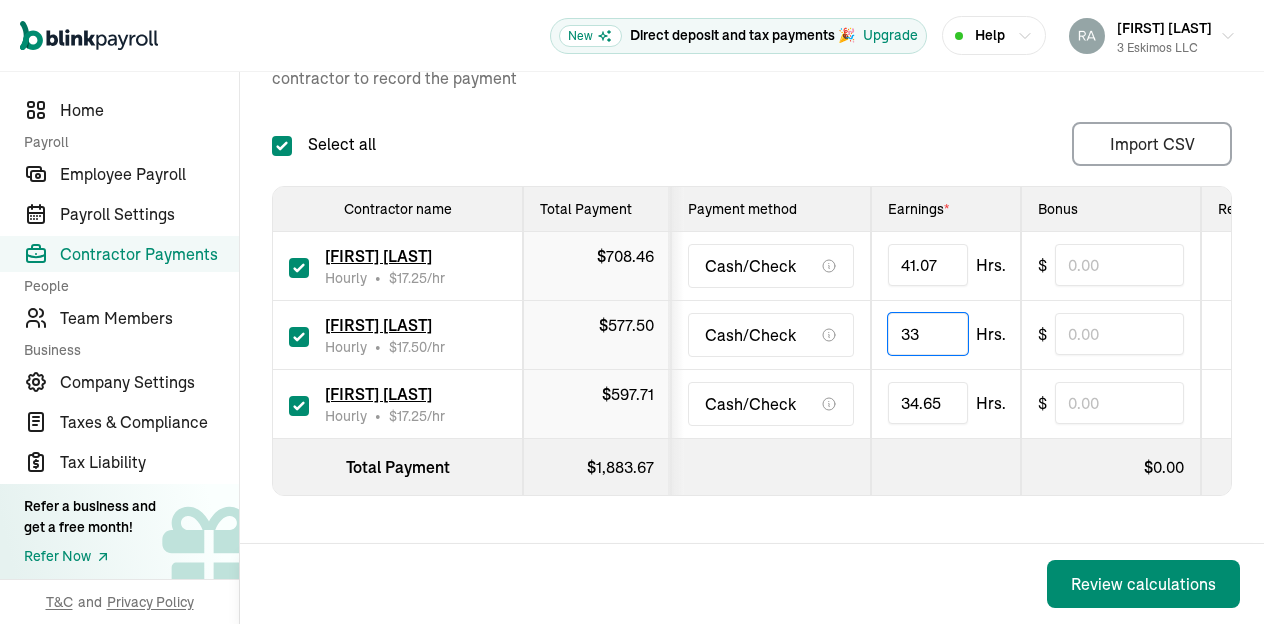 type on "3" 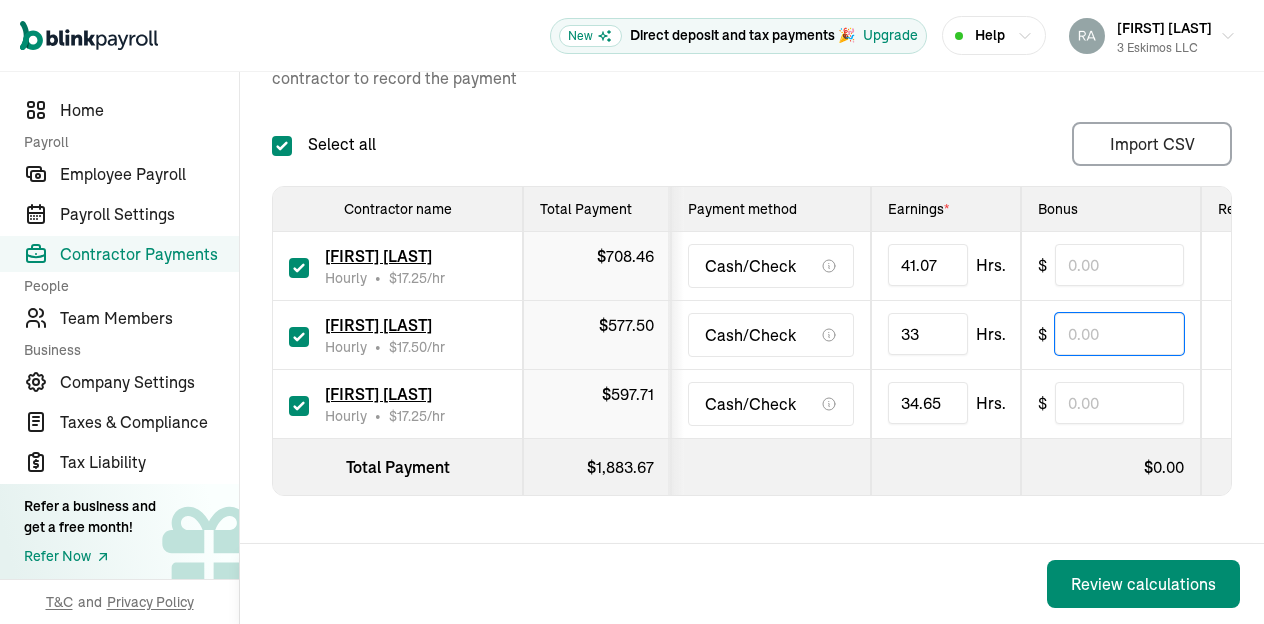type on "33.00" 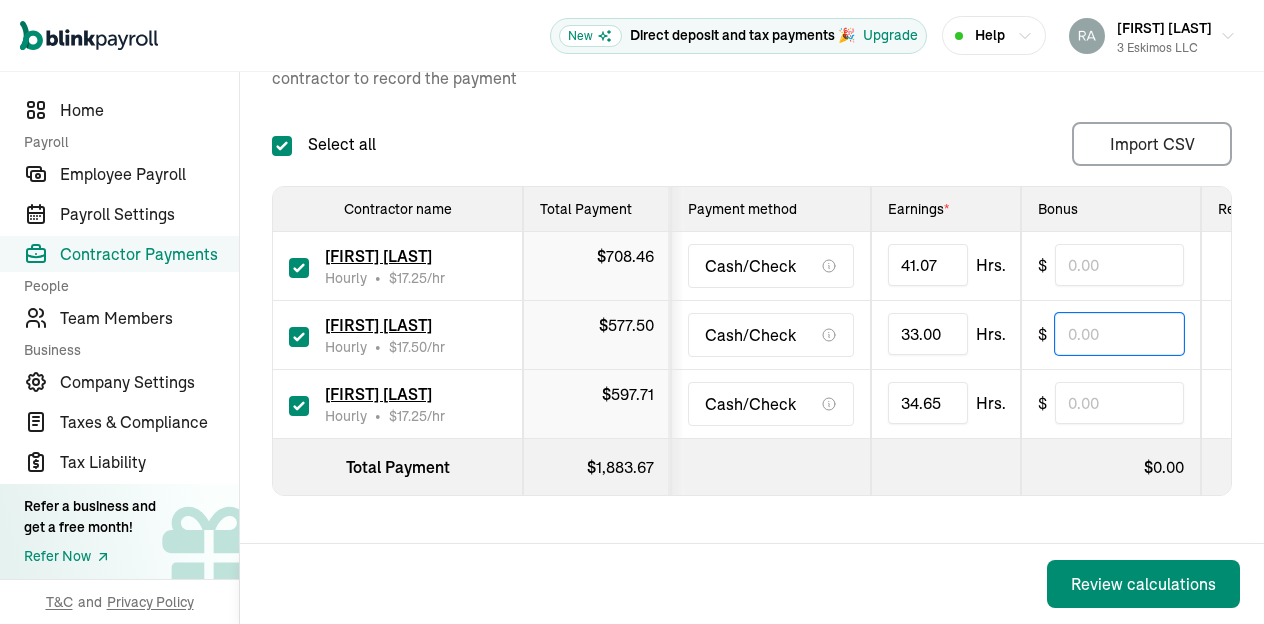 scroll, scrollTop: 0, scrollLeft: 480, axis: horizontal 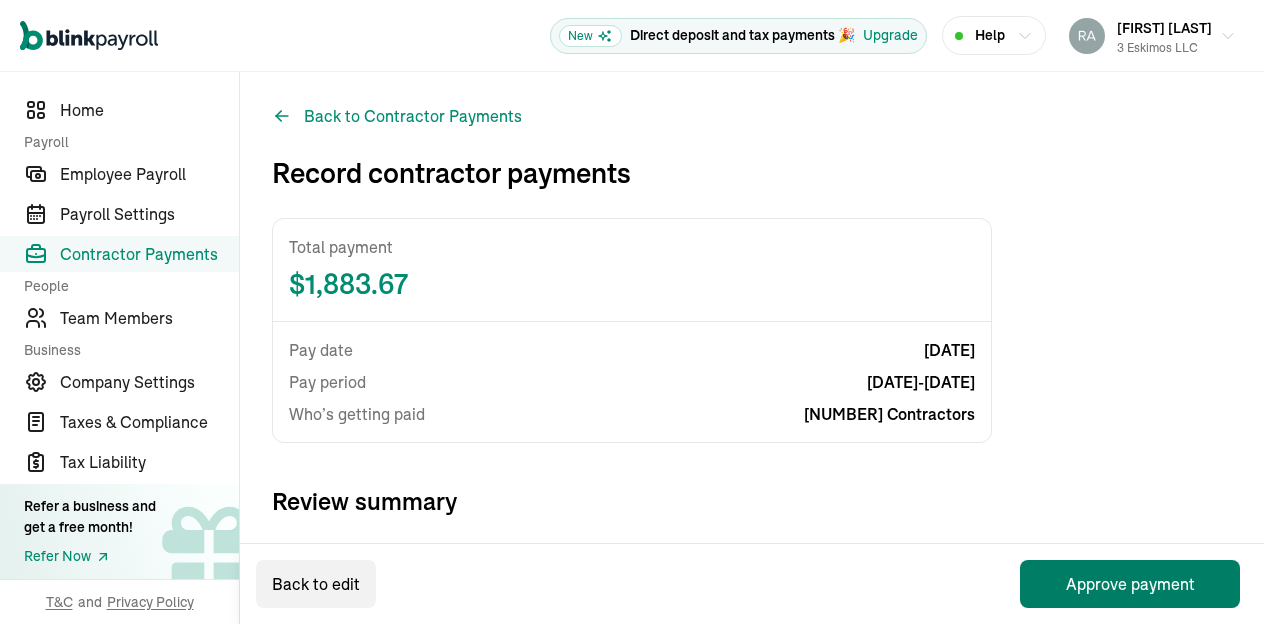 click on "Approve payment" at bounding box center [1130, 584] 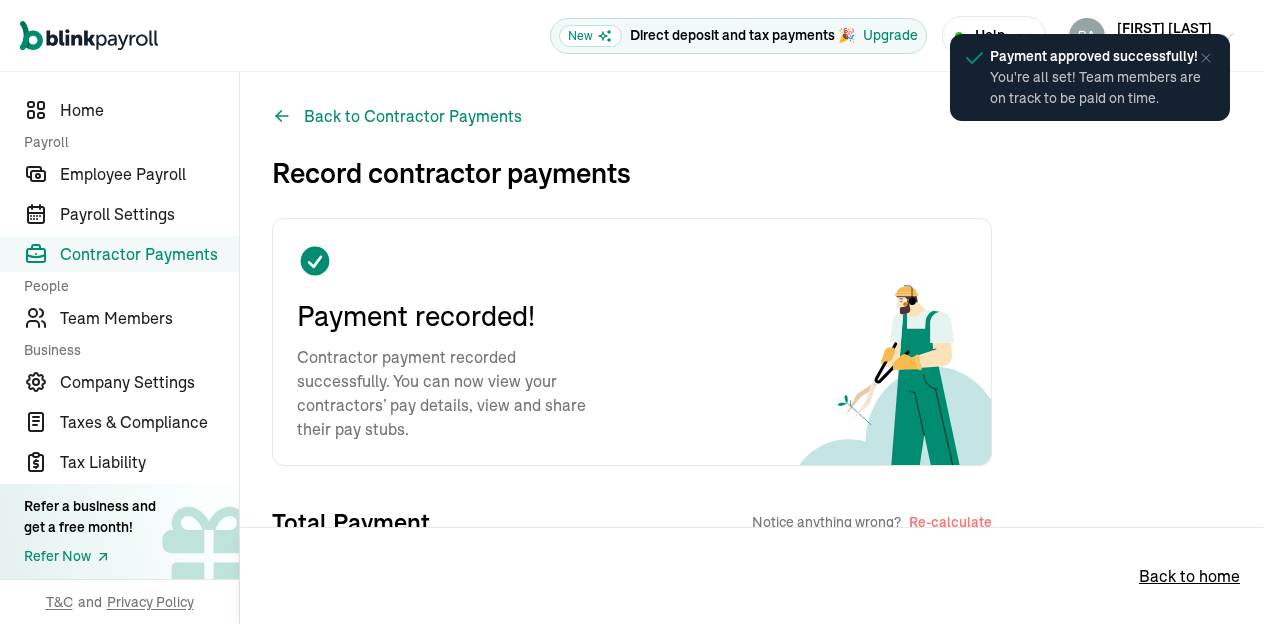 click on "Contractor Payments" at bounding box center (149, 254) 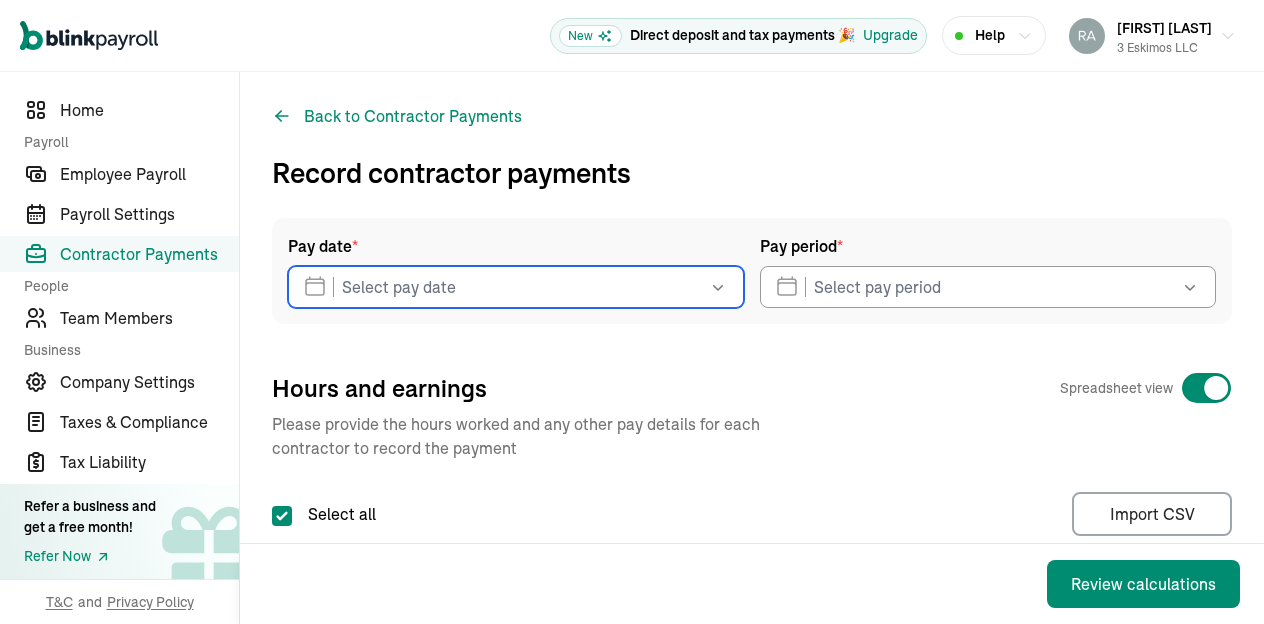 click at bounding box center [516, 287] 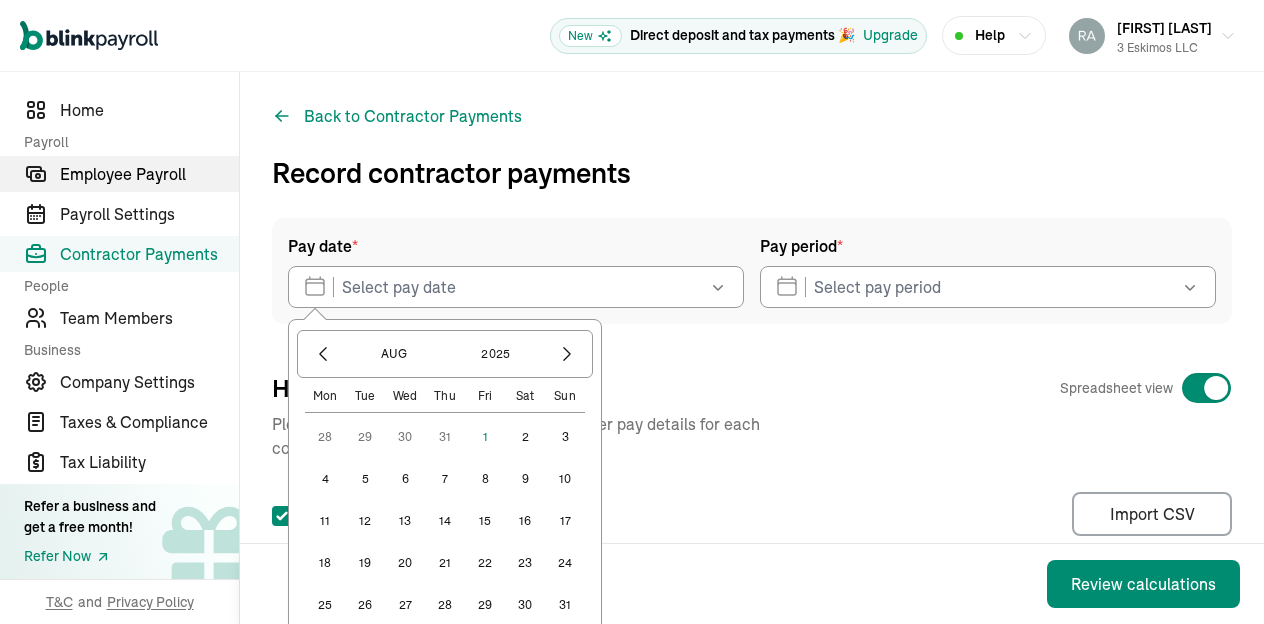 click on "Employee Payroll" at bounding box center [149, 174] 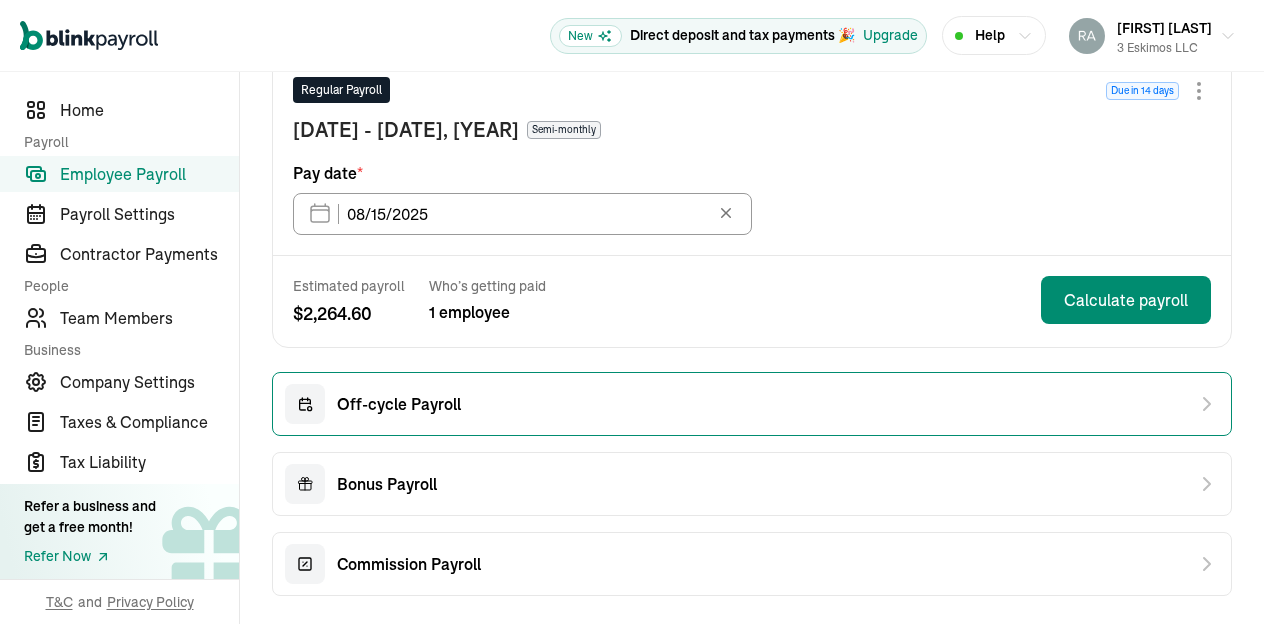 scroll, scrollTop: 431, scrollLeft: 0, axis: vertical 